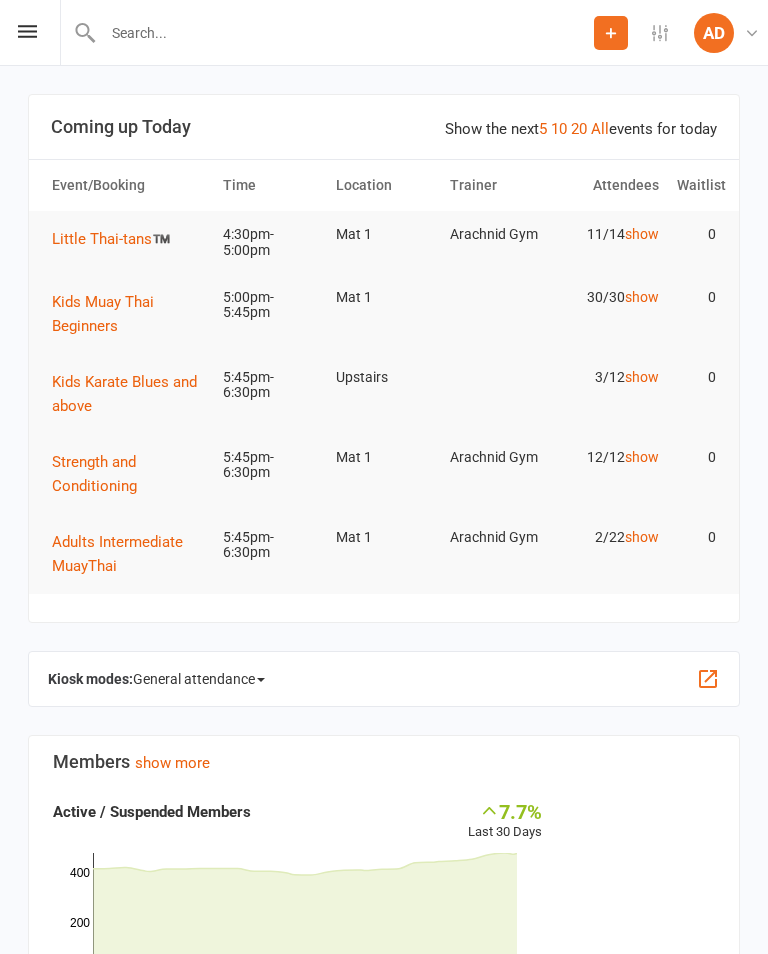 scroll, scrollTop: 0, scrollLeft: 0, axis: both 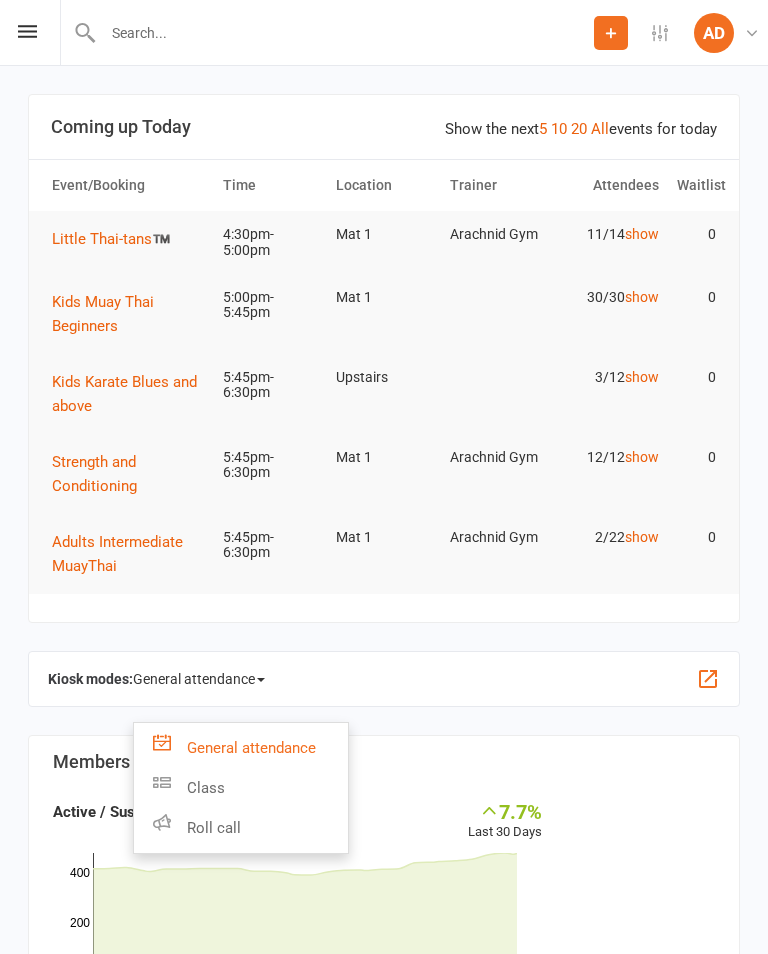 click on "Class" 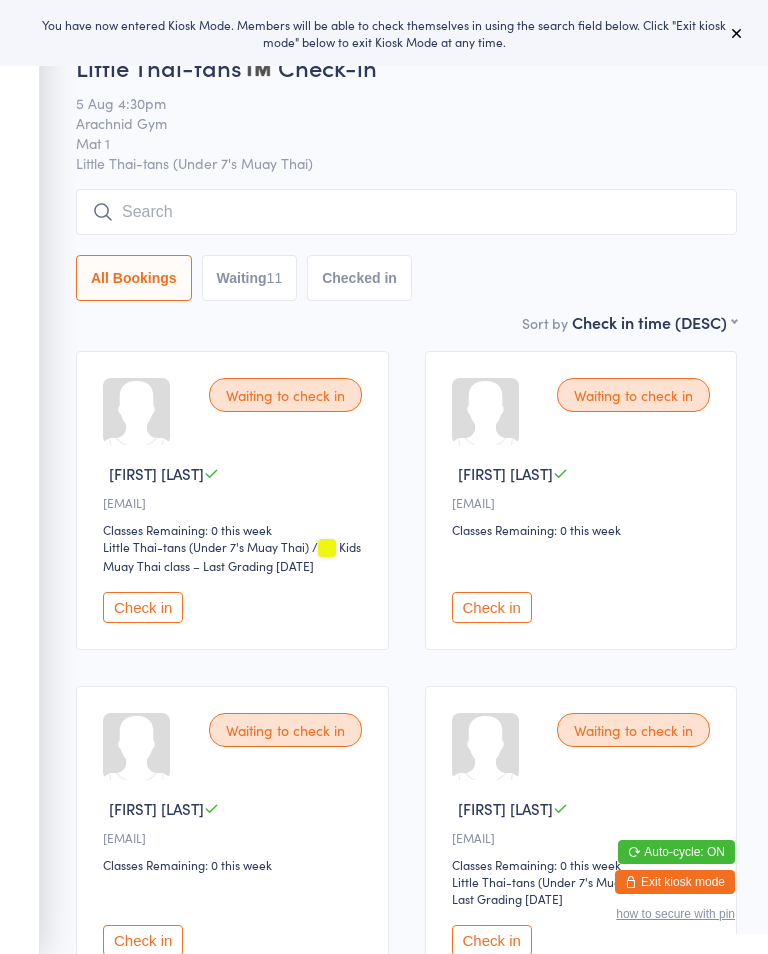 scroll, scrollTop: 0, scrollLeft: 0, axis: both 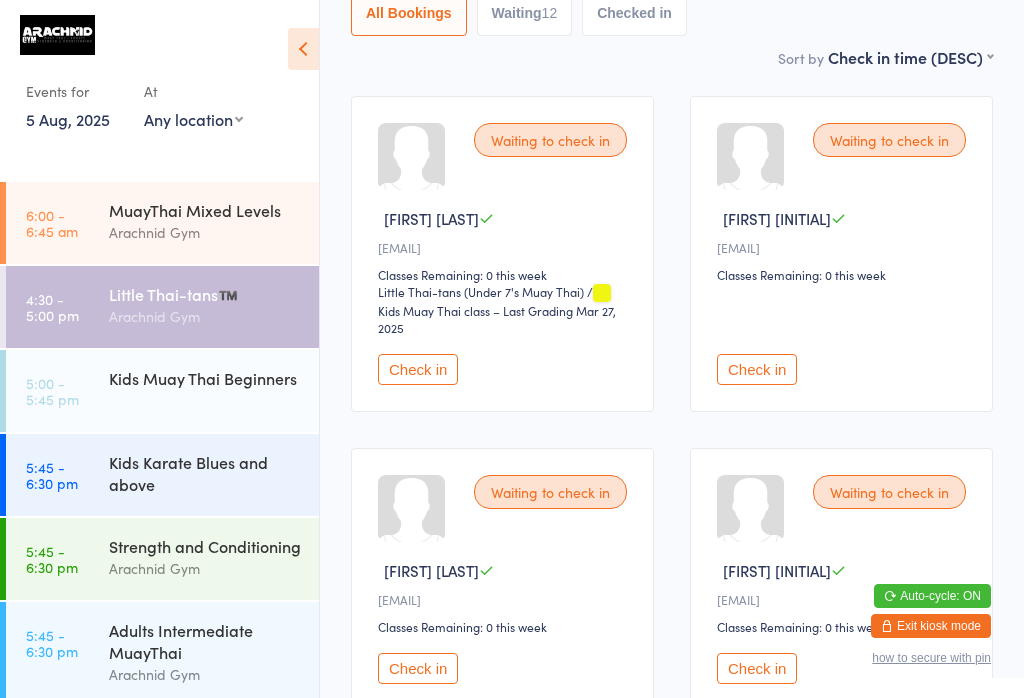 click on "Check in" at bounding box center (757, 369) 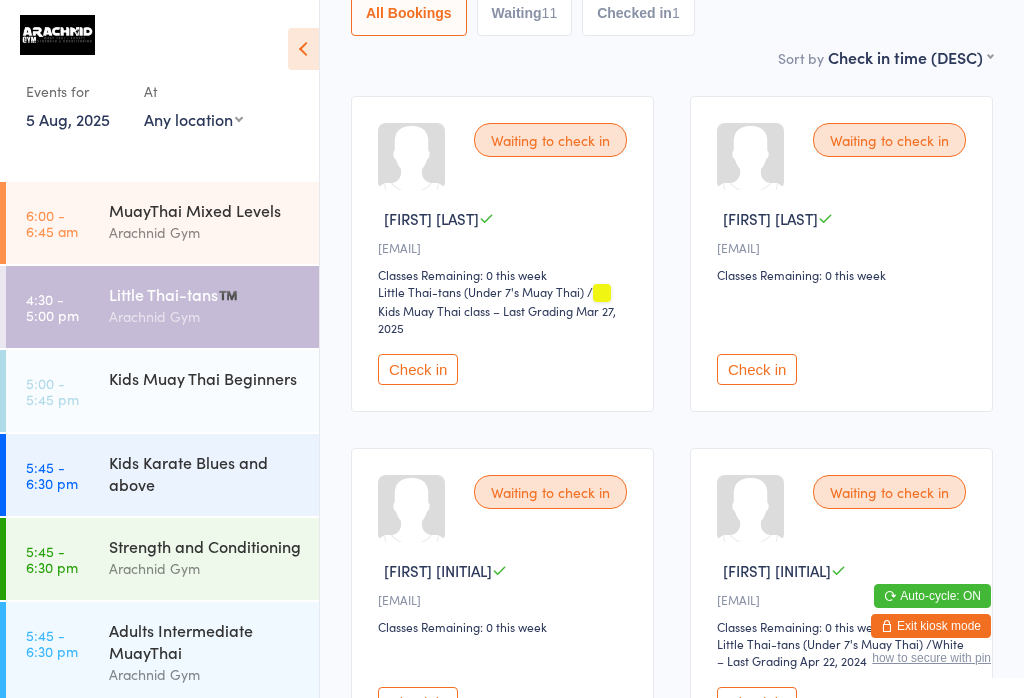 click on "Arachnid Gym" at bounding box center [205, 568] 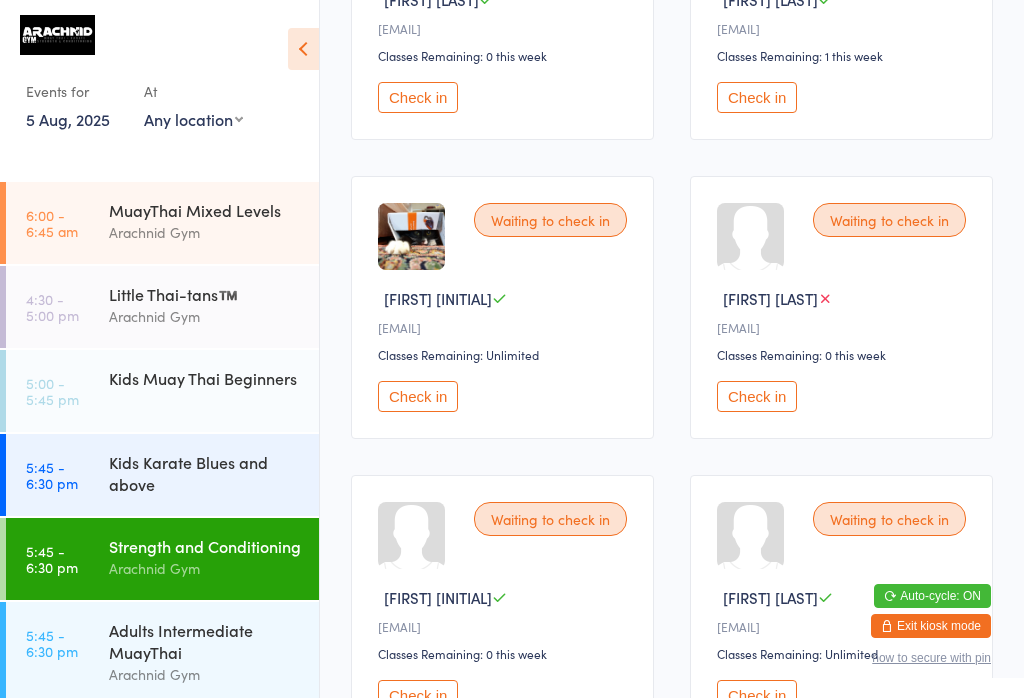 scroll, scrollTop: 1371, scrollLeft: 0, axis: vertical 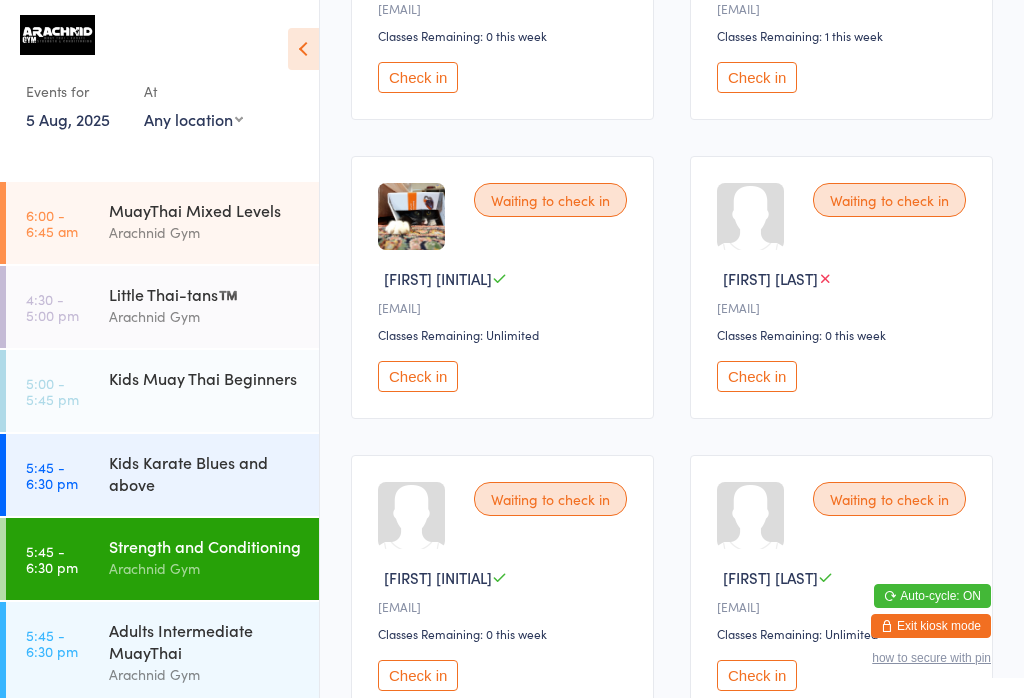 click on "Check in" at bounding box center (418, 376) 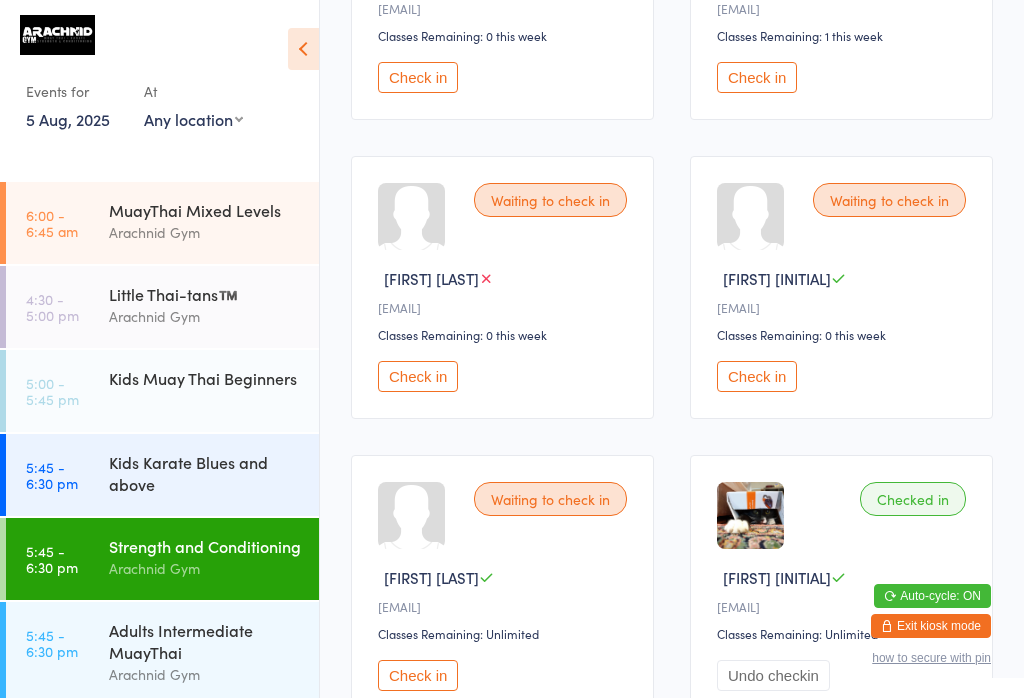 click on "Little Thai-tans™️" at bounding box center [205, 294] 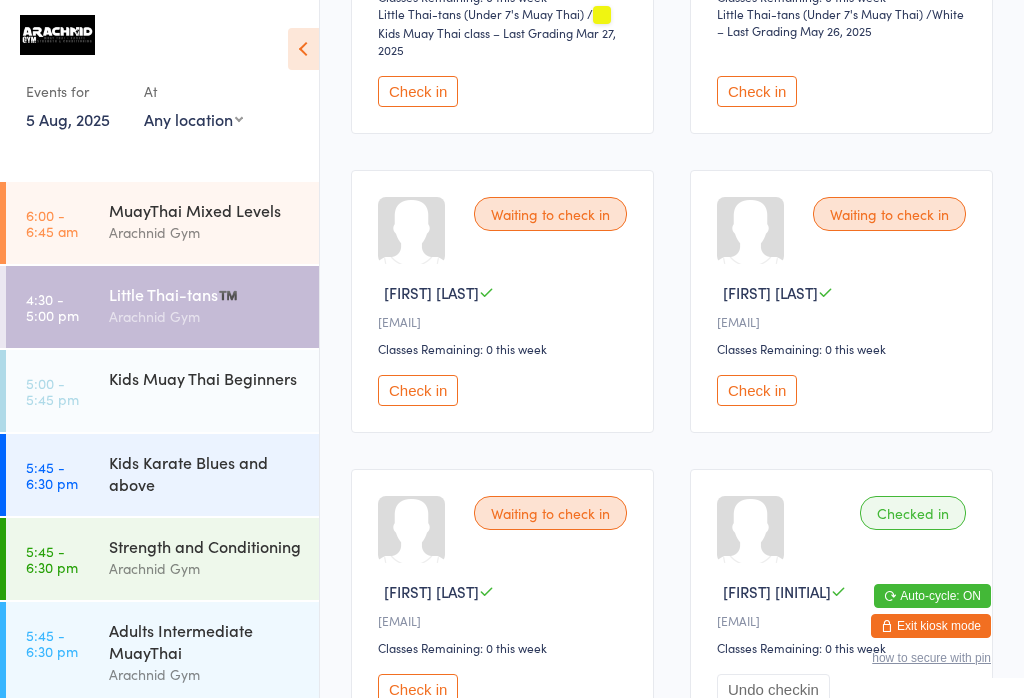 scroll, scrollTop: 1552, scrollLeft: 0, axis: vertical 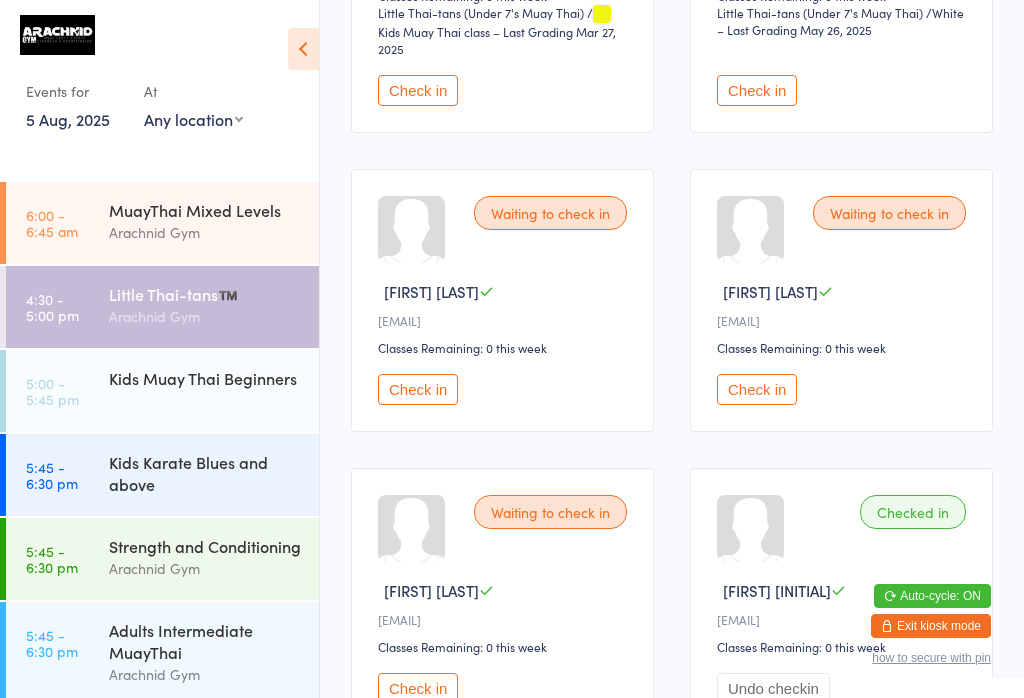 click on "Check in" at bounding box center [757, 389] 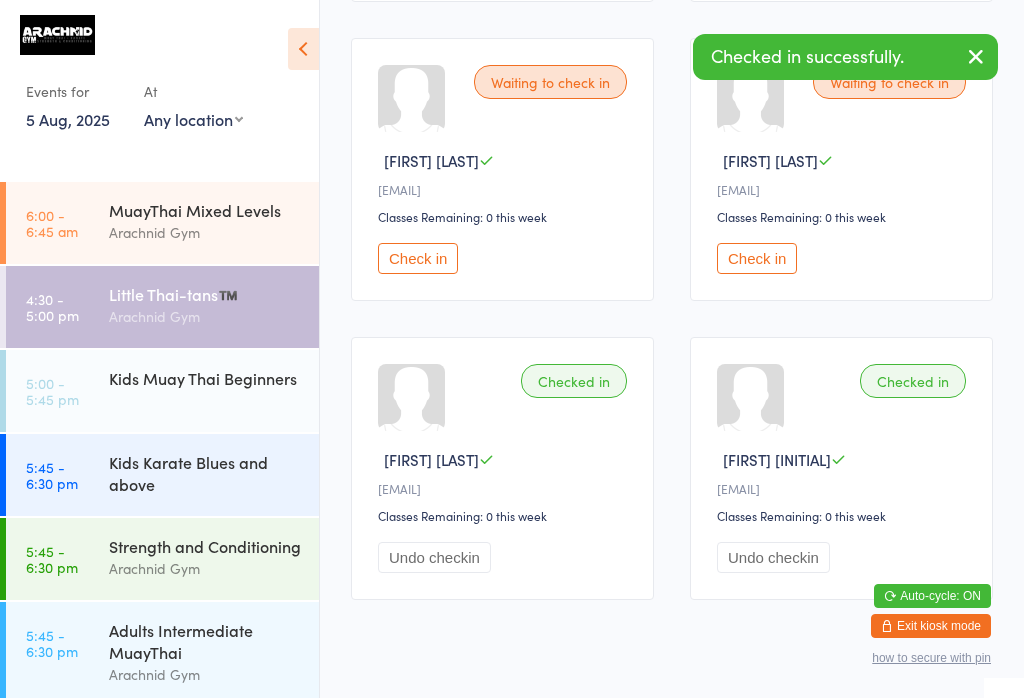 scroll, scrollTop: 1685, scrollLeft: 0, axis: vertical 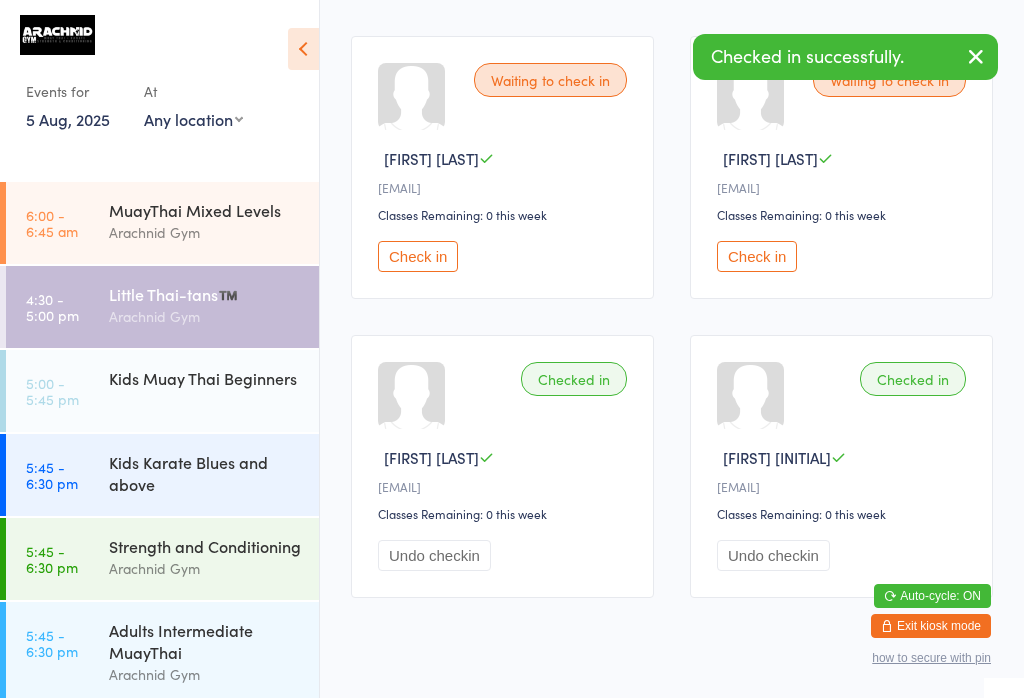 click on "Check in" at bounding box center (757, 256) 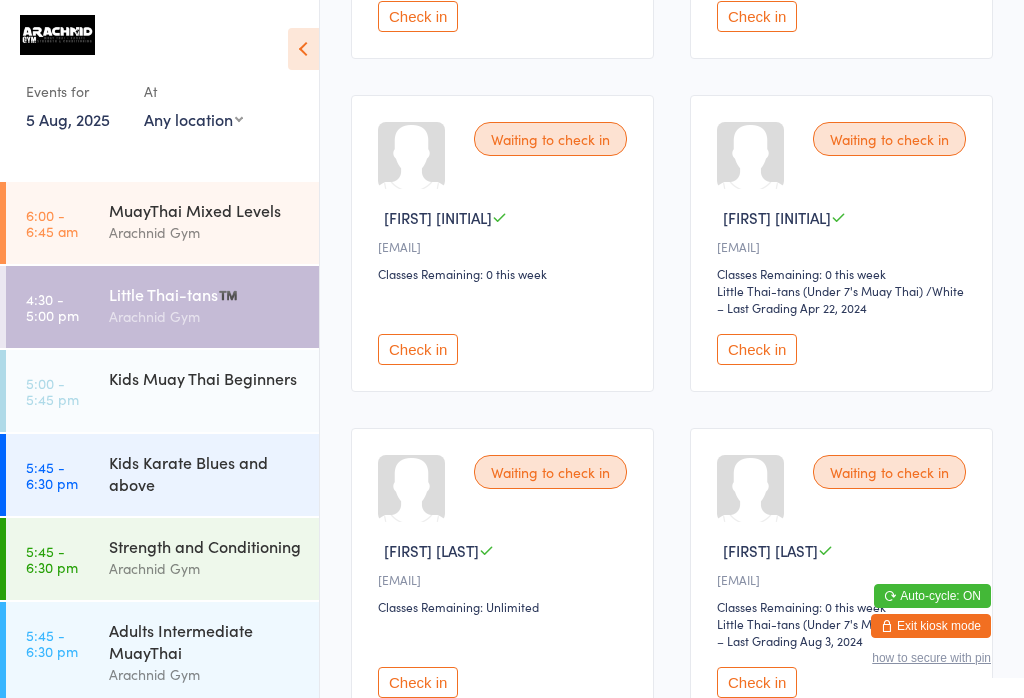 scroll, scrollTop: 607, scrollLeft: 0, axis: vertical 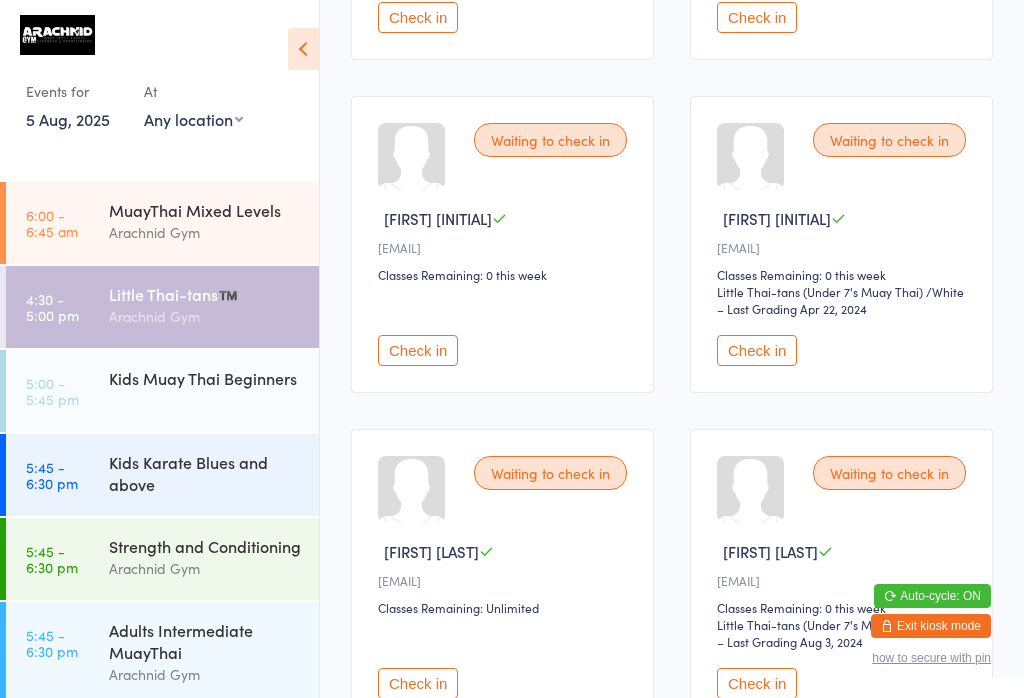 click on "Check in" at bounding box center [418, 350] 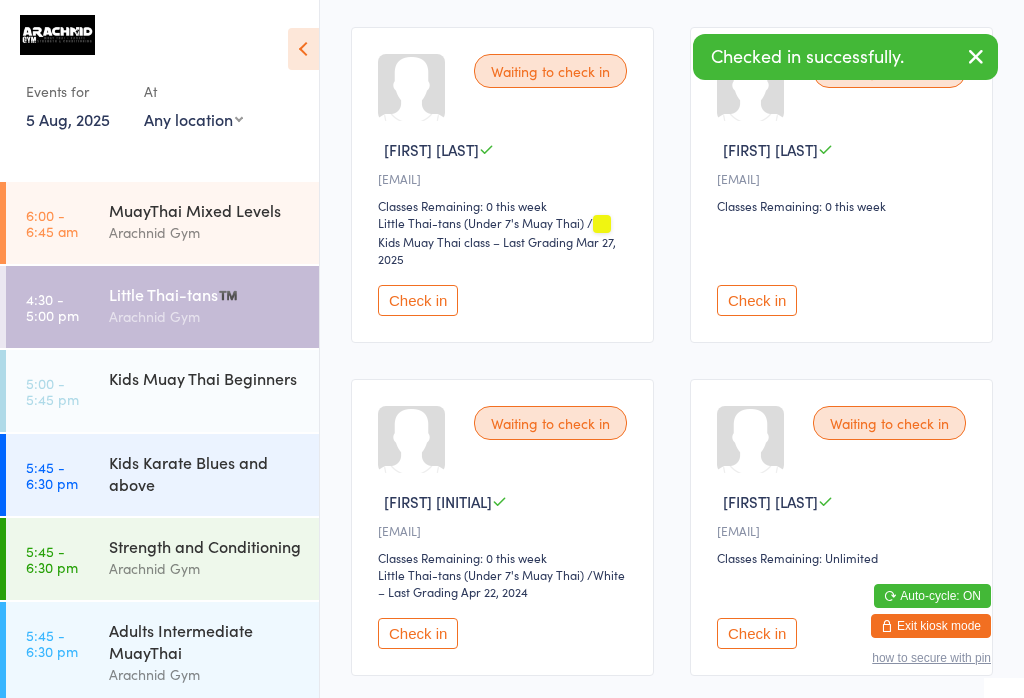 scroll, scrollTop: 323, scrollLeft: 0, axis: vertical 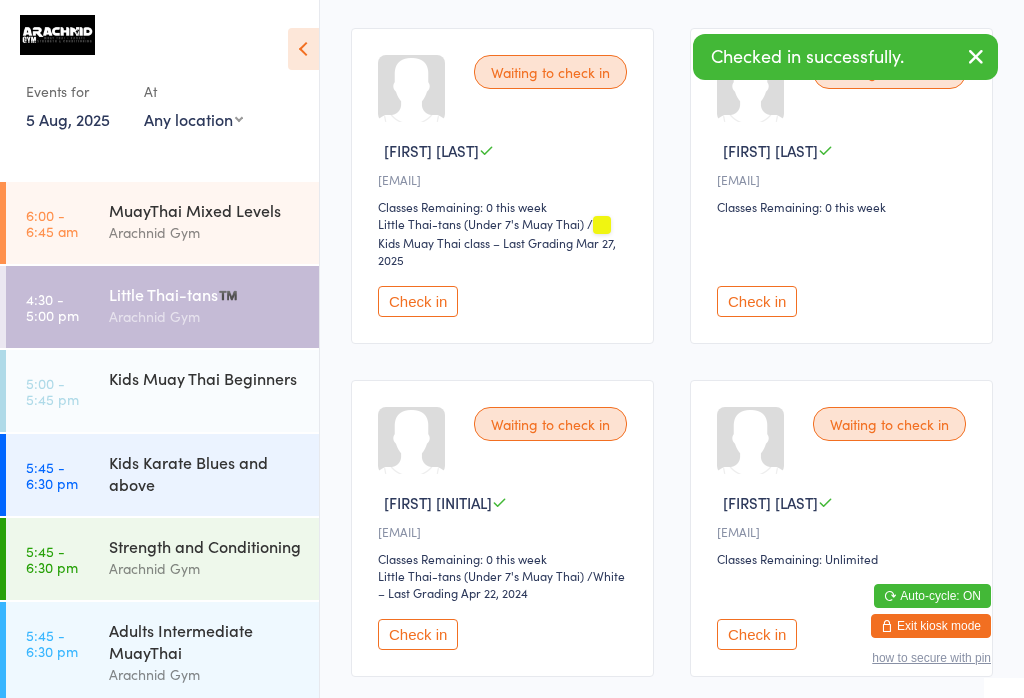 click on "Check in" at bounding box center [757, 301] 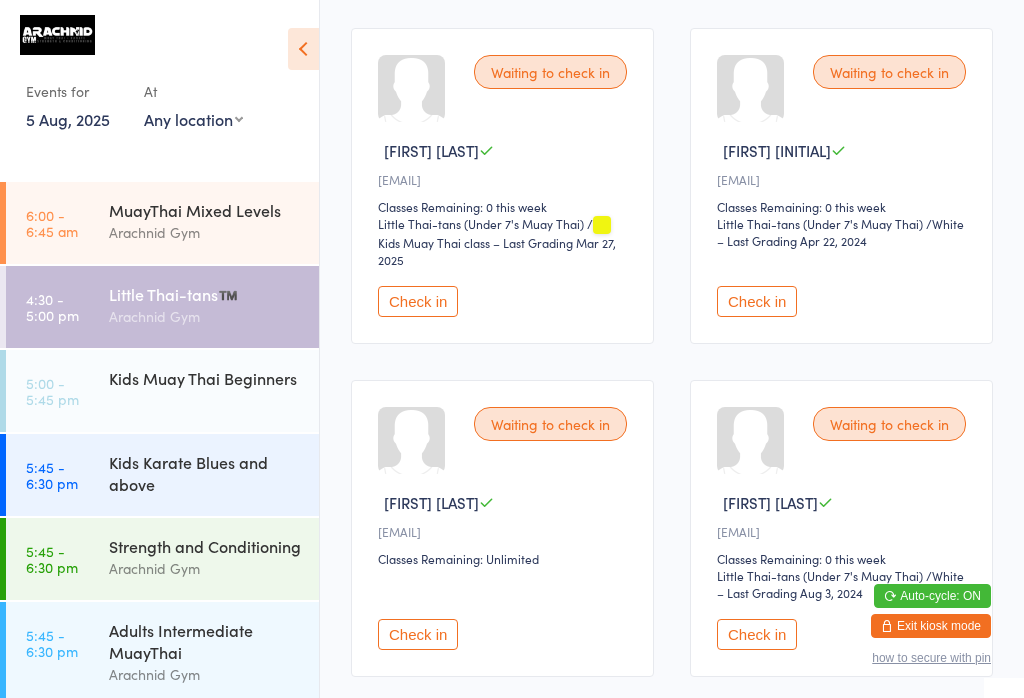 click on "Check in" at bounding box center [418, 634] 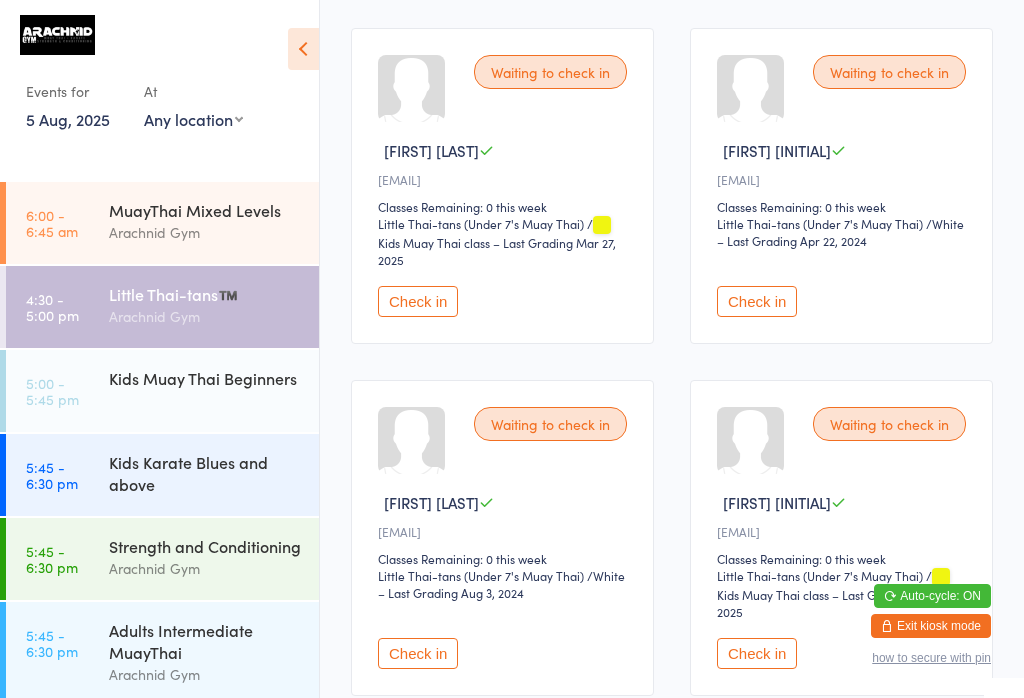 click on "Check in" at bounding box center [418, 301] 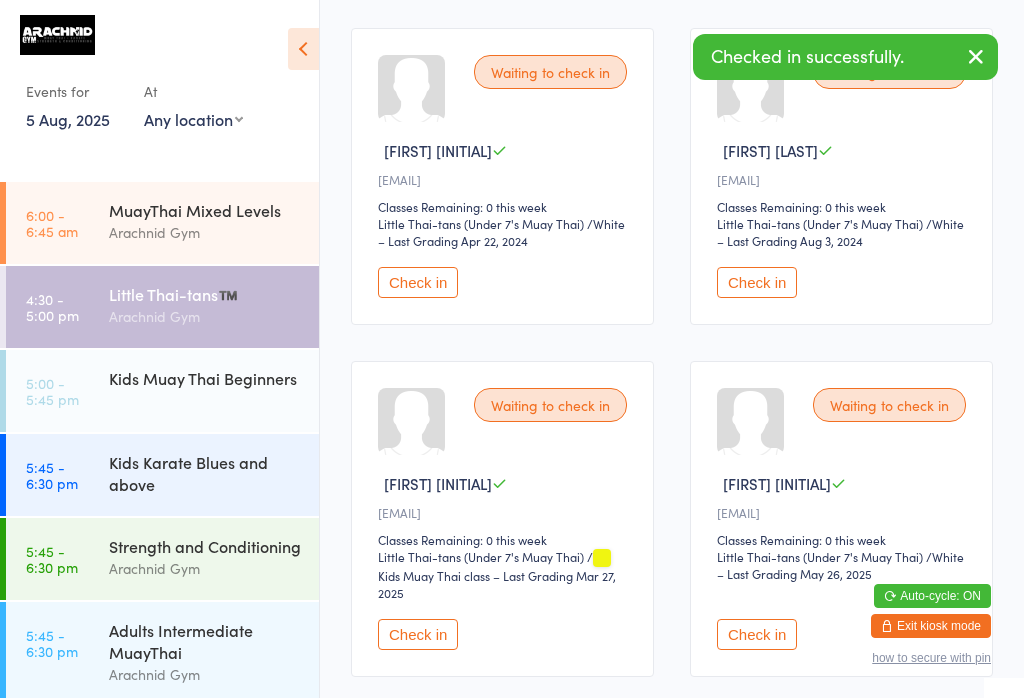 click on "Kids Muay Thai Beginners" at bounding box center (214, 378) 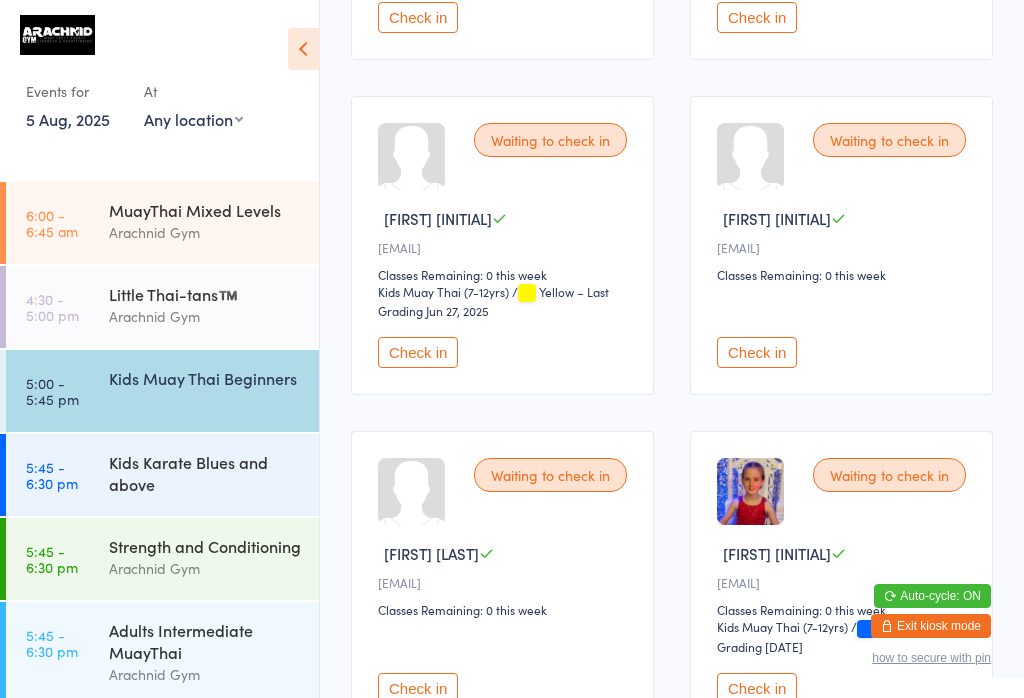 scroll, scrollTop: 575, scrollLeft: 0, axis: vertical 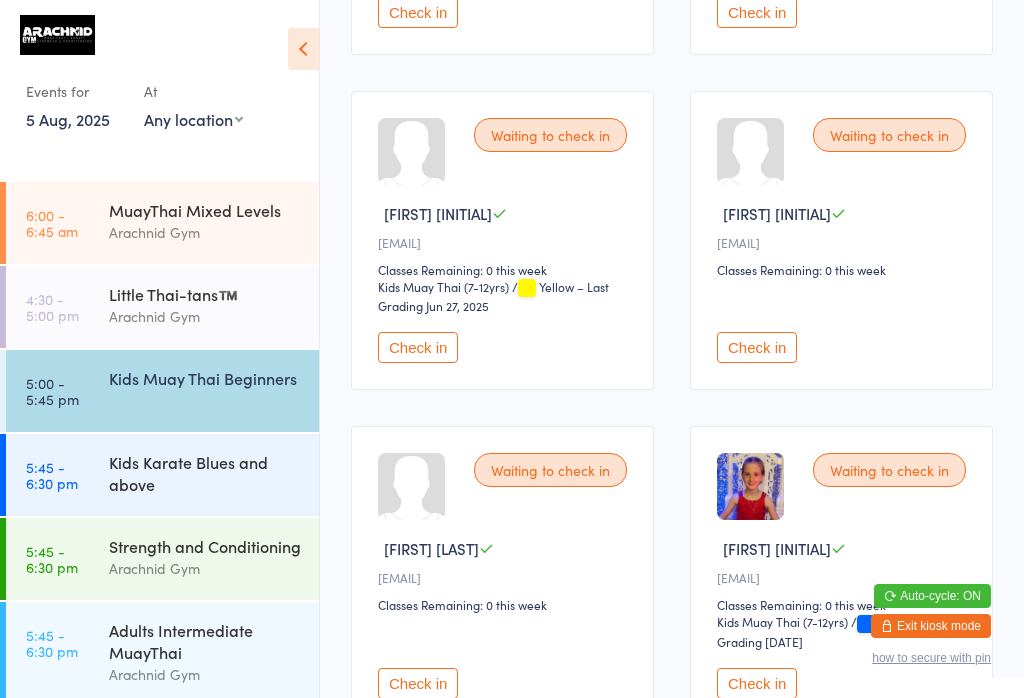 click on "Check in" at bounding box center (757, 347) 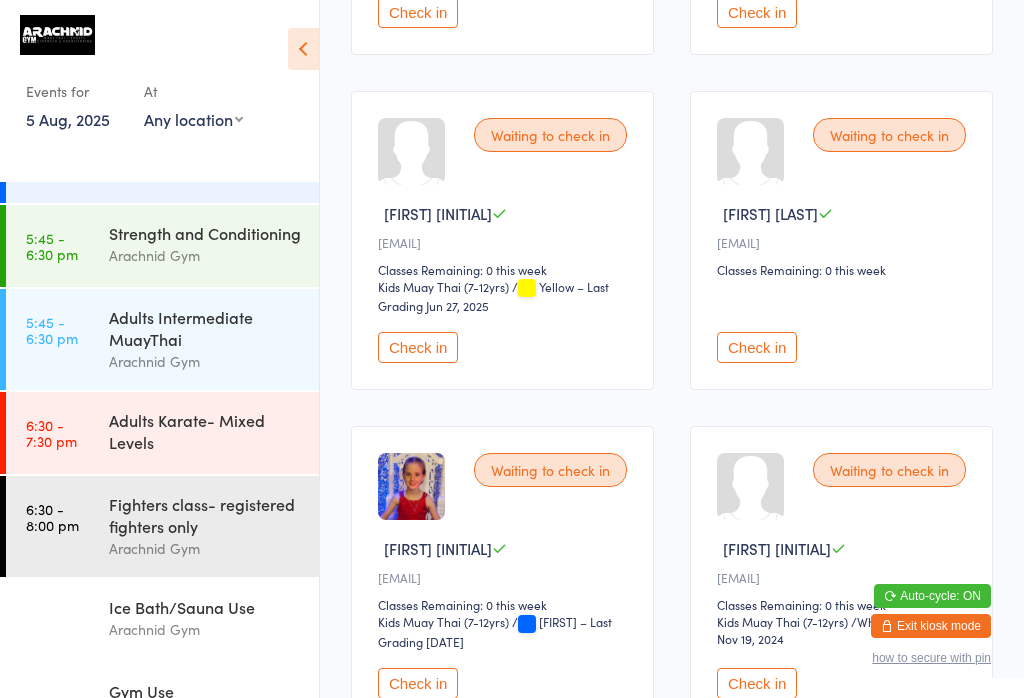 scroll, scrollTop: 364, scrollLeft: 0, axis: vertical 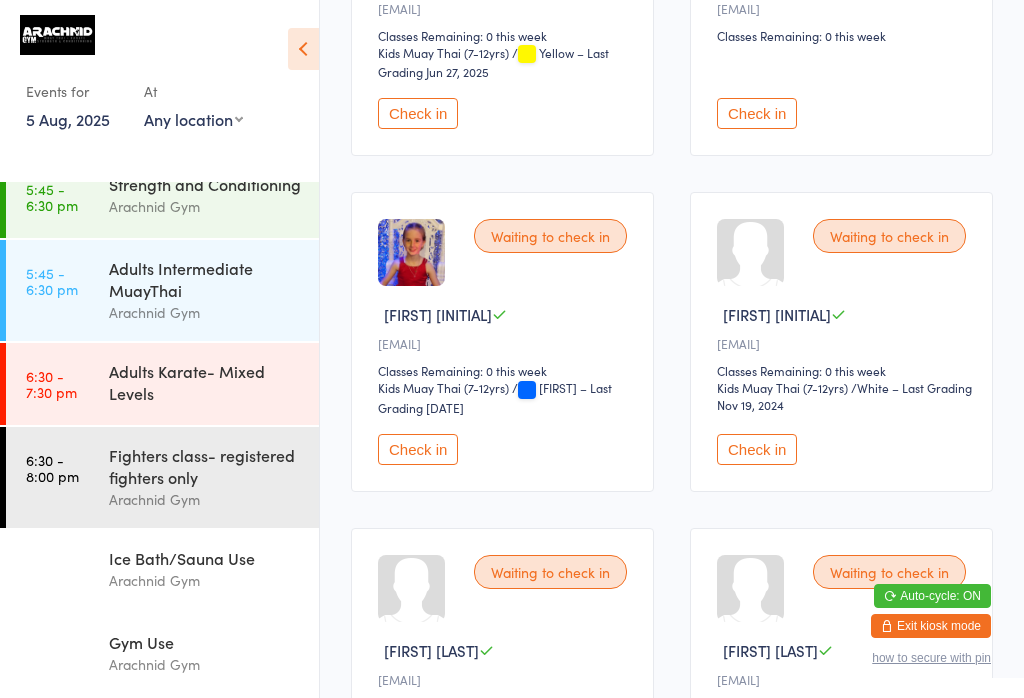 click on "Arachnid Gym" at bounding box center (205, 664) 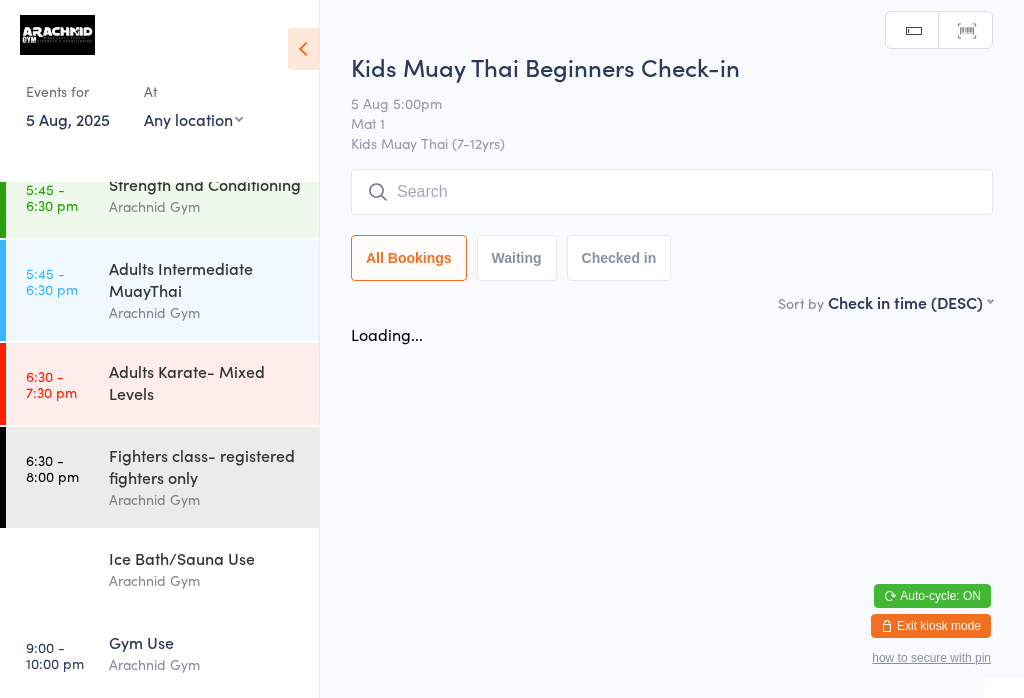 scroll, scrollTop: 0, scrollLeft: 0, axis: both 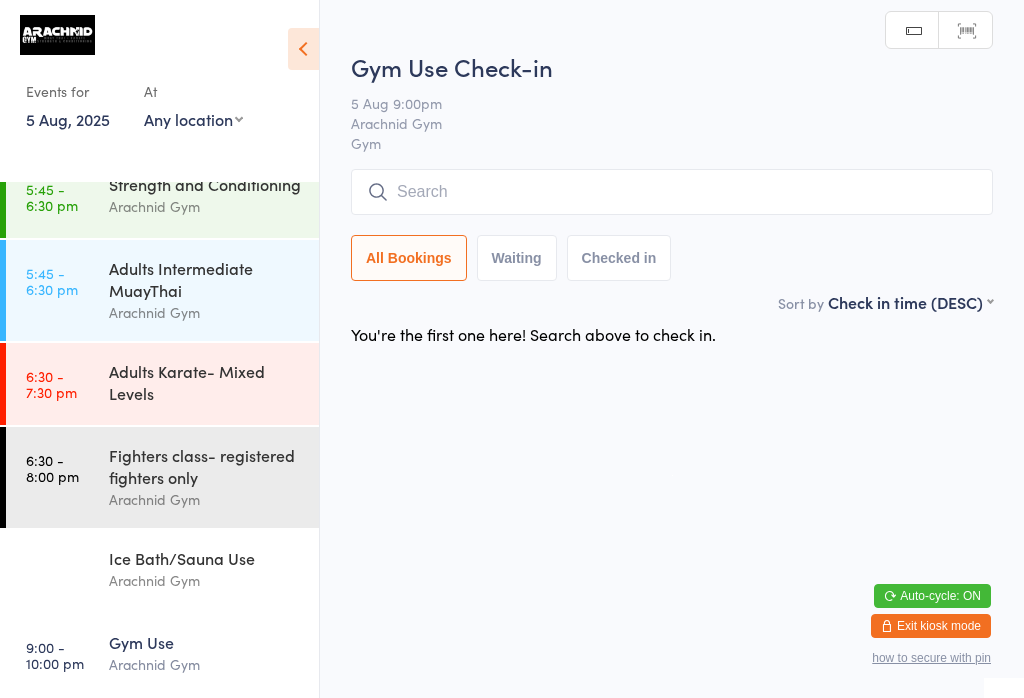 click at bounding box center [672, 192] 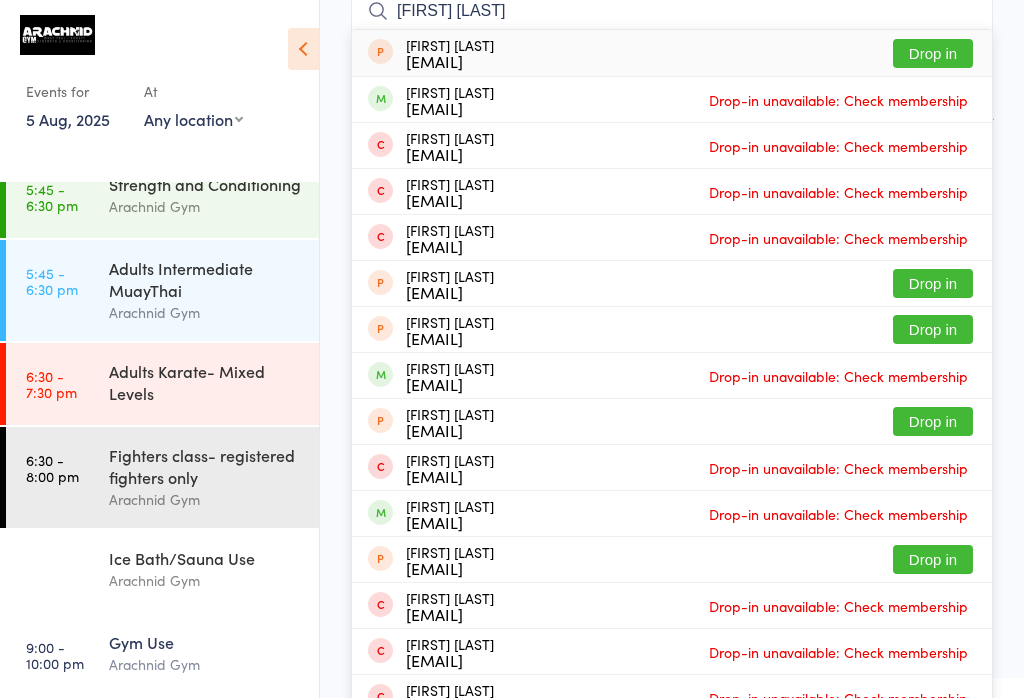 type on "Jake de" 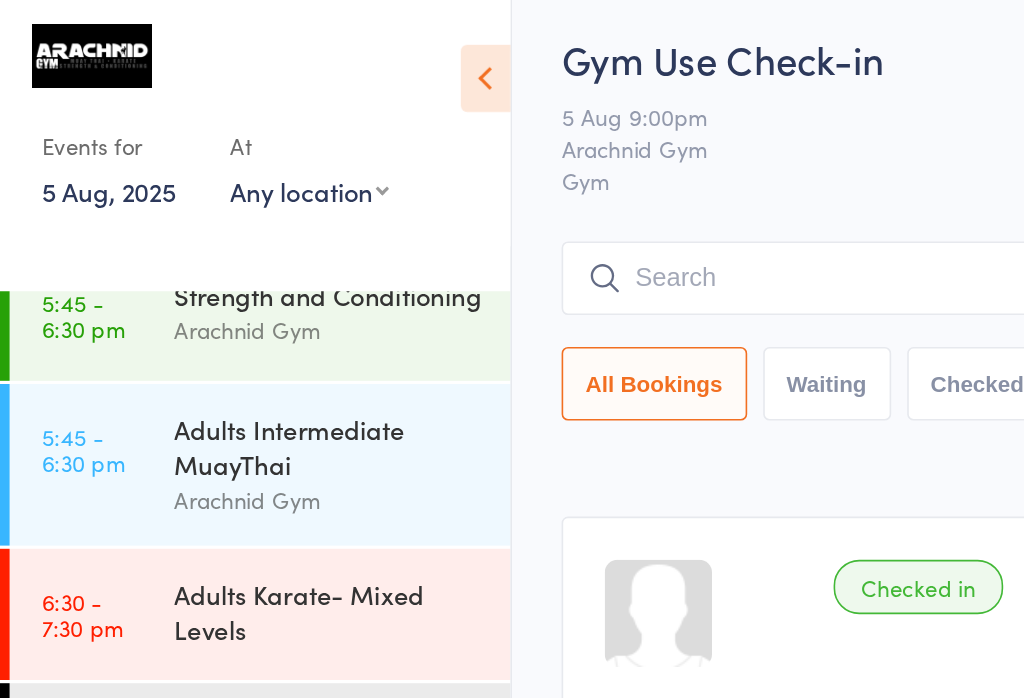 scroll, scrollTop: 27, scrollLeft: 0, axis: vertical 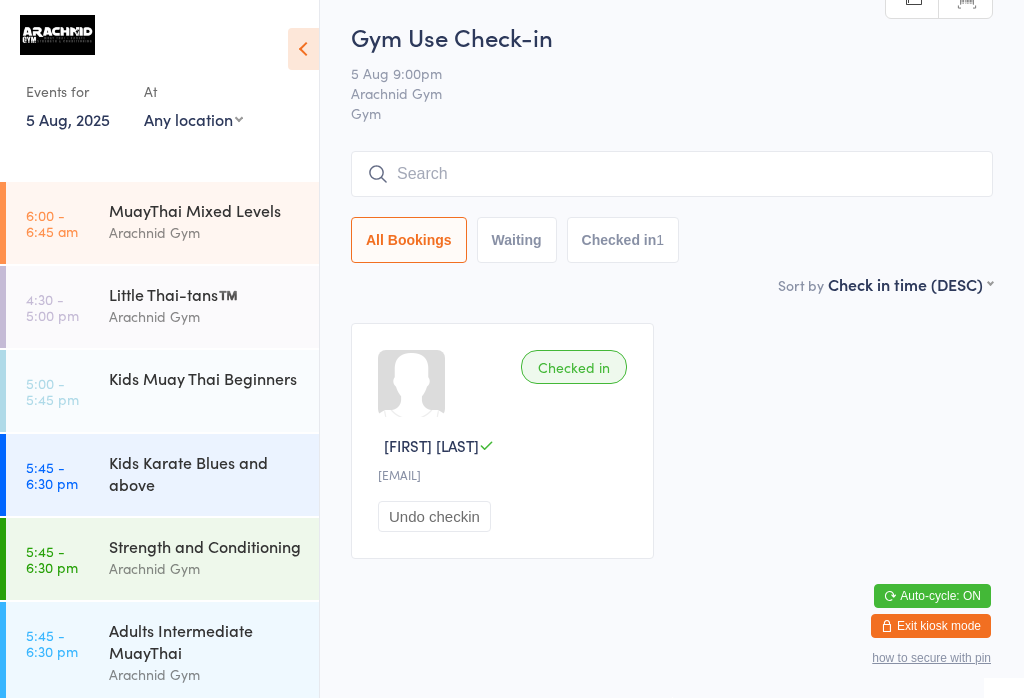 click on "Little Thai-tans™️ Arachnid Gym" at bounding box center [214, 305] 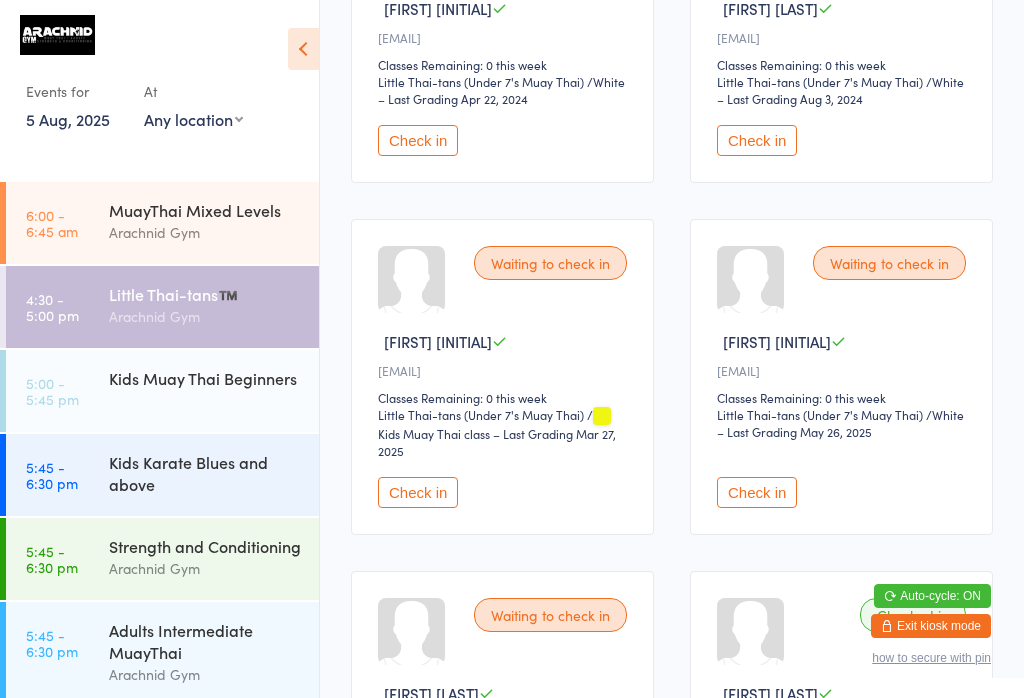 scroll, scrollTop: 534, scrollLeft: 0, axis: vertical 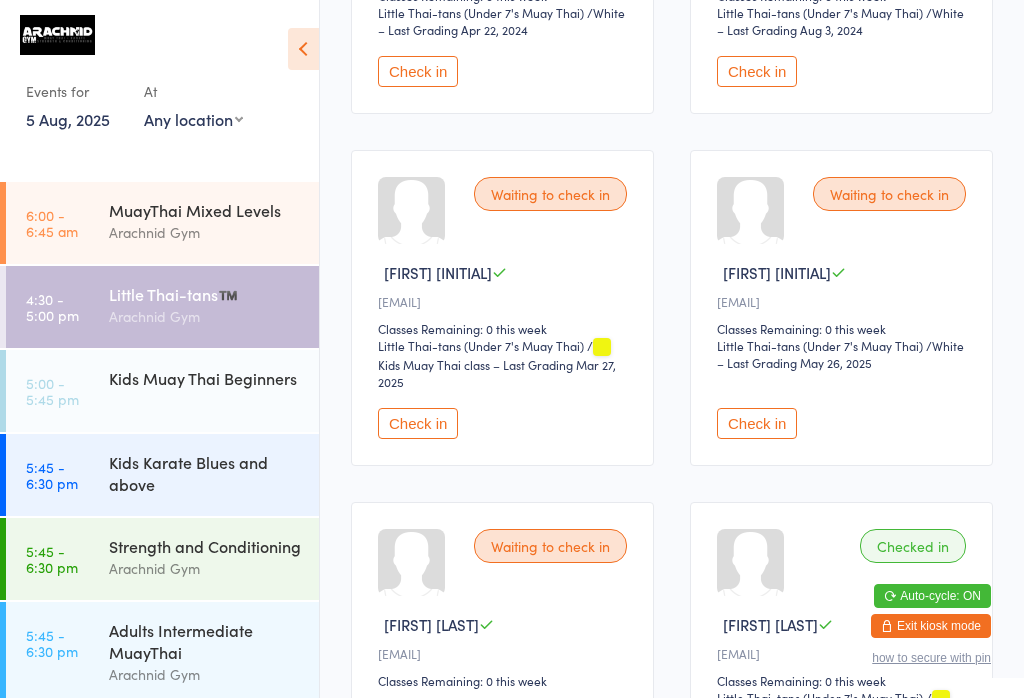 click on "Check in" at bounding box center [418, 423] 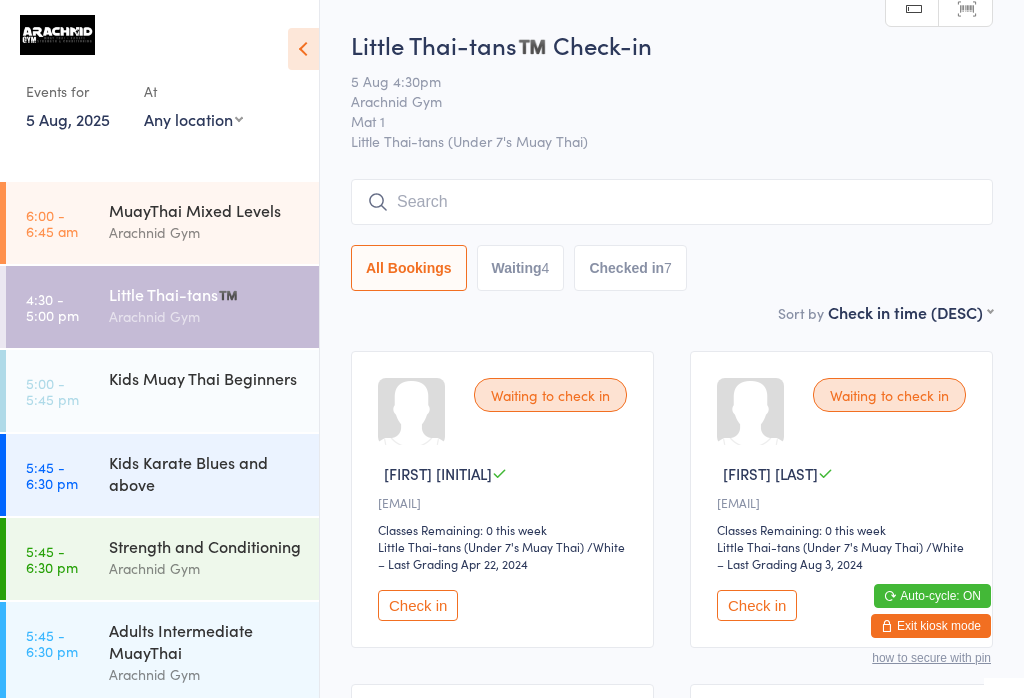 scroll, scrollTop: 0, scrollLeft: 0, axis: both 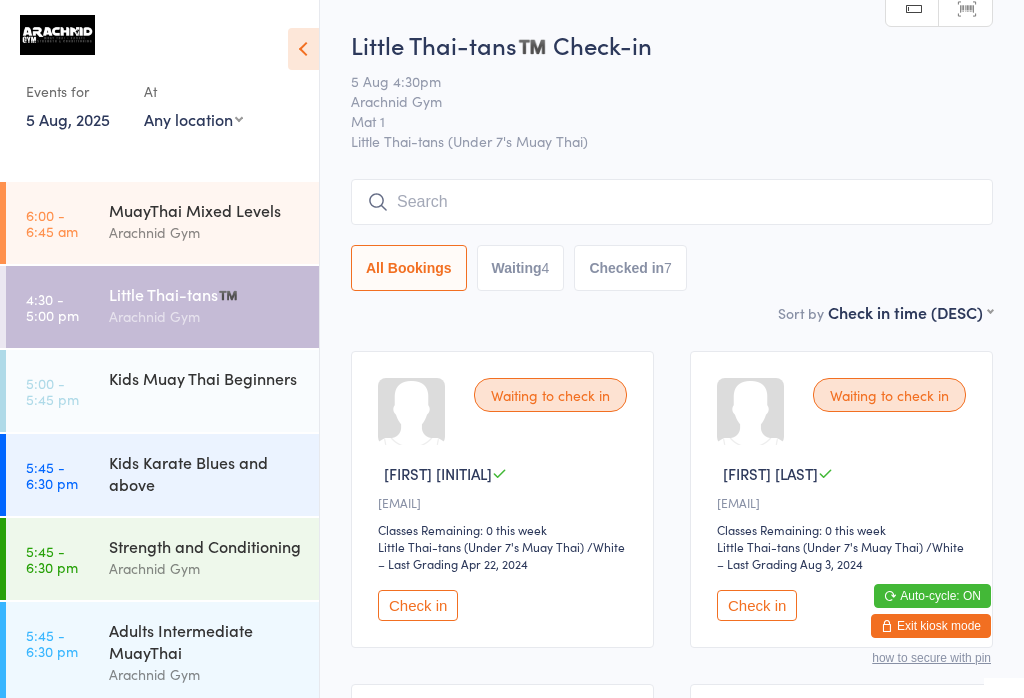 click on "Little Thai-tans™️ Arachnid Gym" at bounding box center (214, 305) 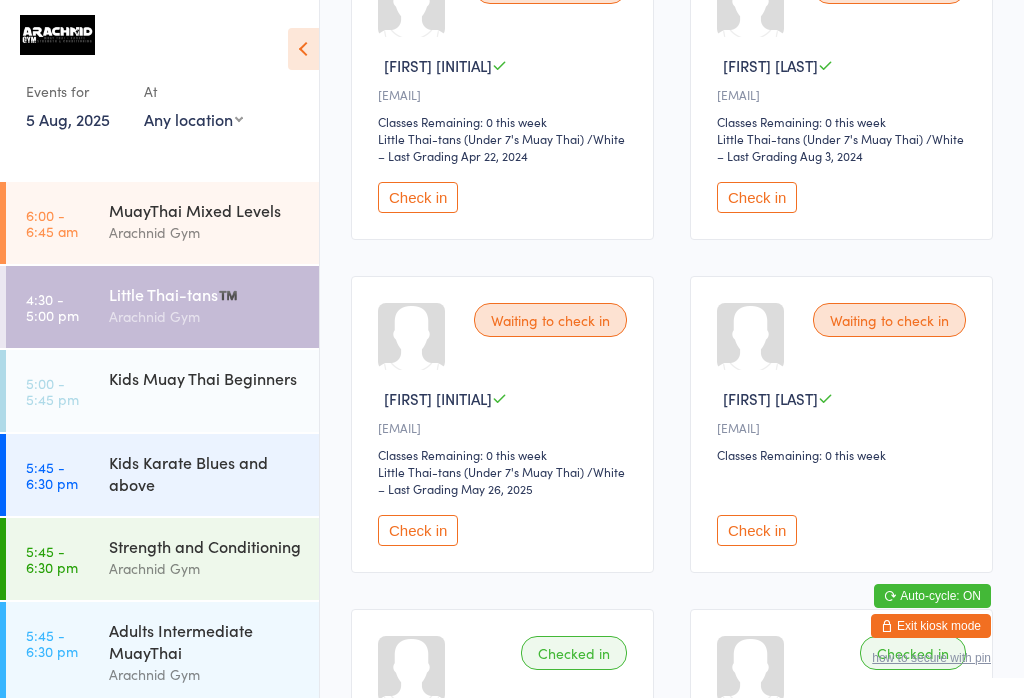 scroll, scrollTop: 403, scrollLeft: 0, axis: vertical 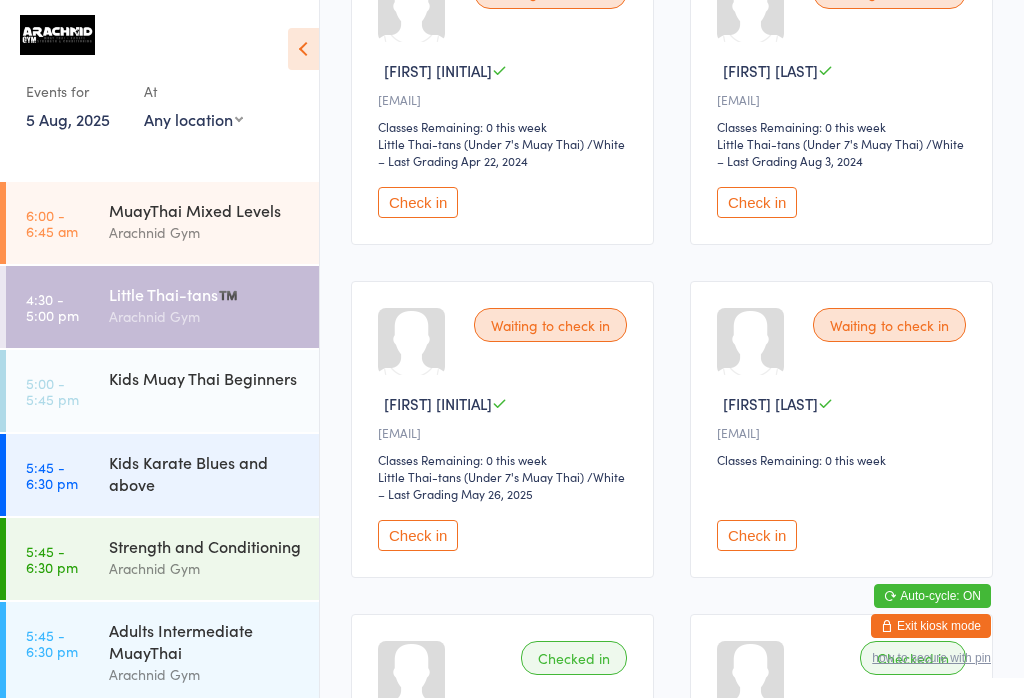 click on "Kids Muay Thai Beginners" at bounding box center (205, 378) 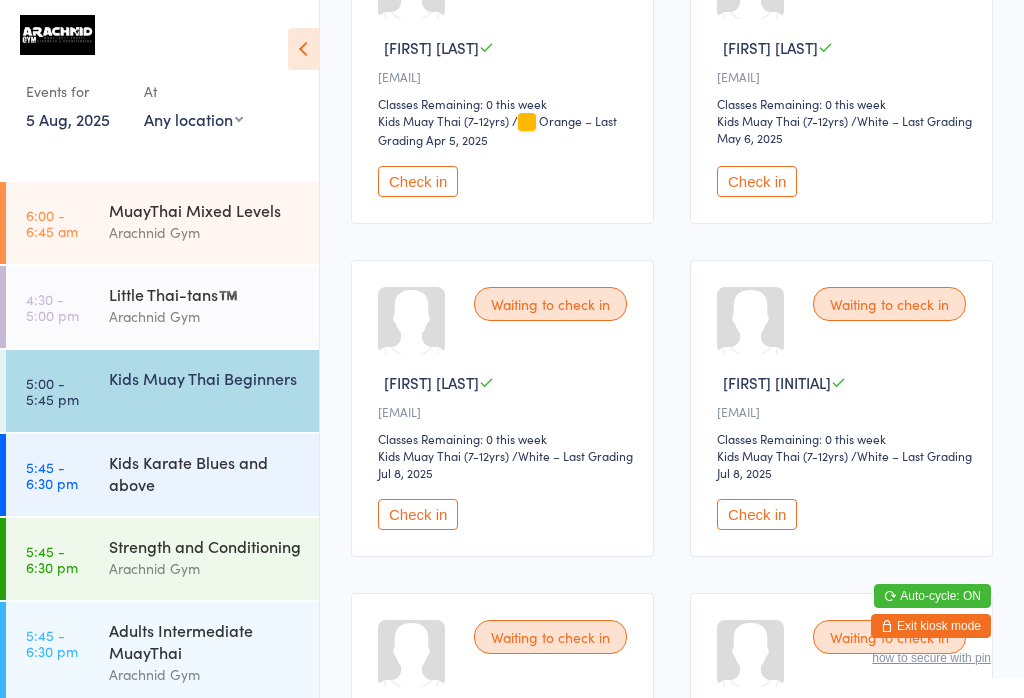 scroll, scrollTop: 2433, scrollLeft: 0, axis: vertical 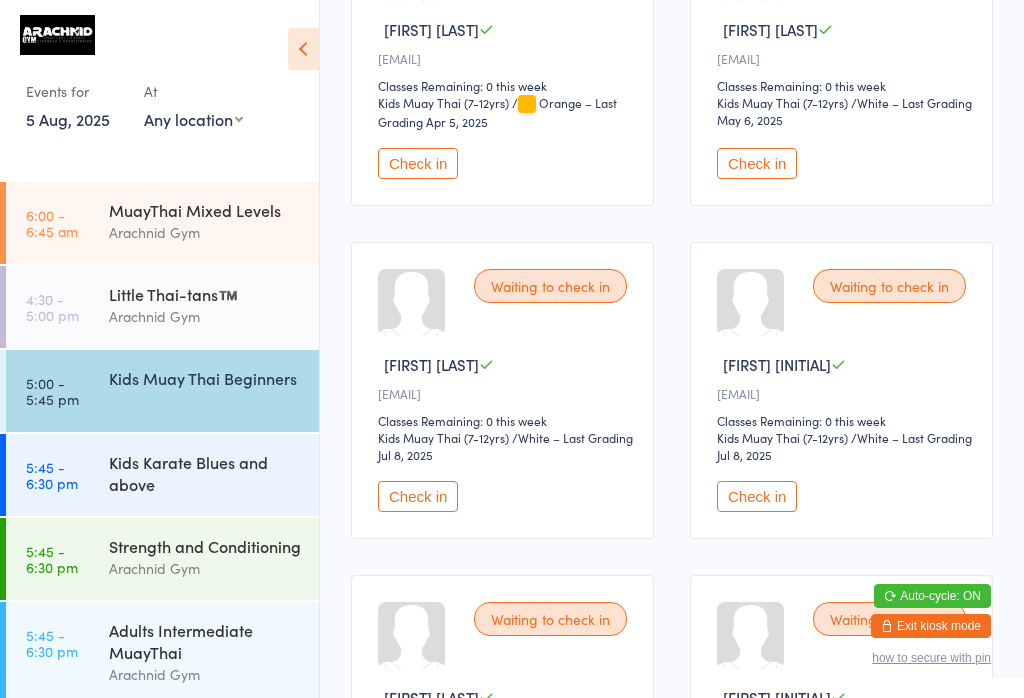 click on "Check in" at bounding box center [418, 496] 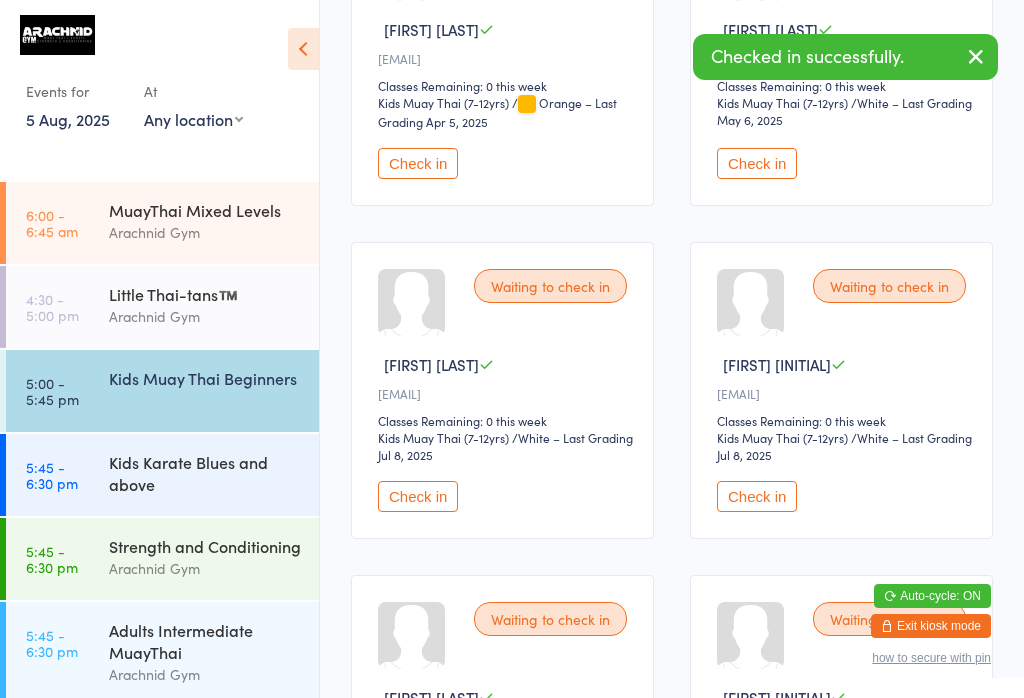 click on "Check in" at bounding box center (757, 496) 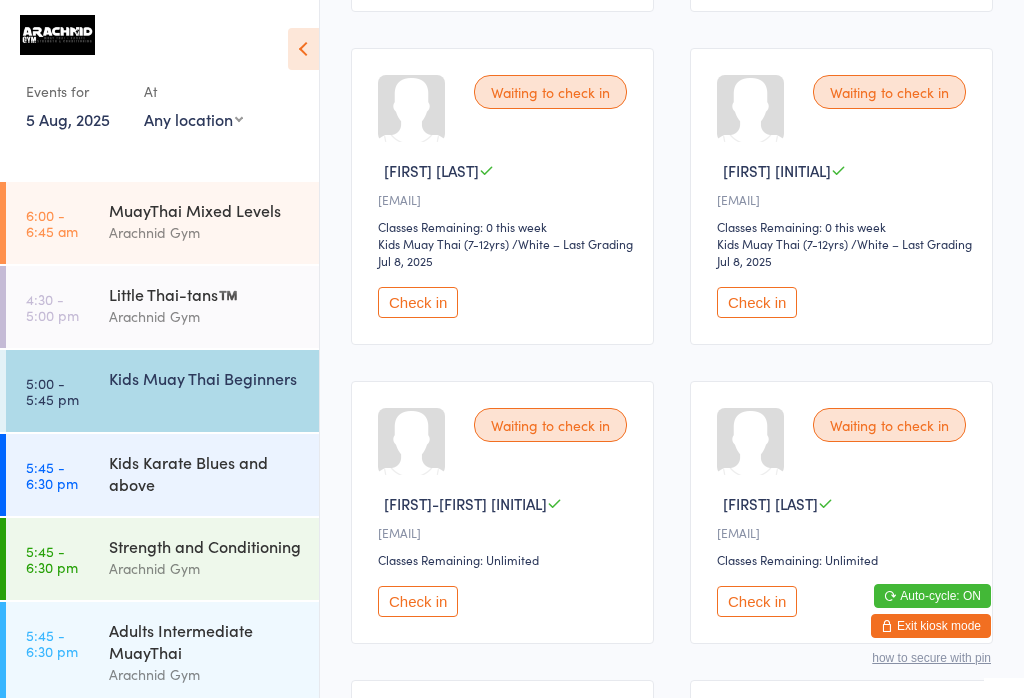 scroll, scrollTop: 2626, scrollLeft: 0, axis: vertical 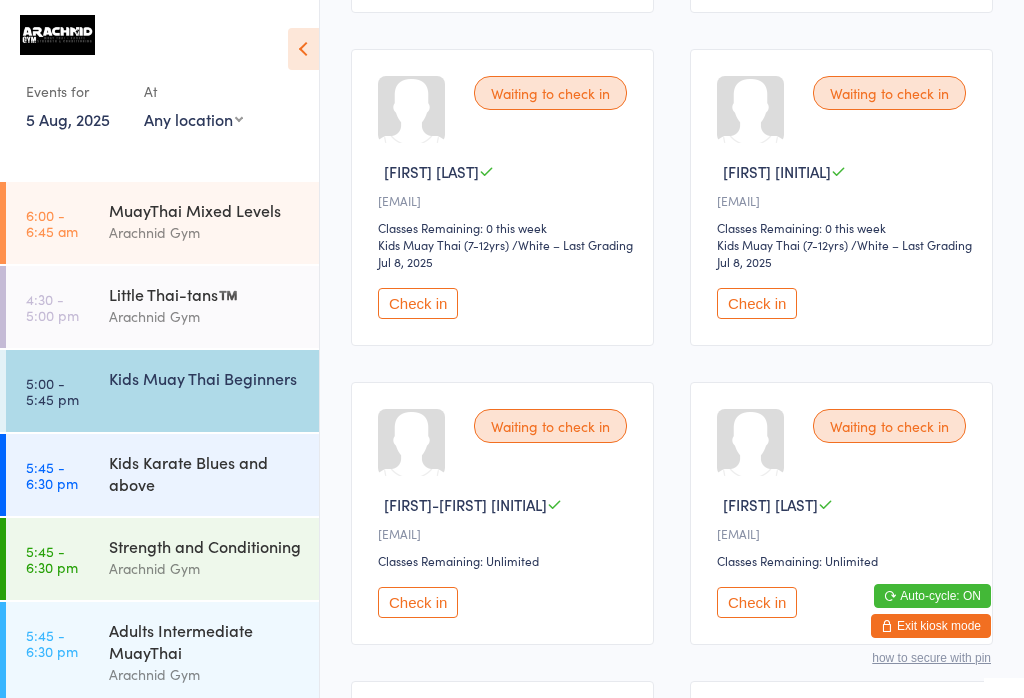 click on "Check in" at bounding box center (418, 303) 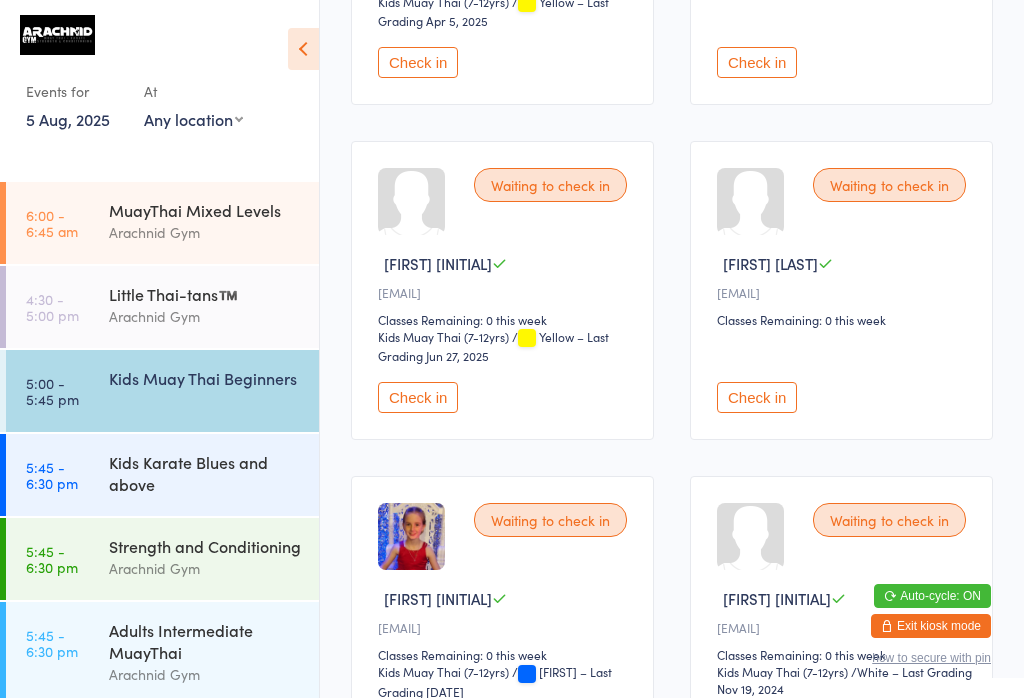 scroll, scrollTop: 527, scrollLeft: 0, axis: vertical 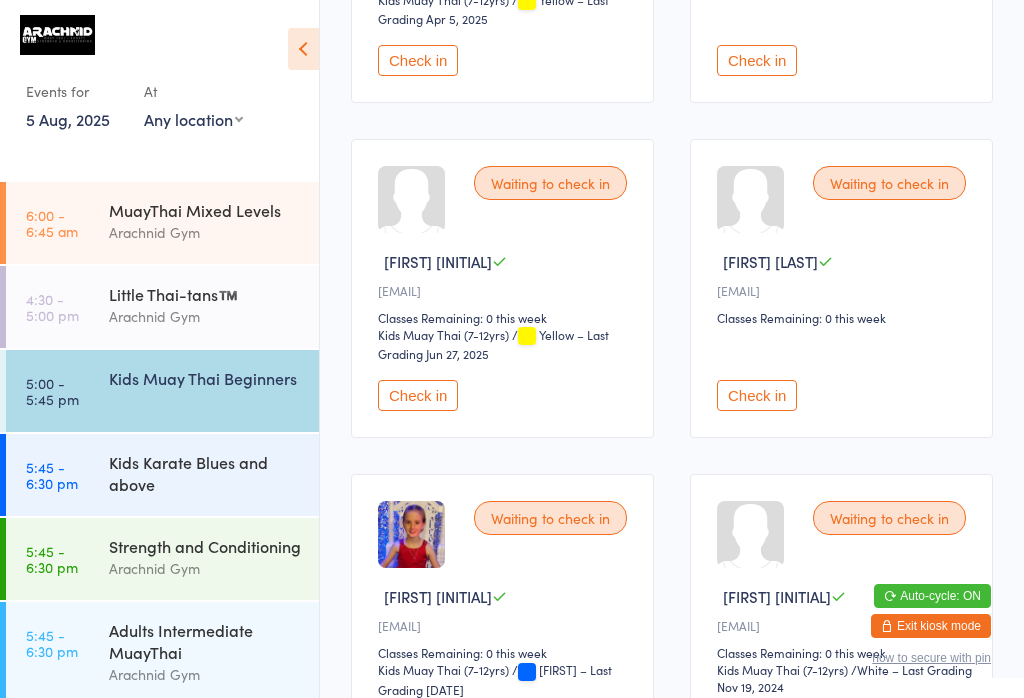 click on "Check in" at bounding box center (418, 395) 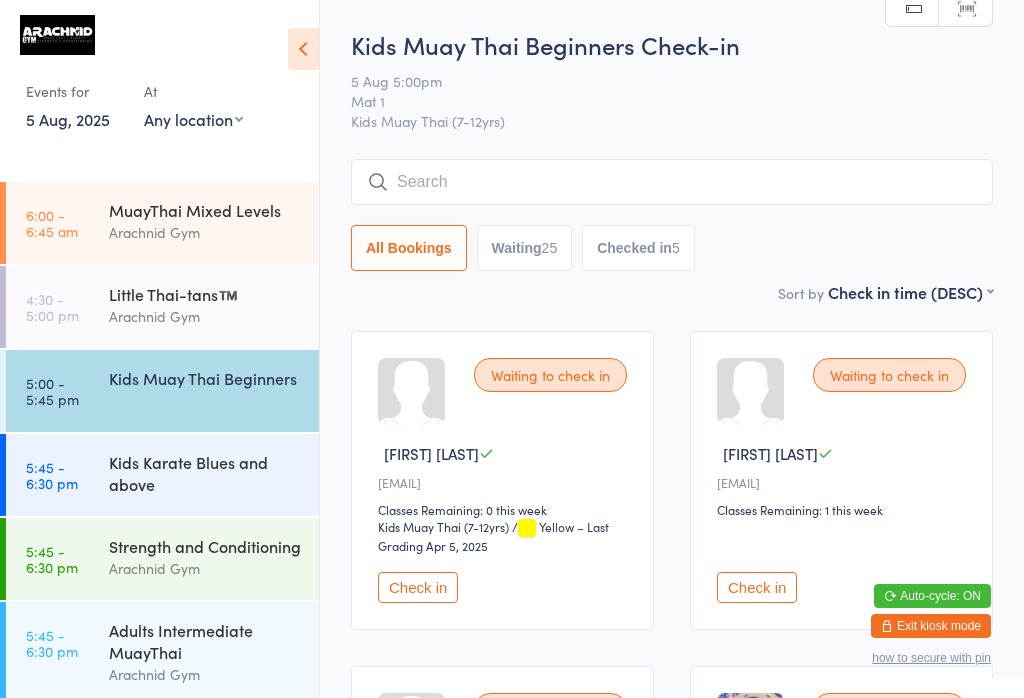 scroll, scrollTop: 0, scrollLeft: 0, axis: both 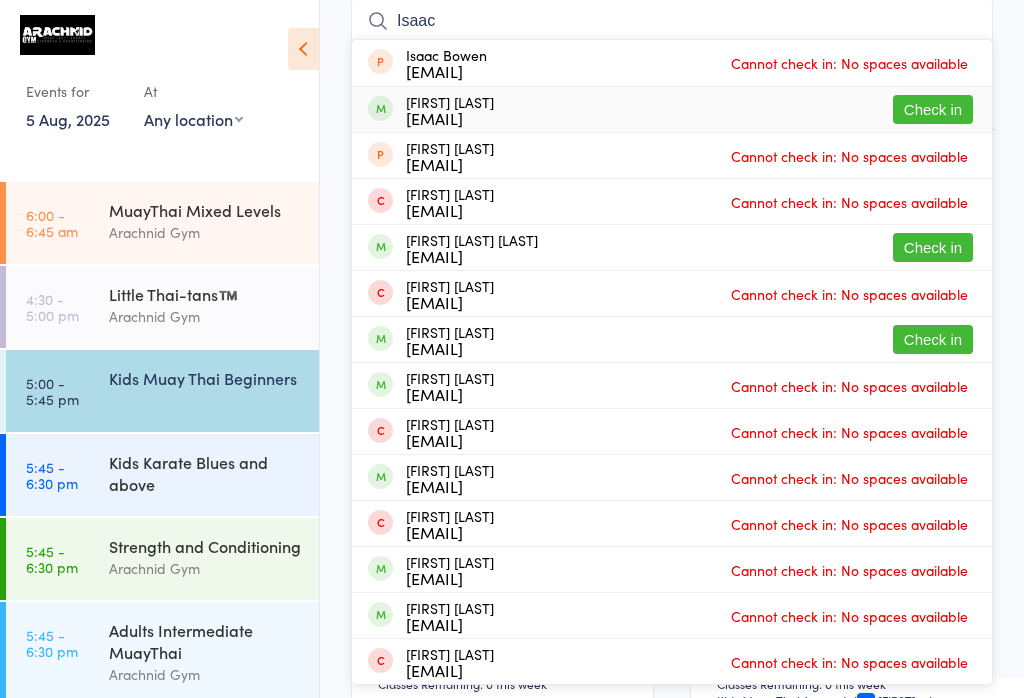type on "Isaac" 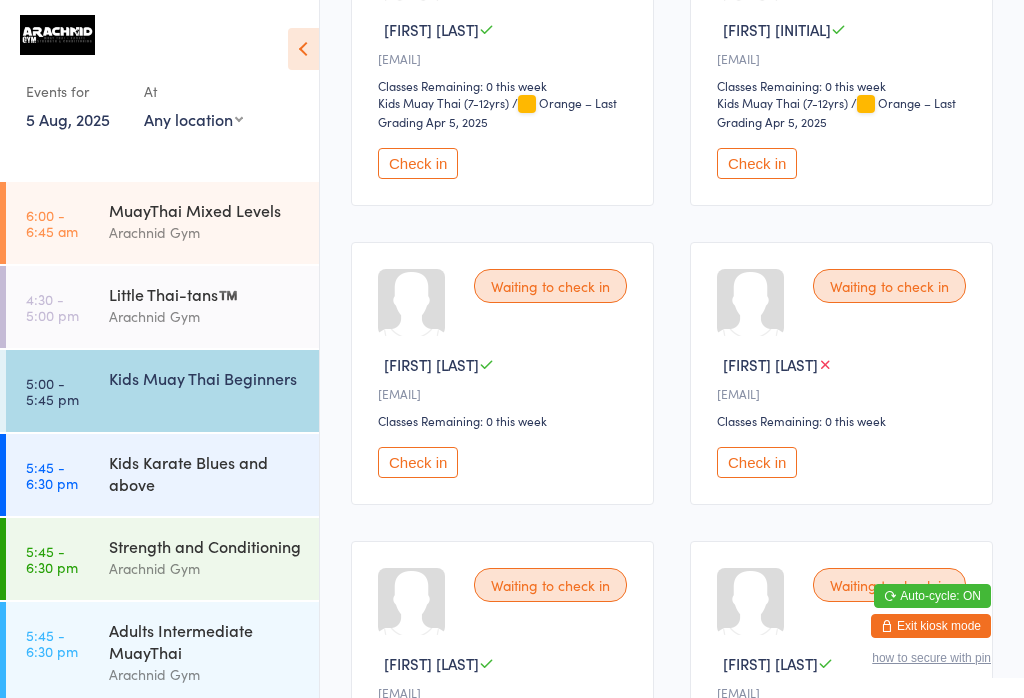 scroll, scrollTop: 1445, scrollLeft: 0, axis: vertical 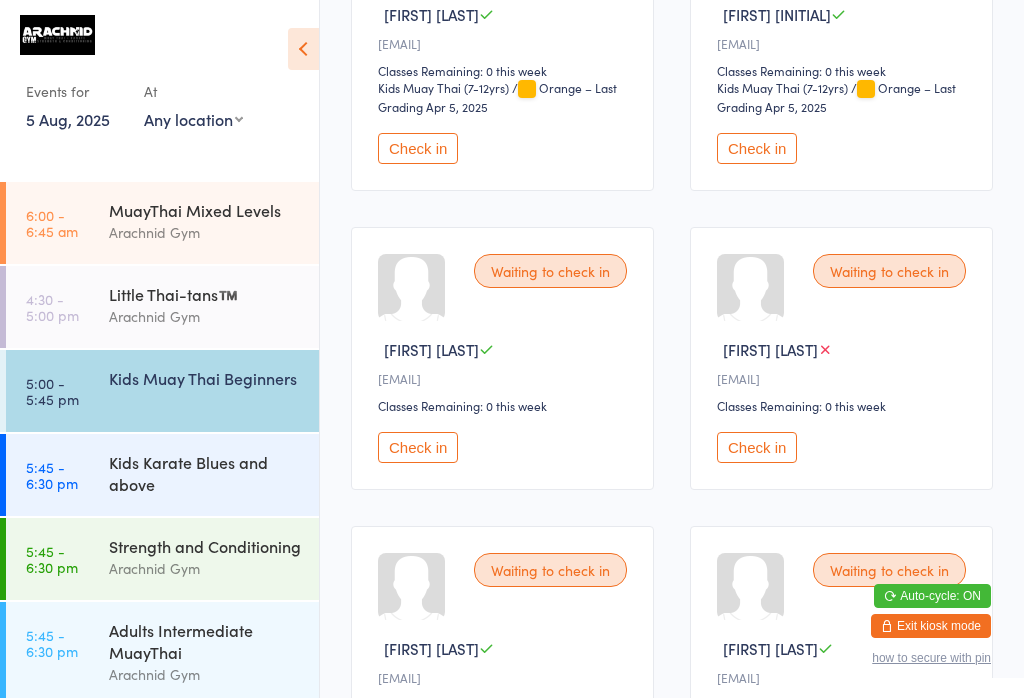 click on "Check in" at bounding box center (418, 447) 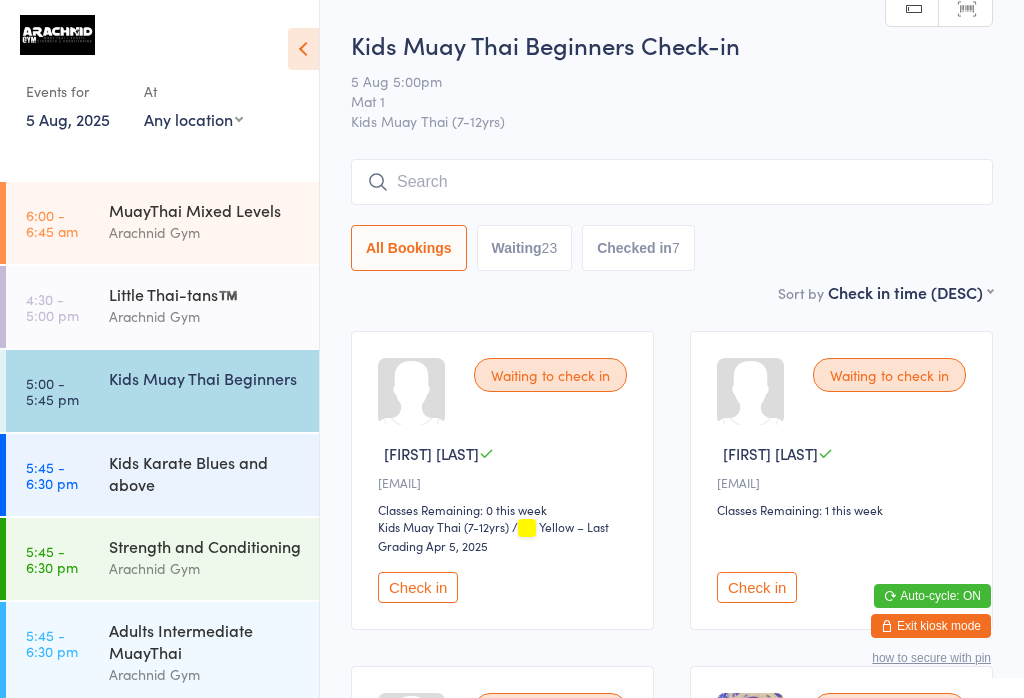 scroll, scrollTop: 39, scrollLeft: 0, axis: vertical 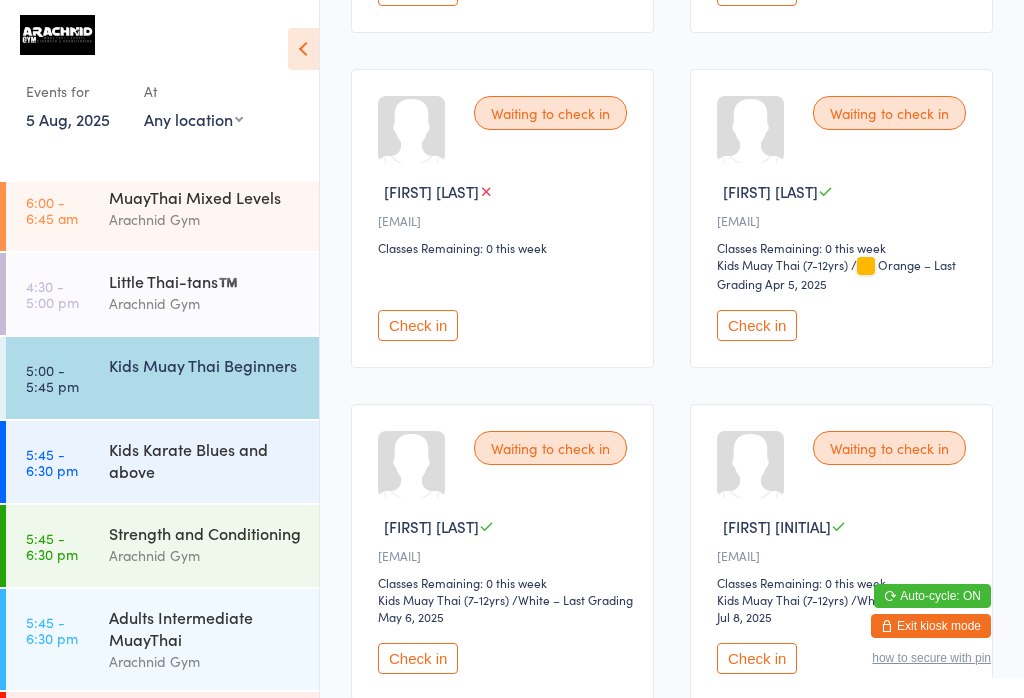click on "Adults Intermediate MuayThai" at bounding box center [205, 628] 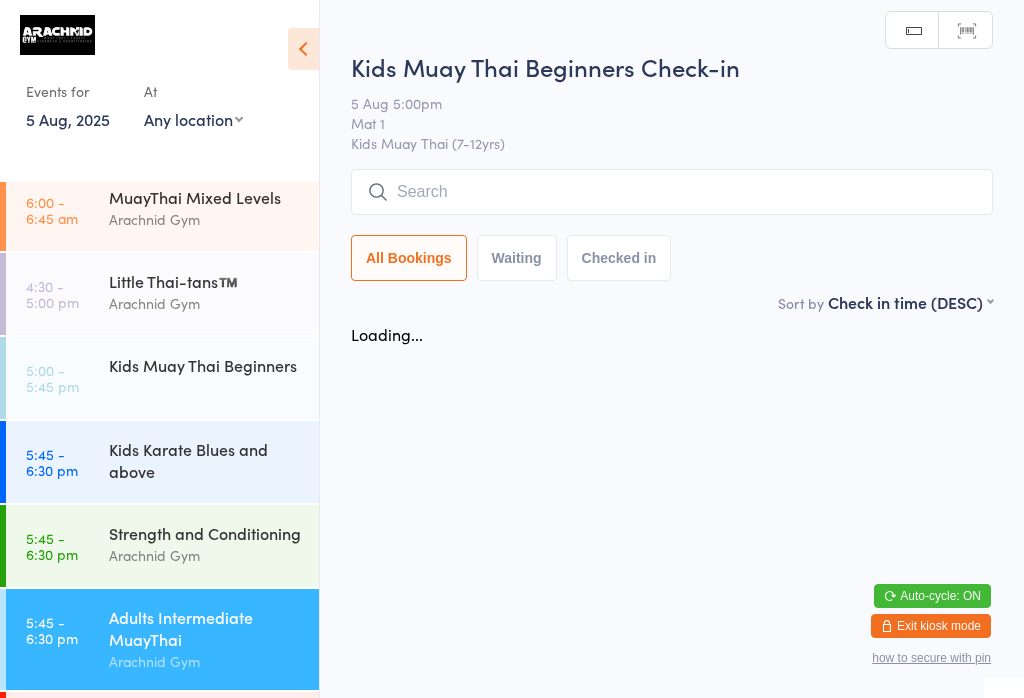 scroll, scrollTop: 0, scrollLeft: 0, axis: both 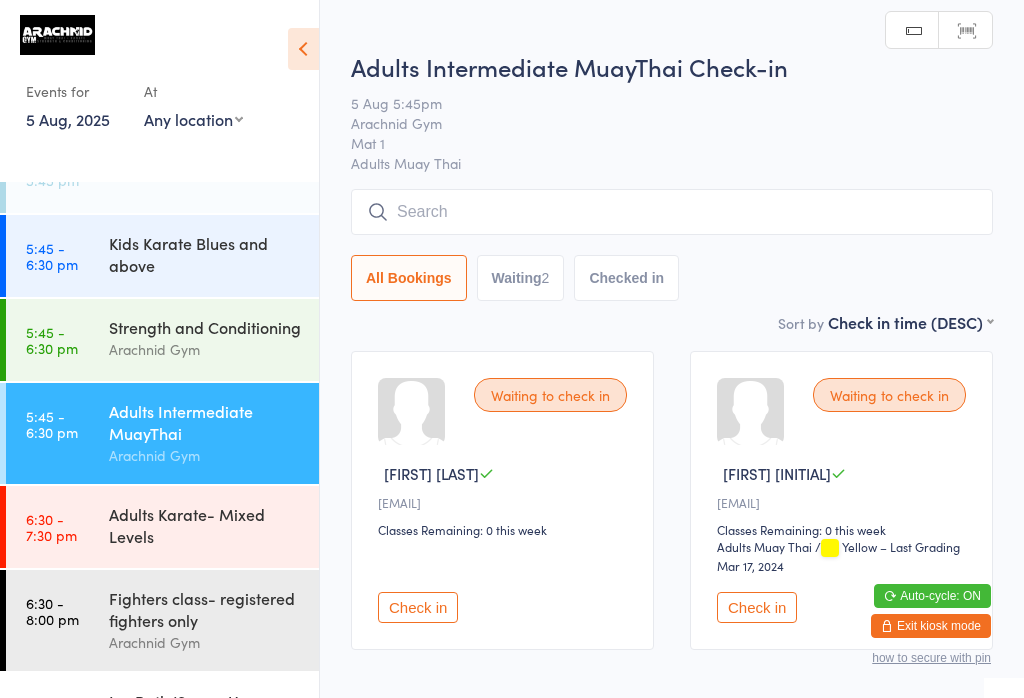 click on "Adults Karate- Mixed Levels" at bounding box center [205, 525] 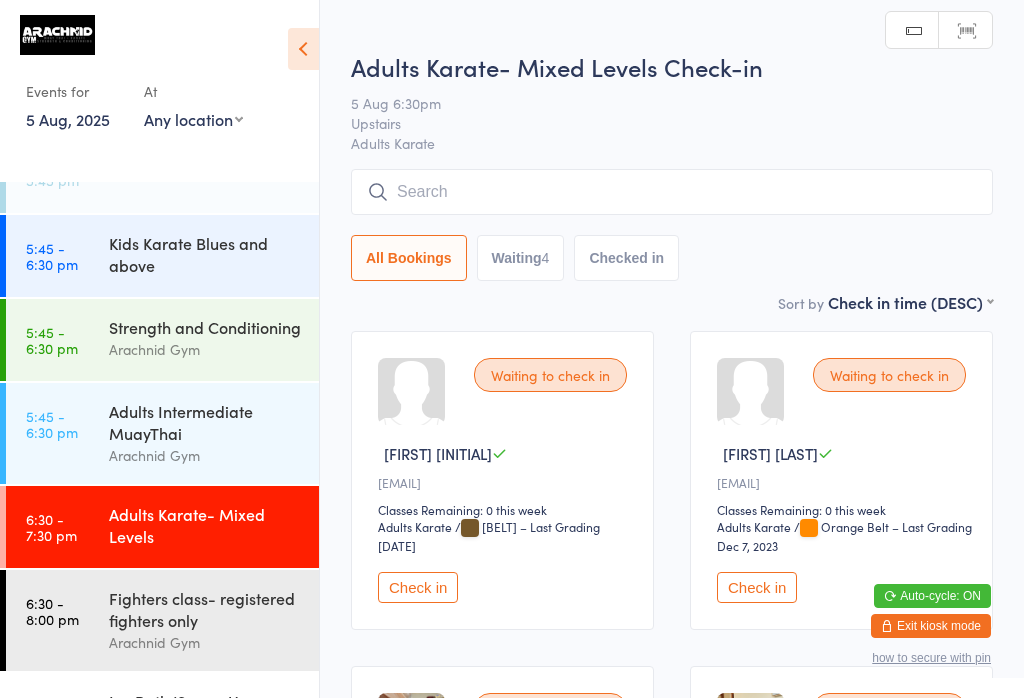 click on "Check in" at bounding box center [418, 587] 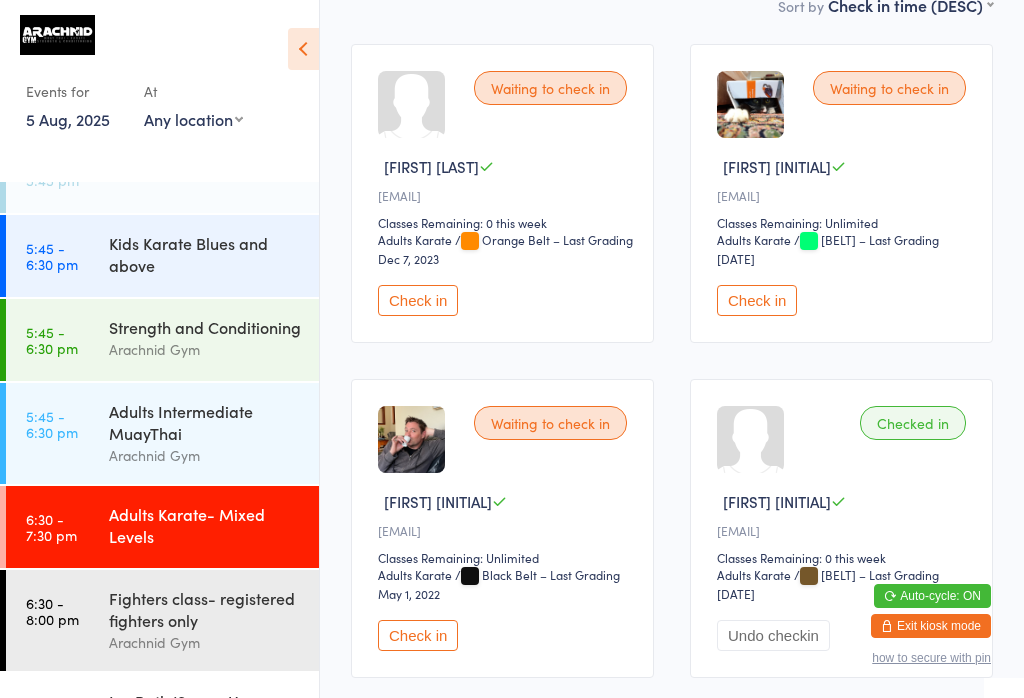 scroll, scrollTop: 281, scrollLeft: 0, axis: vertical 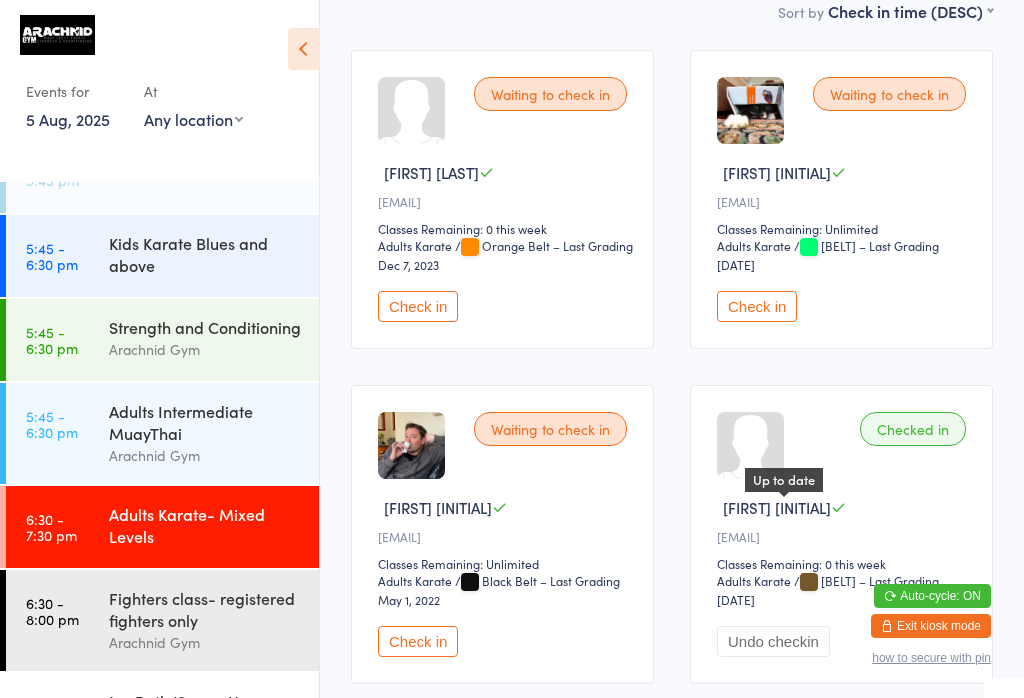 click at bounding box center (838, 507) 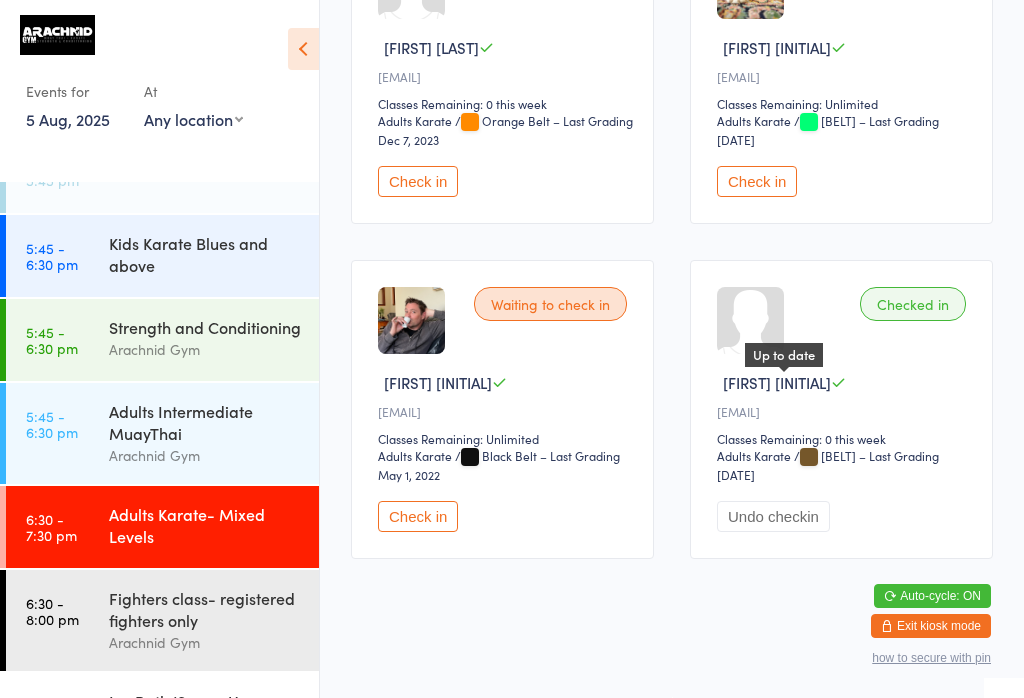 scroll, scrollTop: 425, scrollLeft: 0, axis: vertical 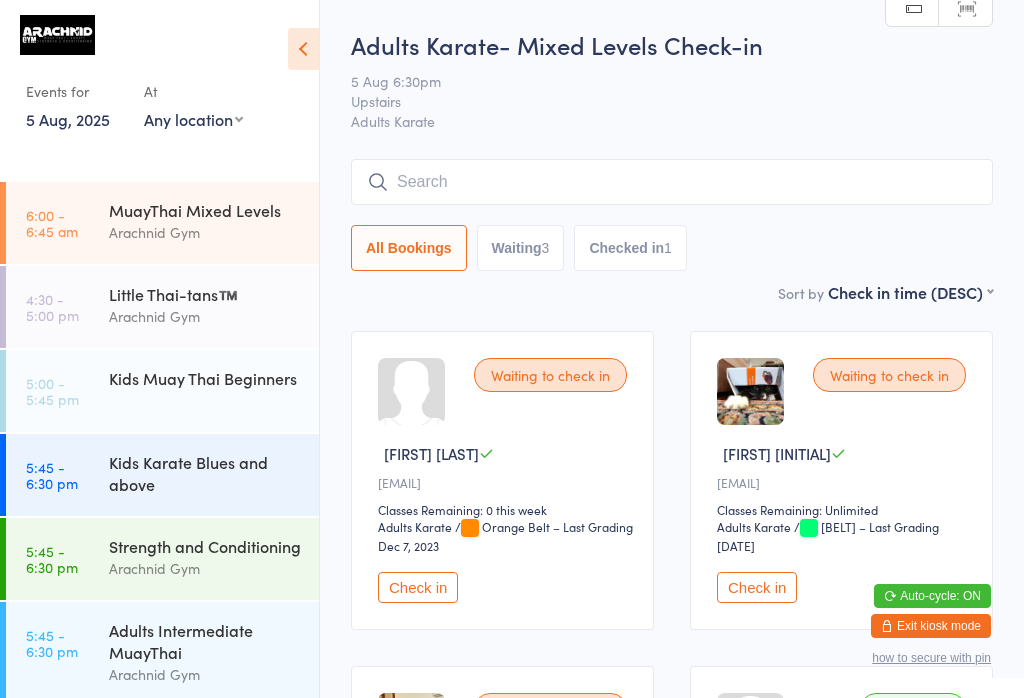 click on "Kids Muay Thai Beginners" at bounding box center (214, 378) 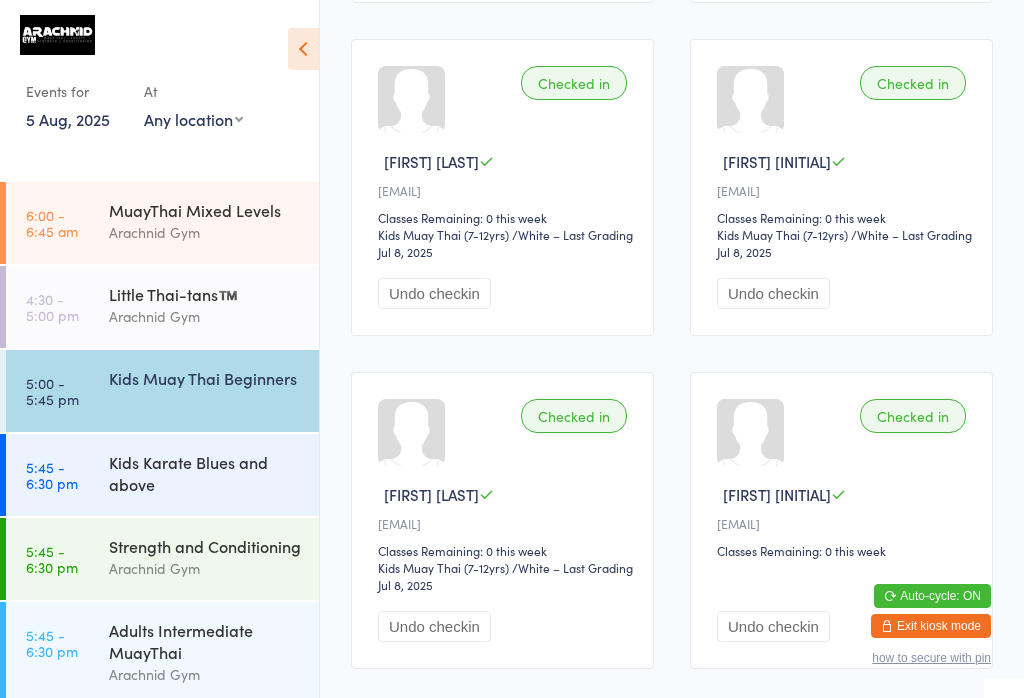 scroll, scrollTop: 4606, scrollLeft: 0, axis: vertical 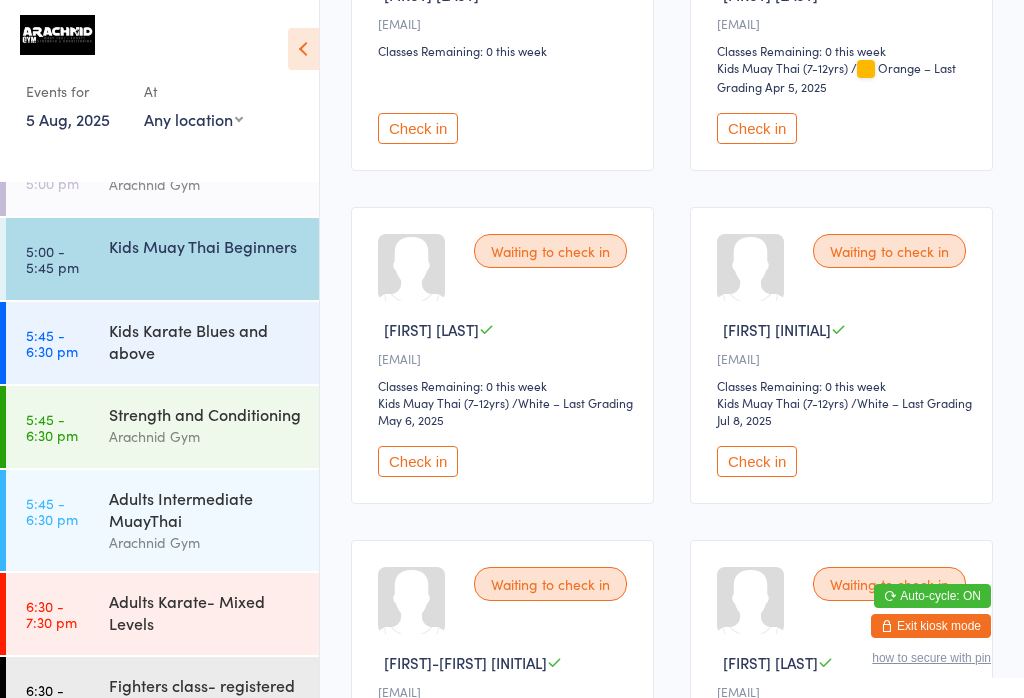 click on "Check in" at bounding box center (757, 461) 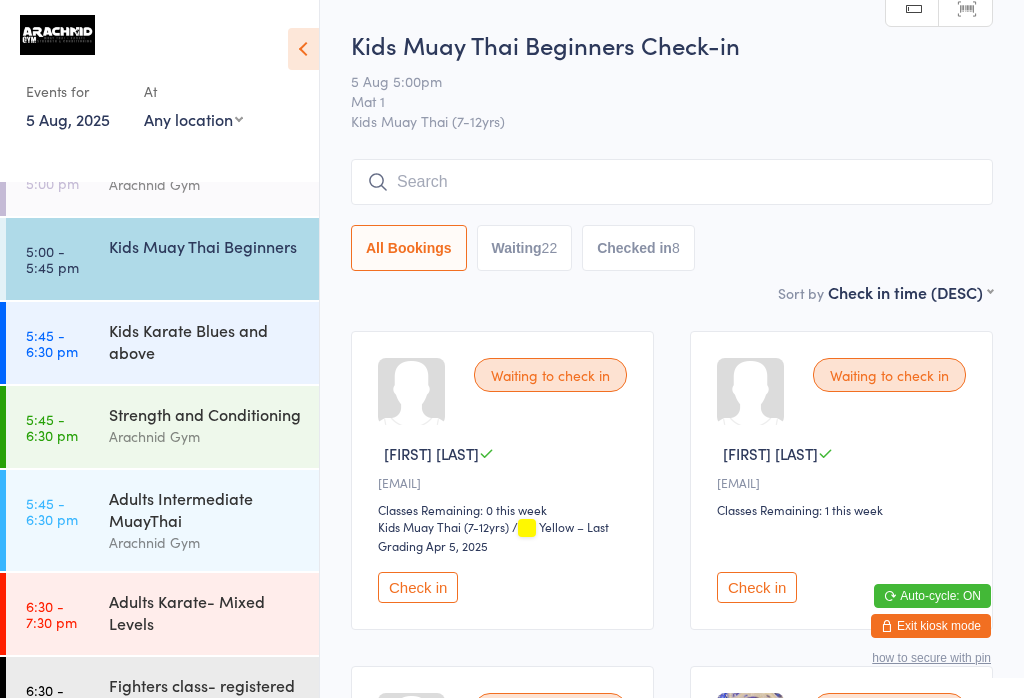 scroll, scrollTop: 0, scrollLeft: 0, axis: both 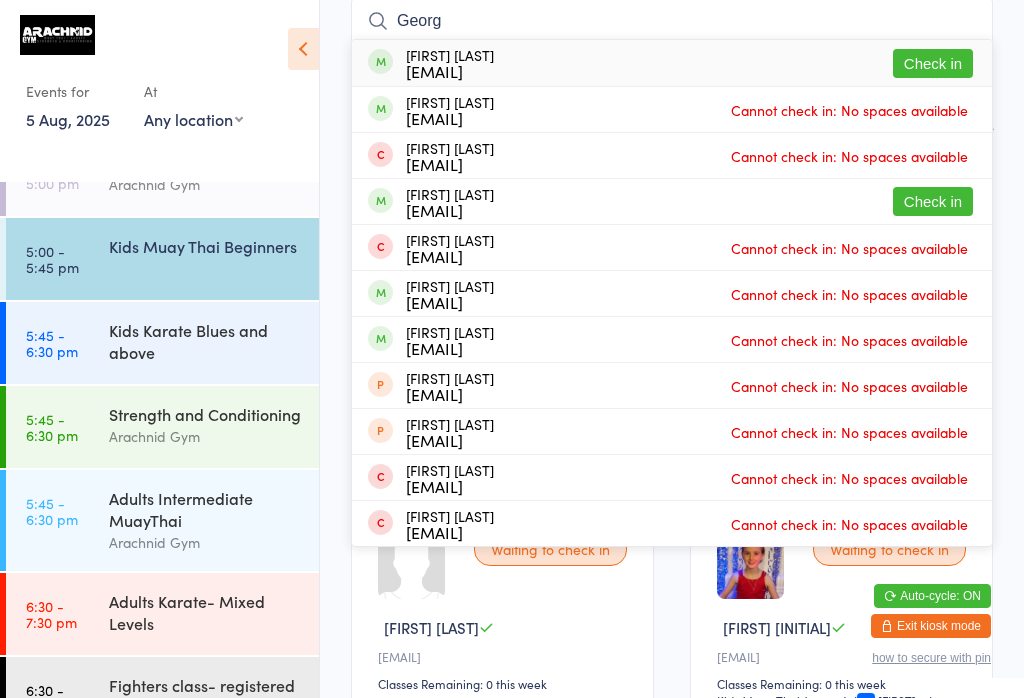 type on "Georg" 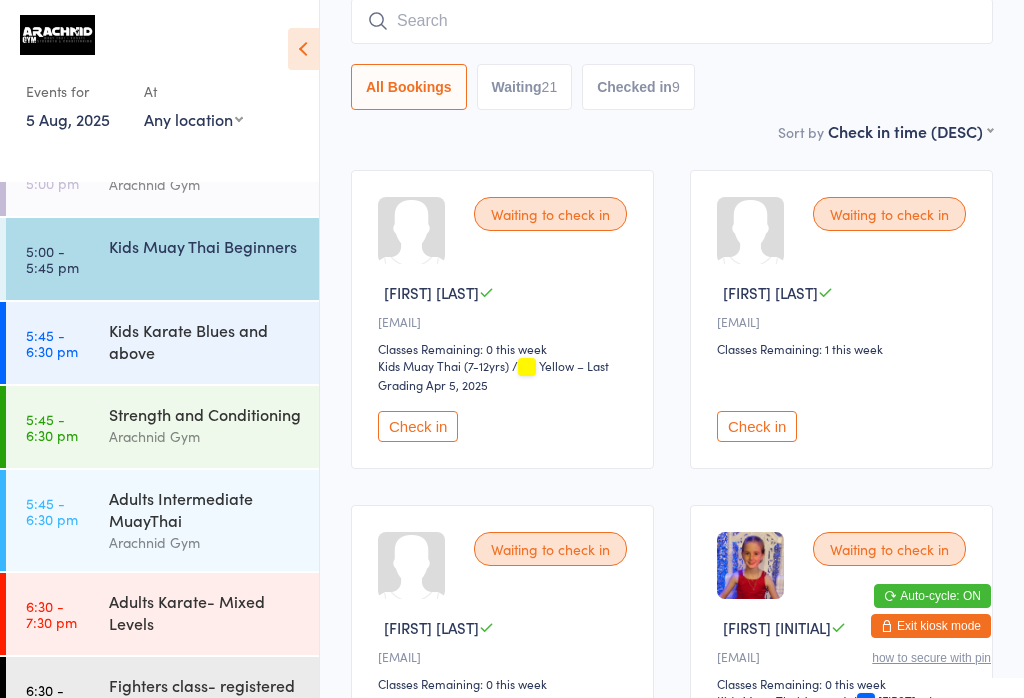 click on "Kids Muay Thai (7-12yrs)" at bounding box center [463, 366] 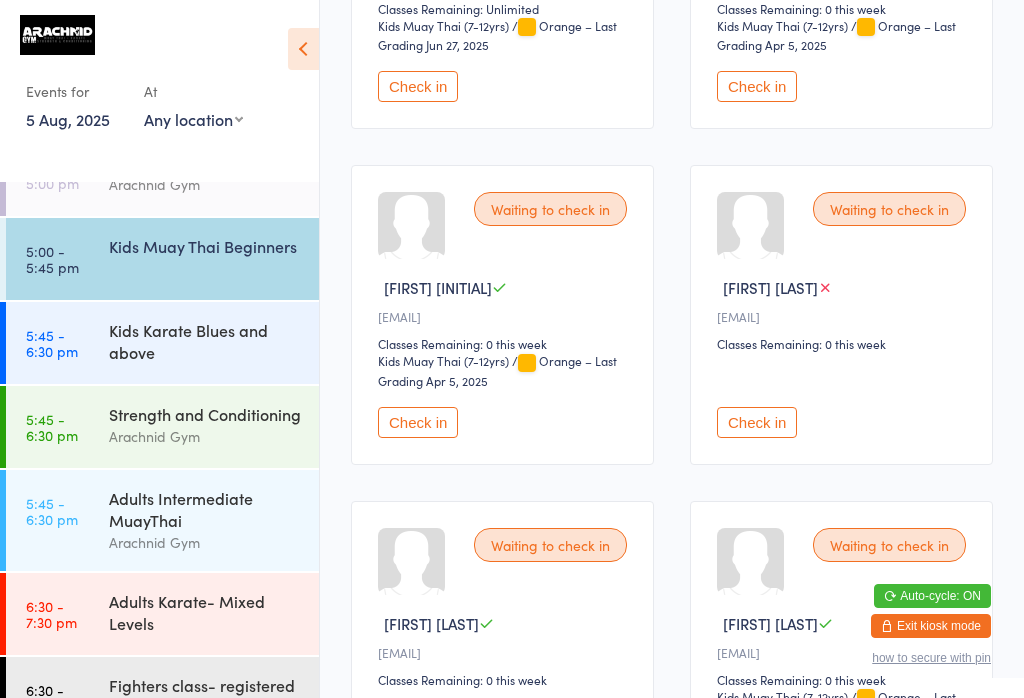 scroll, scrollTop: 1140, scrollLeft: 0, axis: vertical 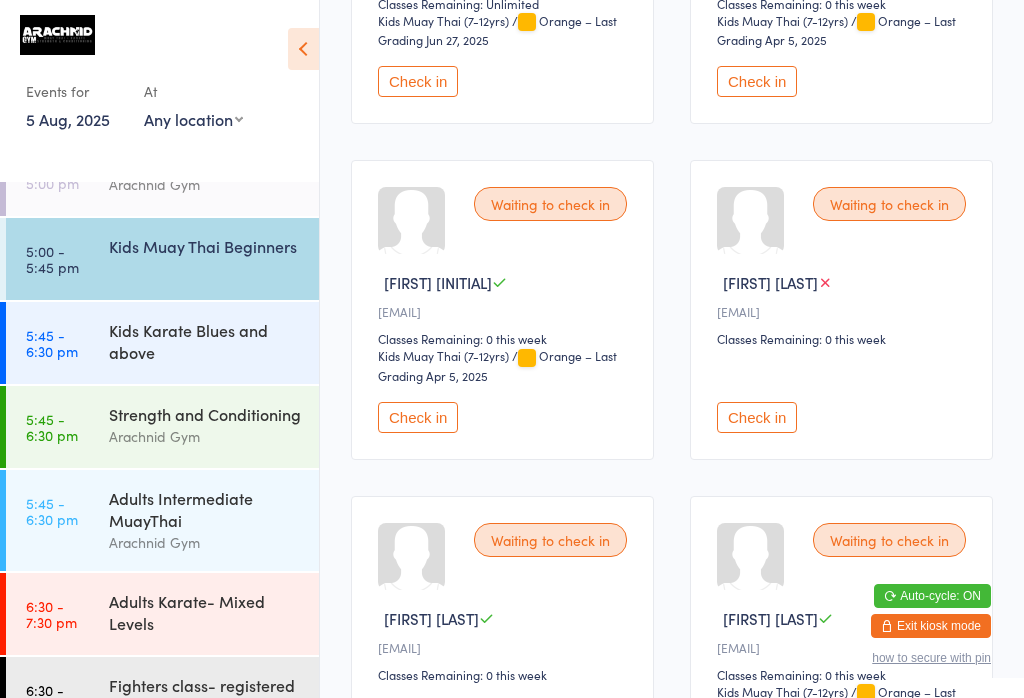 click on "Check in" at bounding box center [757, 417] 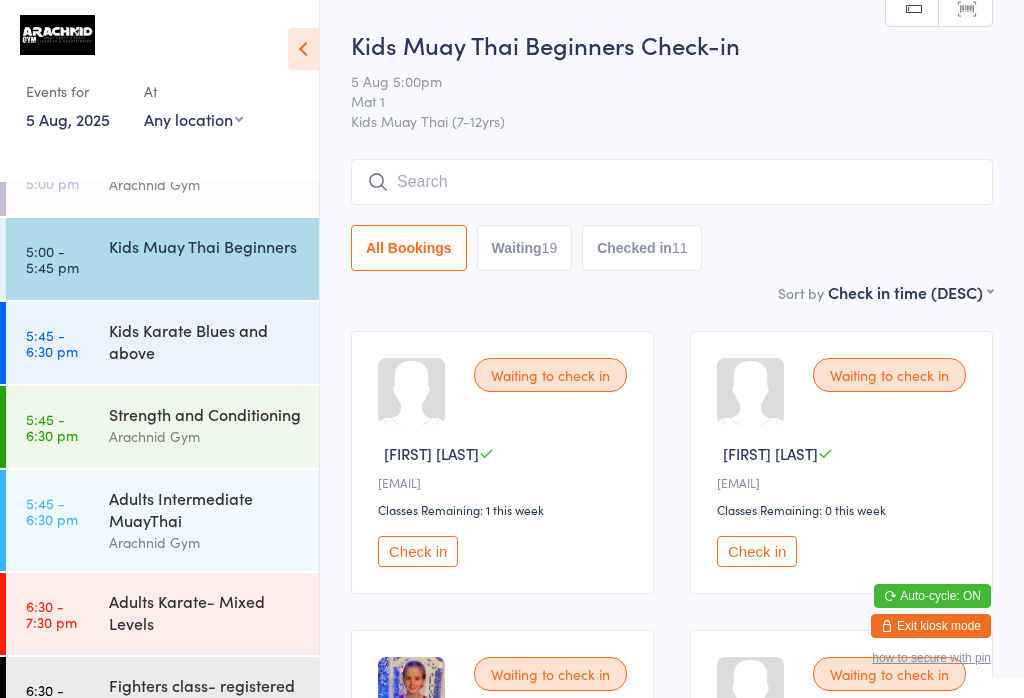 scroll, scrollTop: 0, scrollLeft: 0, axis: both 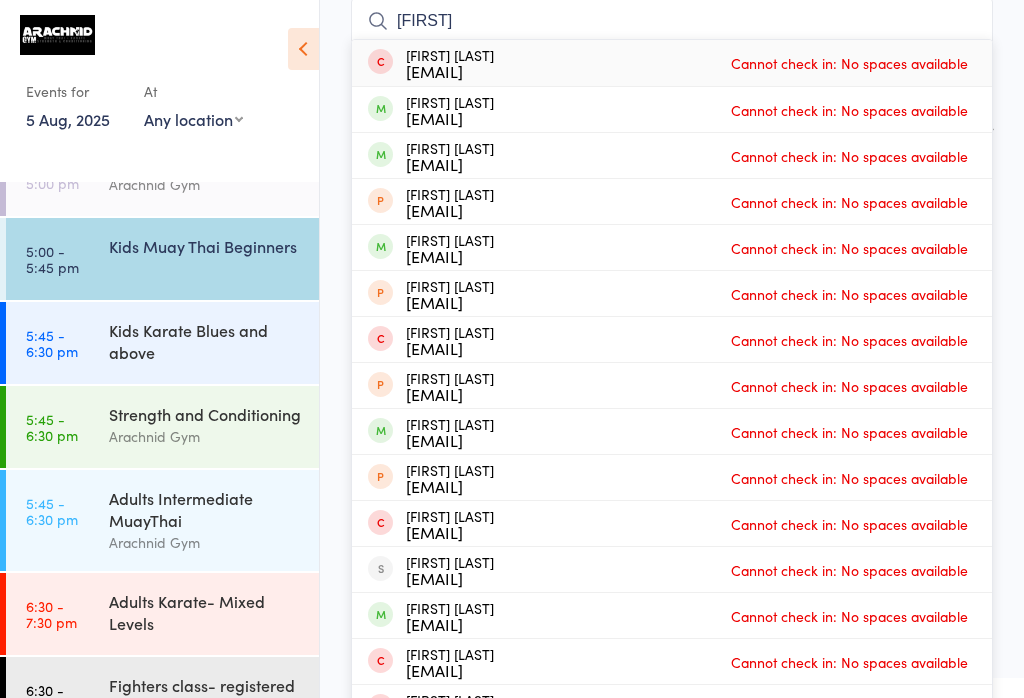 type on "Shannon" 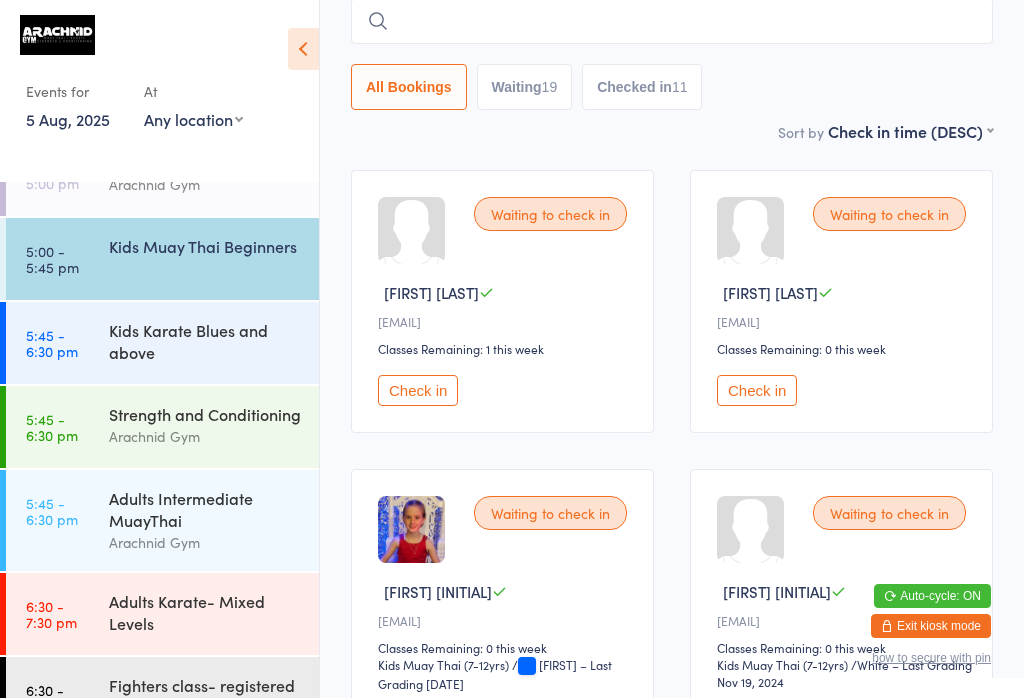 click at bounding box center (672, 21) 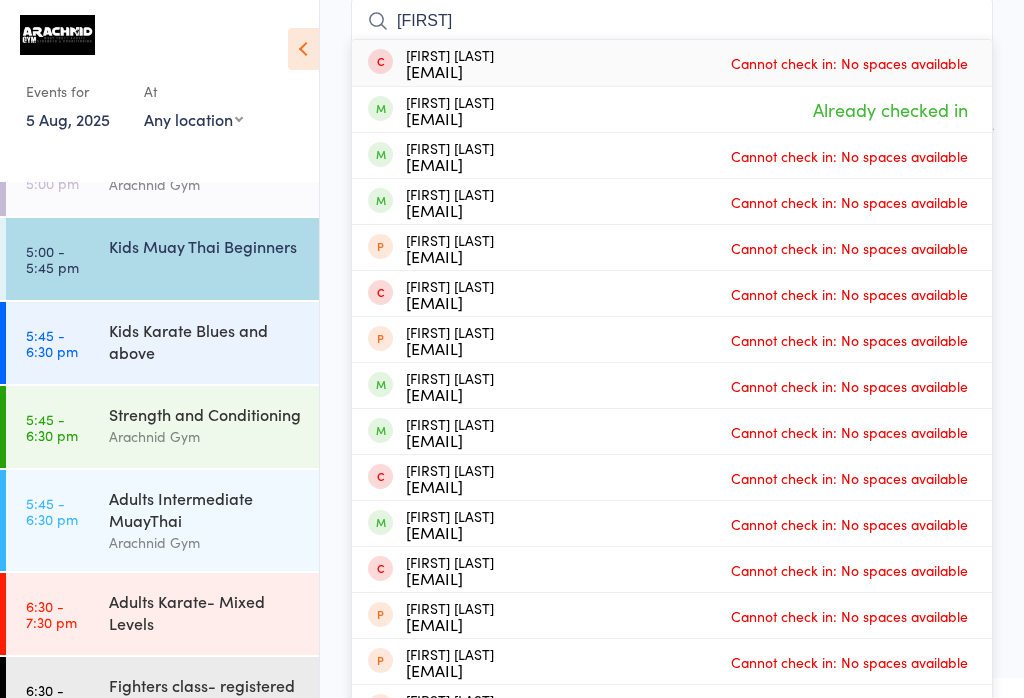 type on "Shann" 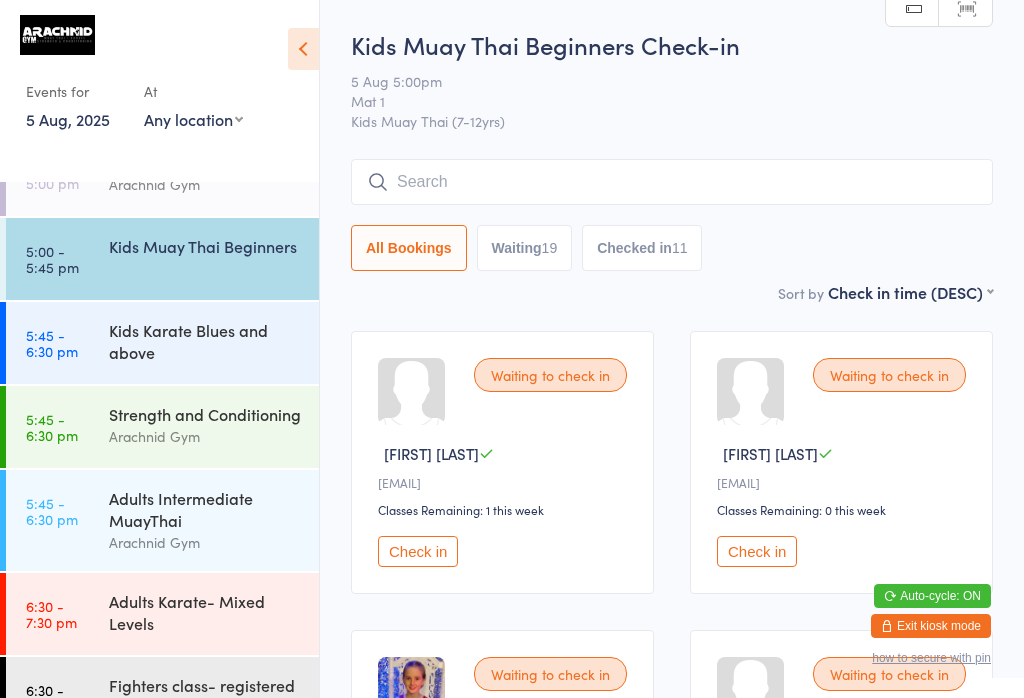 scroll, scrollTop: 0, scrollLeft: 0, axis: both 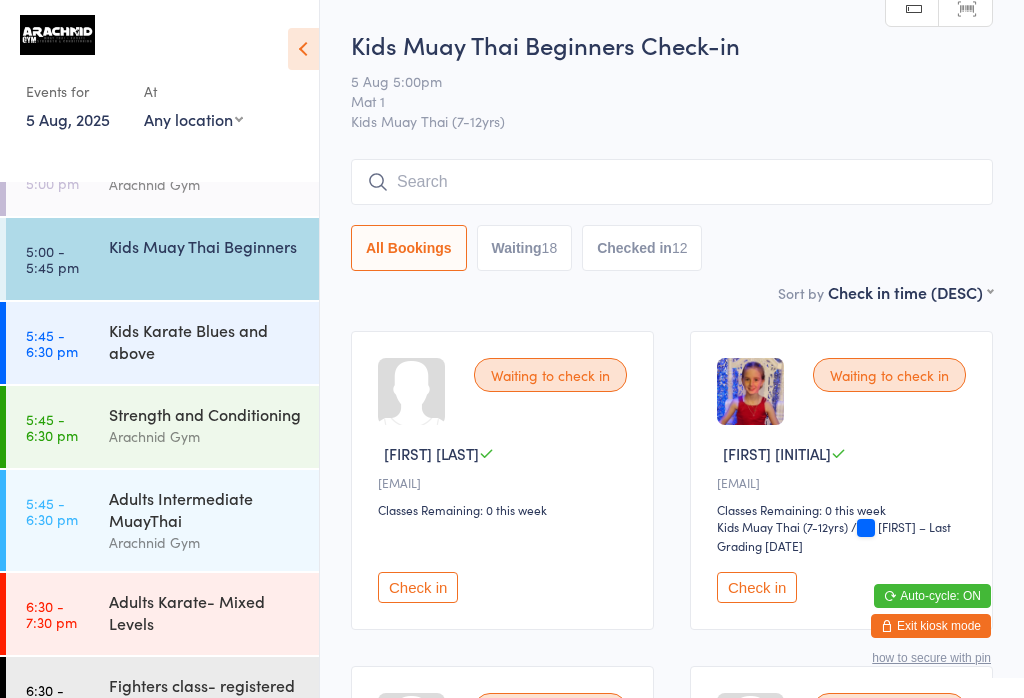 click at bounding box center [672, 182] 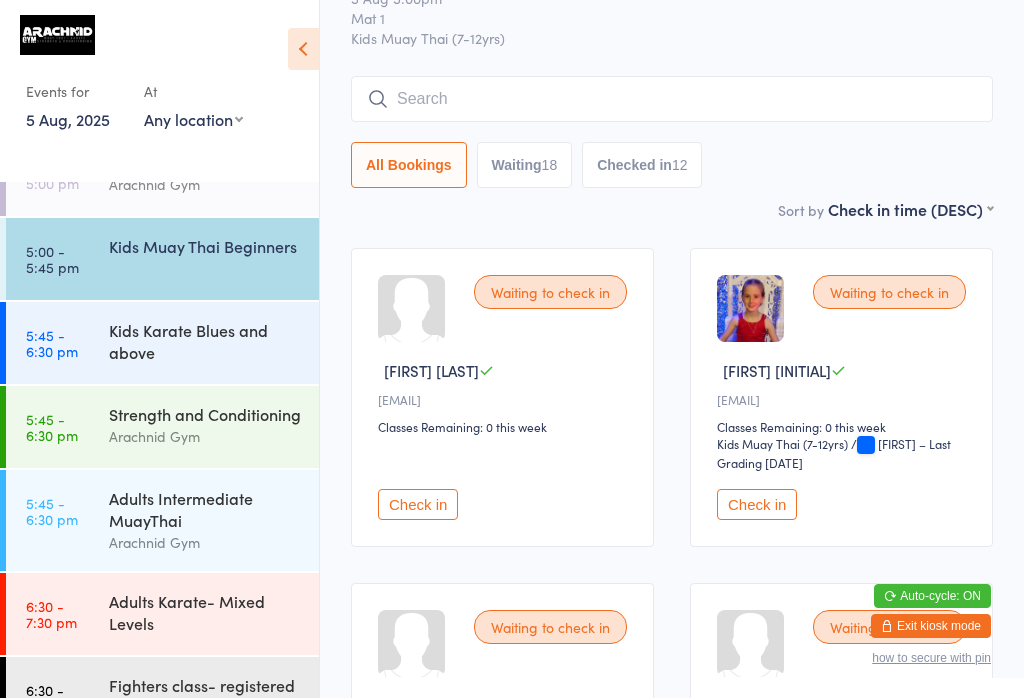 scroll, scrollTop: 161, scrollLeft: 0, axis: vertical 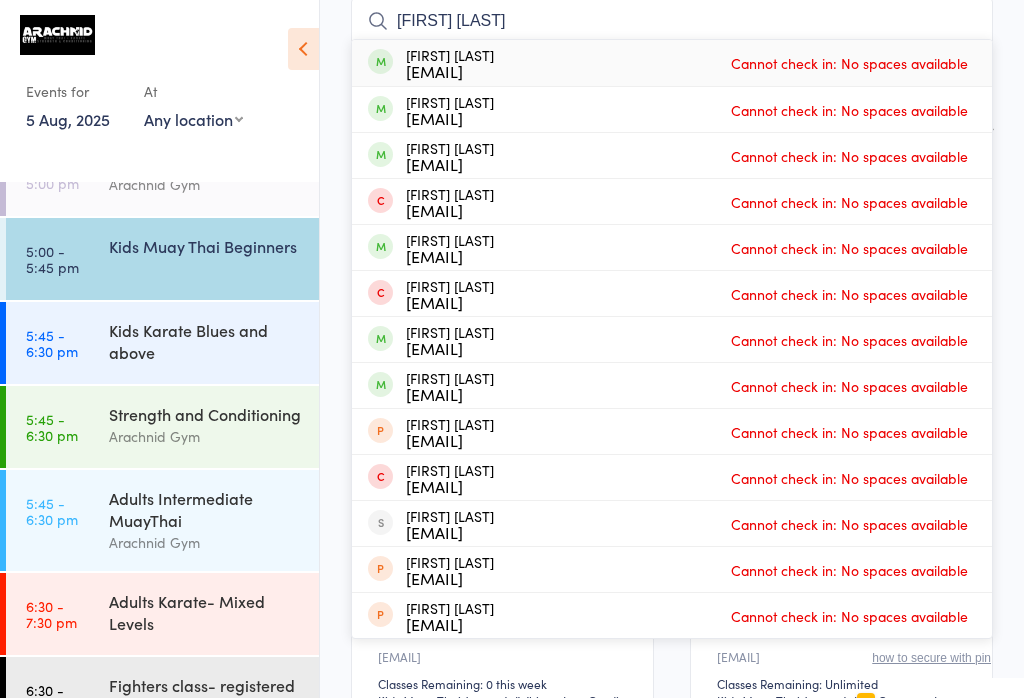 type on "Levi gavin" 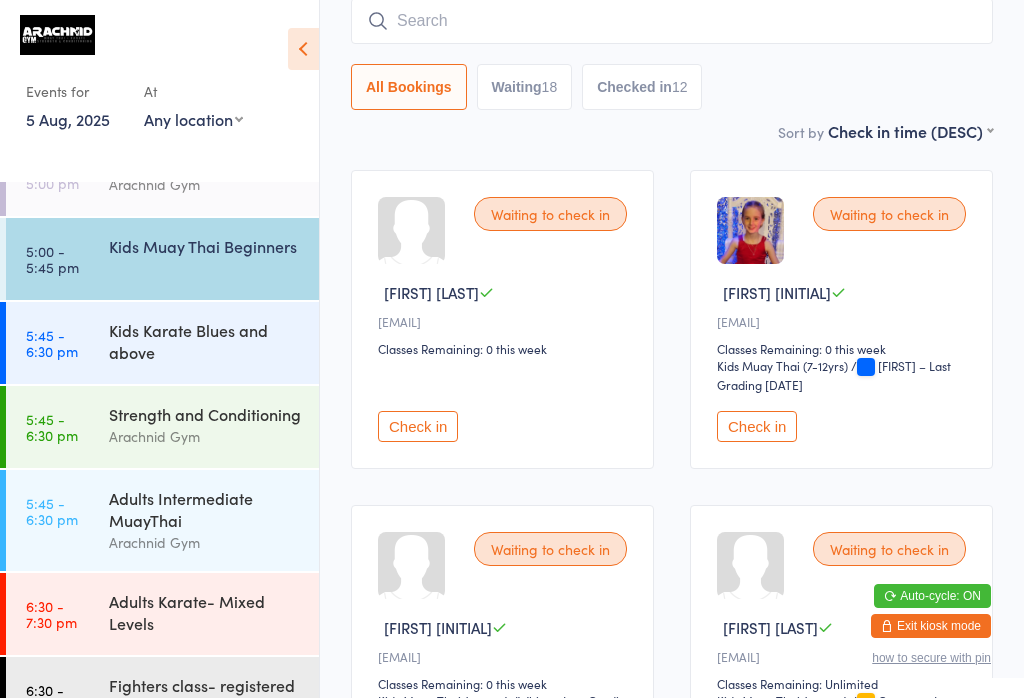 click at bounding box center (672, 21) 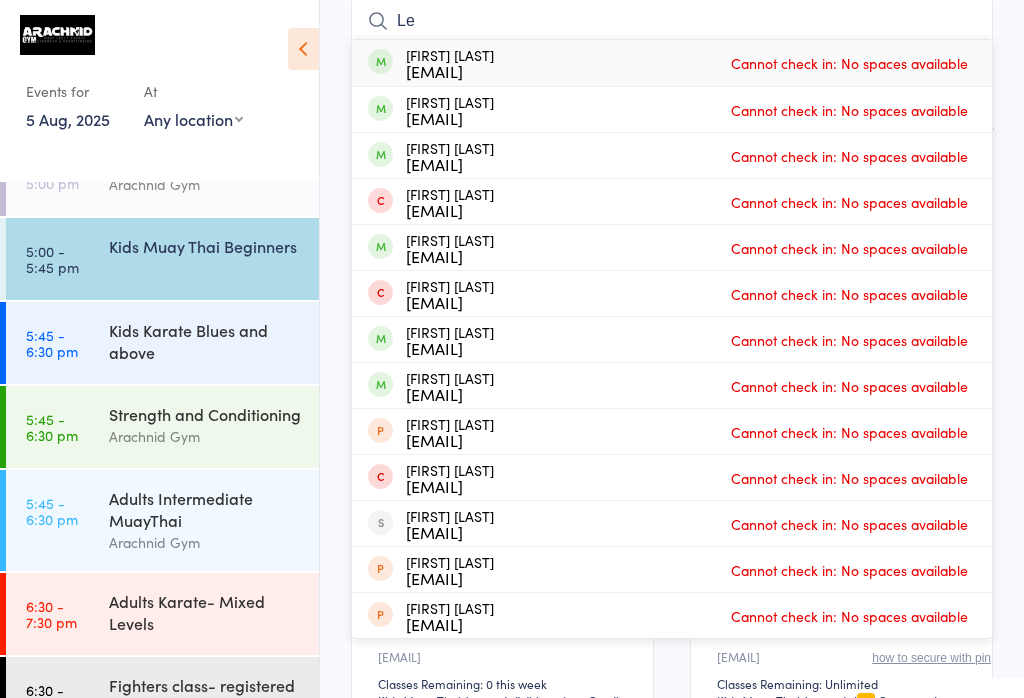type on "L" 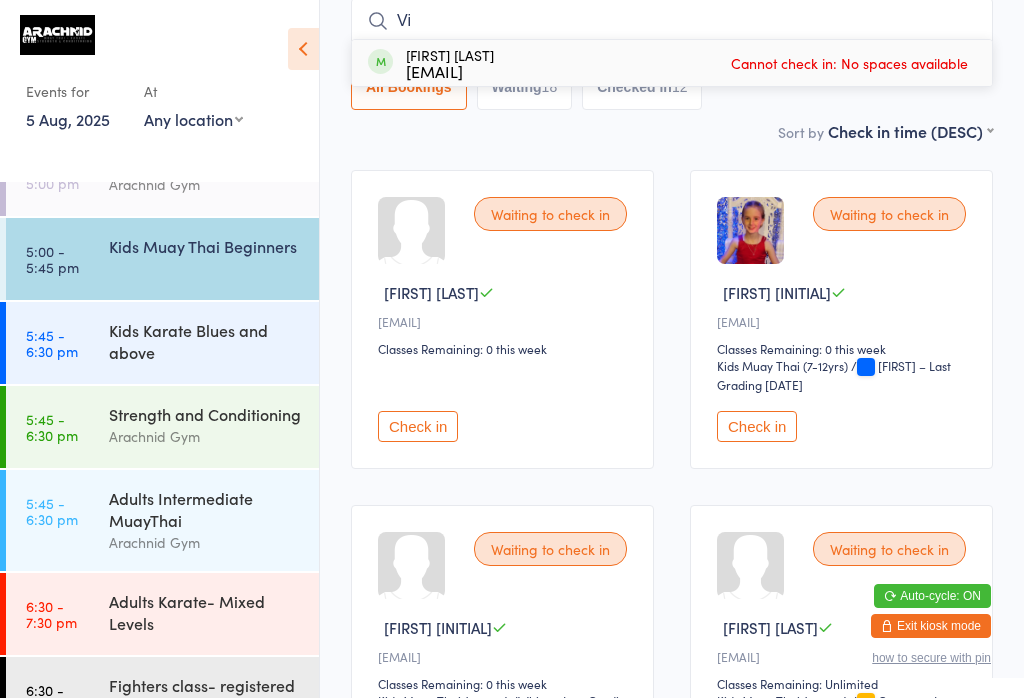 type on "Vi" 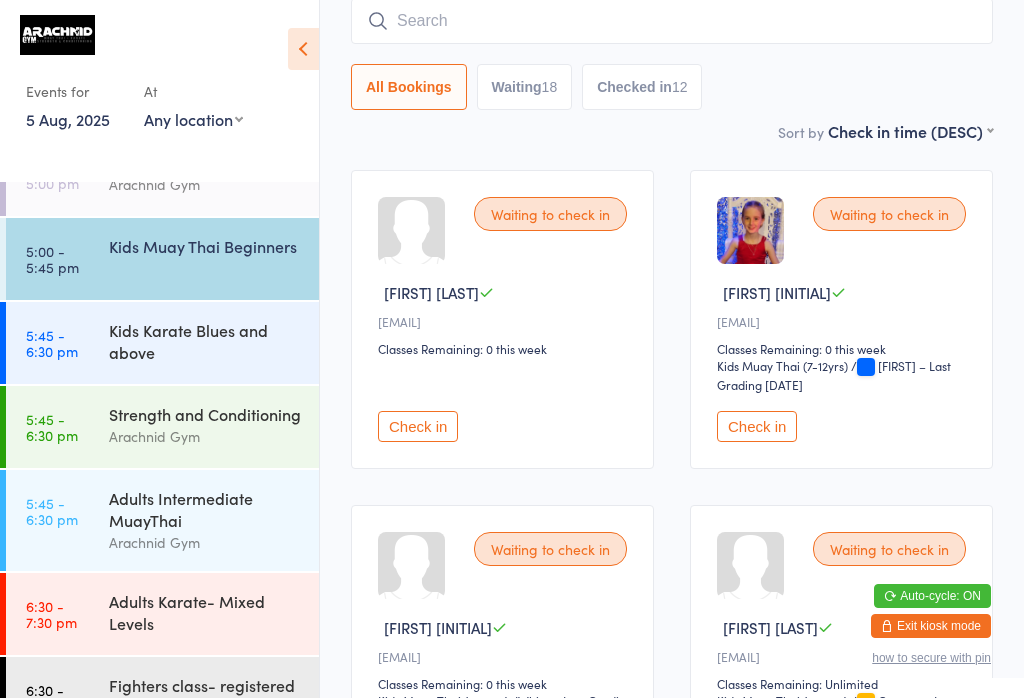 click at bounding box center [672, 21] 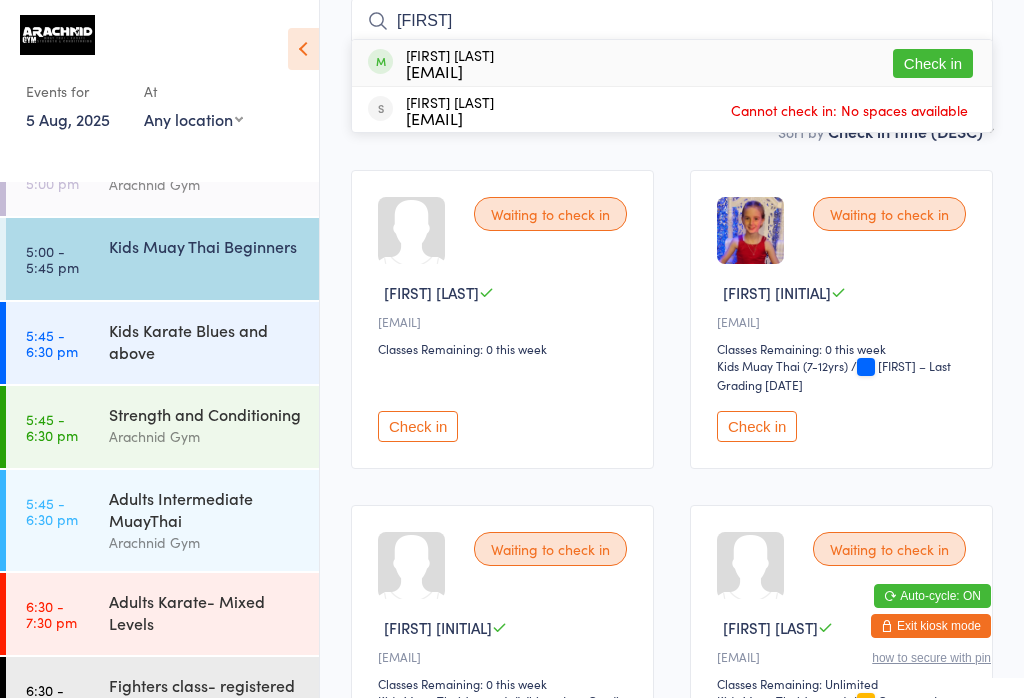type on "Amirah" 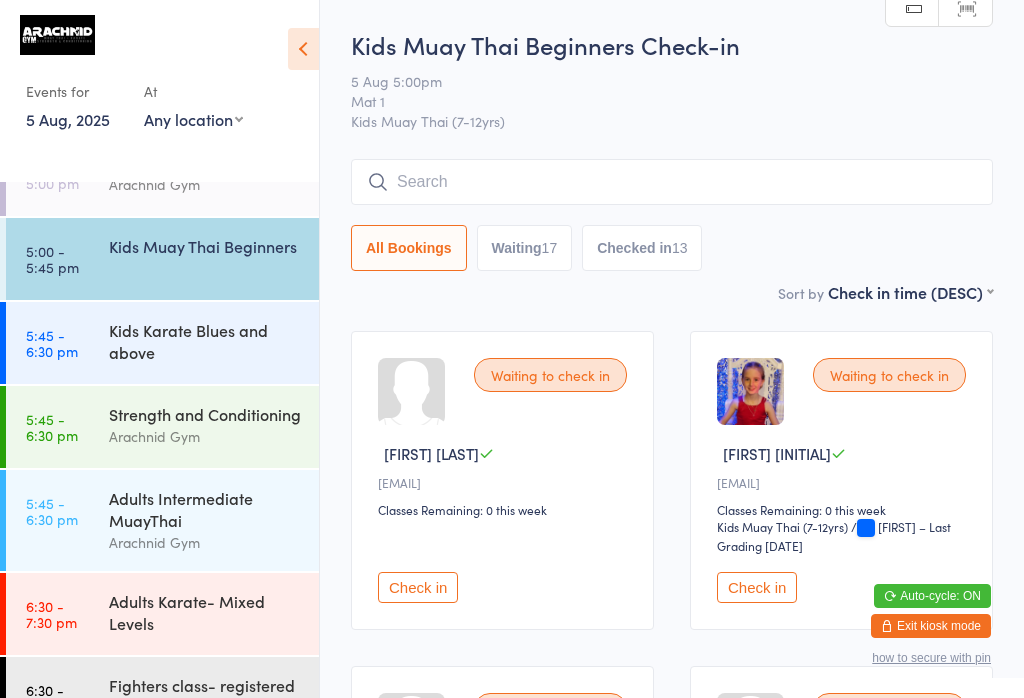 scroll, scrollTop: 0, scrollLeft: 0, axis: both 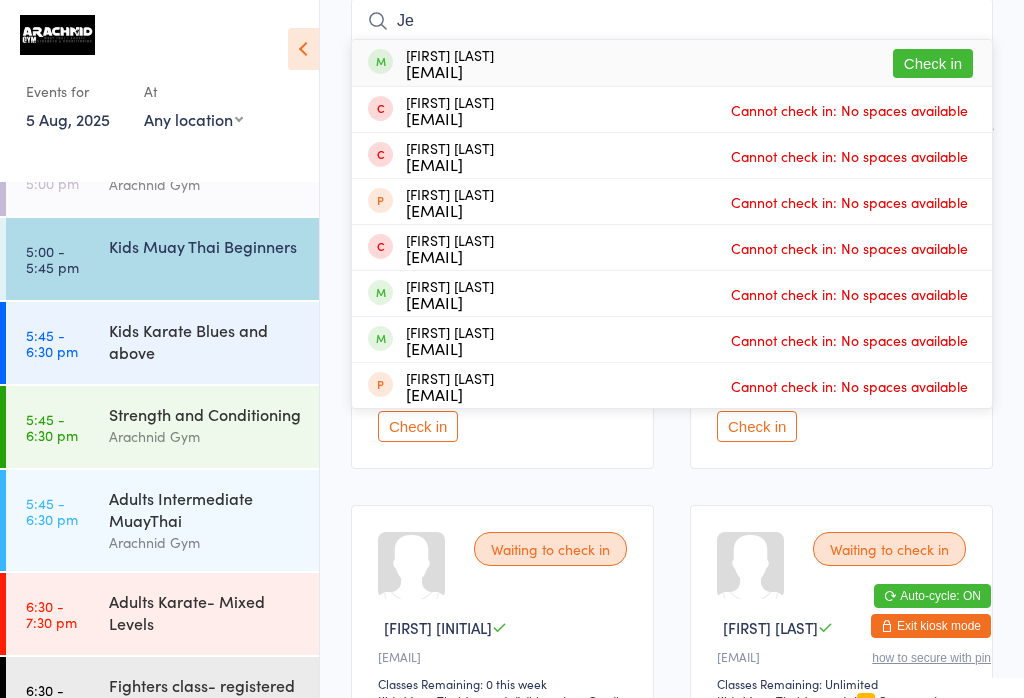 type on "Je" 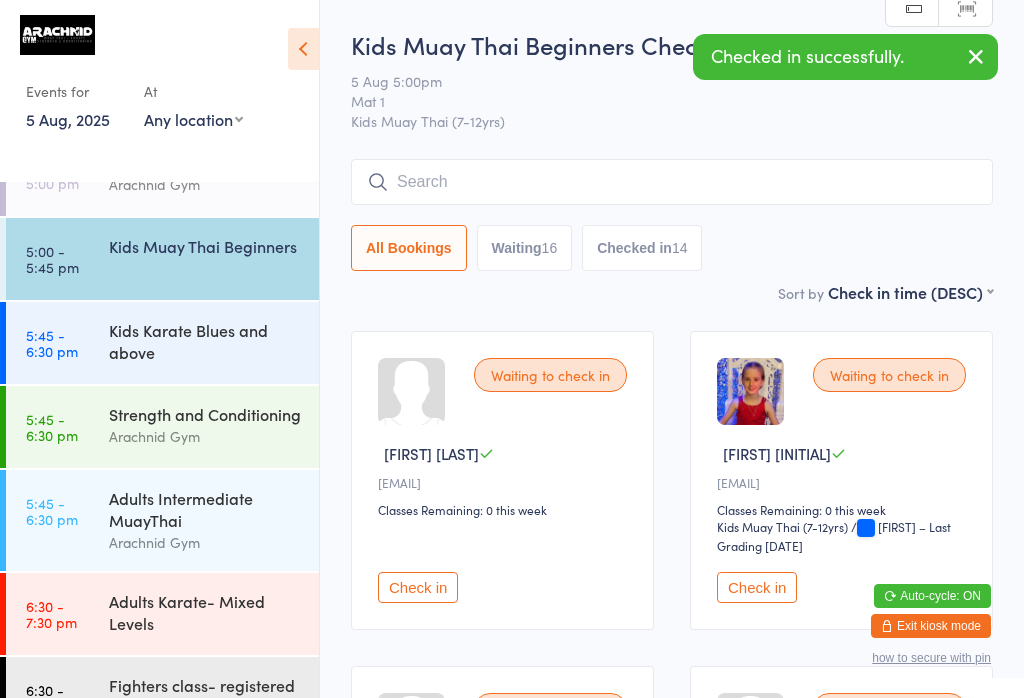scroll, scrollTop: 0, scrollLeft: 0, axis: both 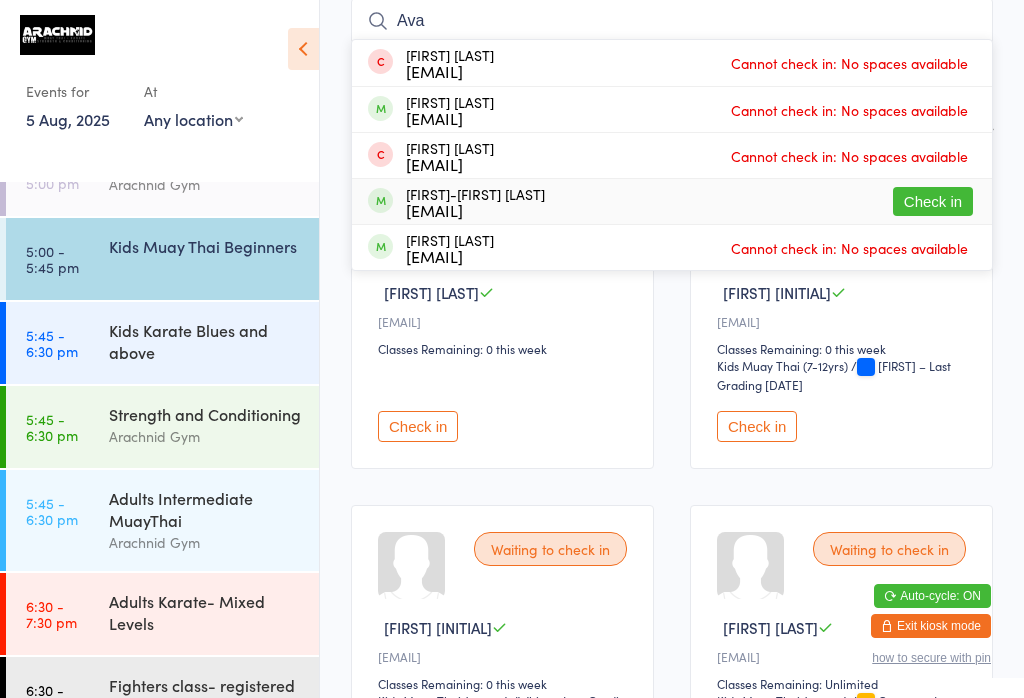 type on "Ava" 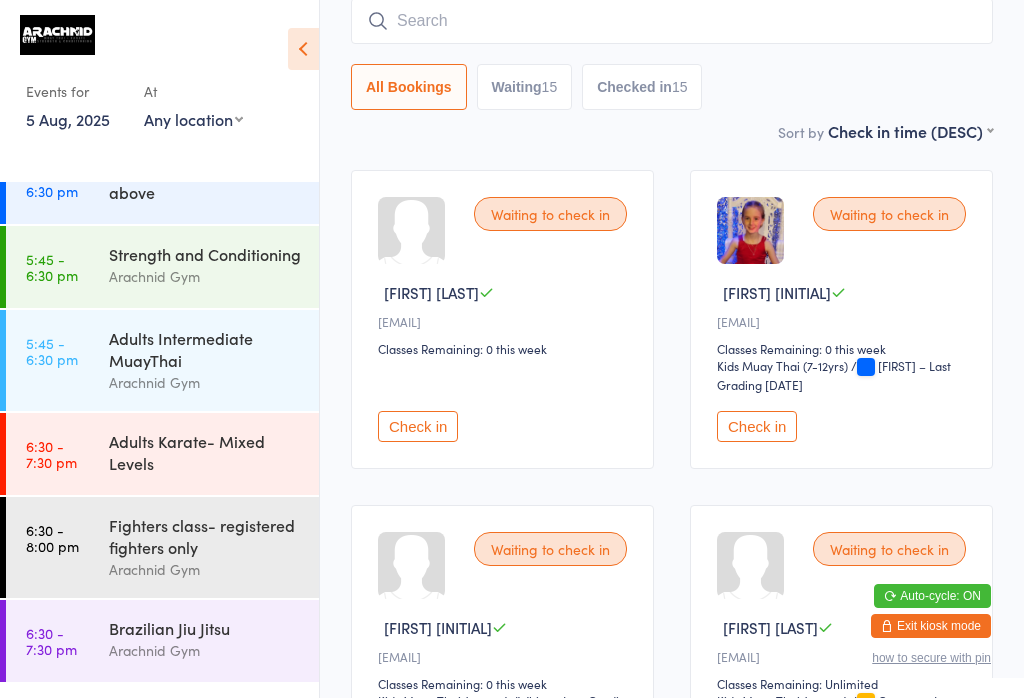 scroll, scrollTop: 299, scrollLeft: 0, axis: vertical 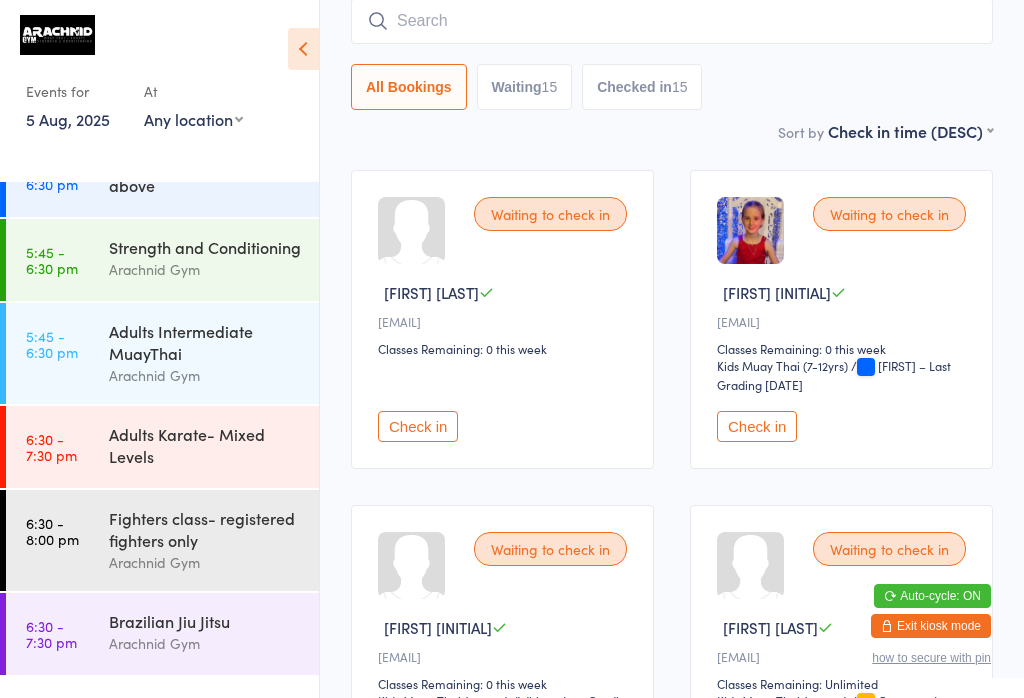 click on "Kids Karate Blues and above" at bounding box center [205, 174] 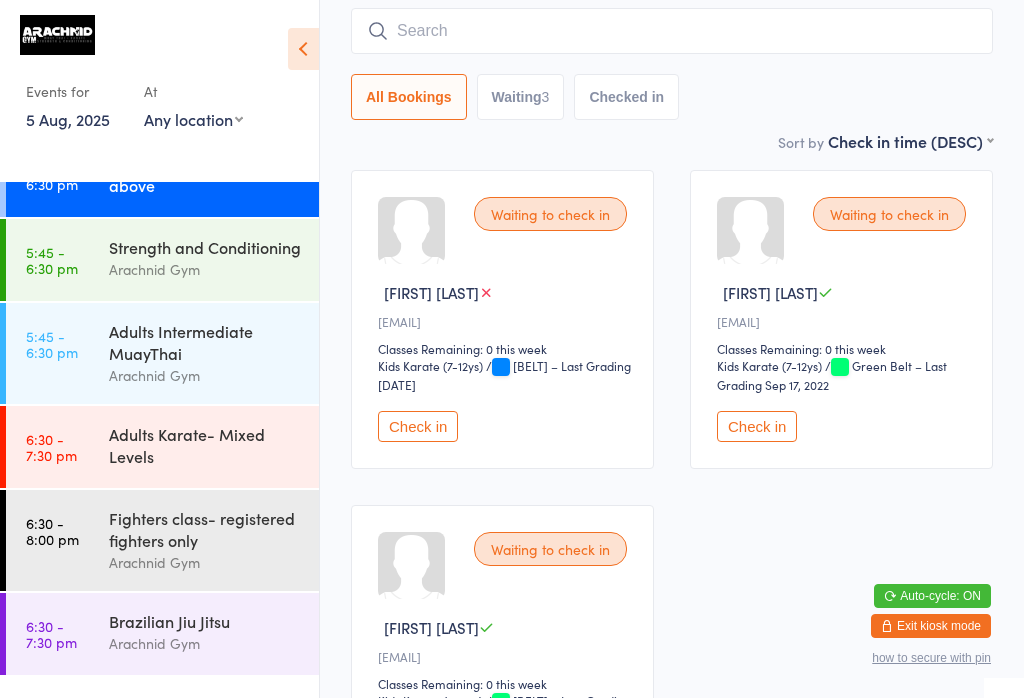 scroll, scrollTop: 0, scrollLeft: 0, axis: both 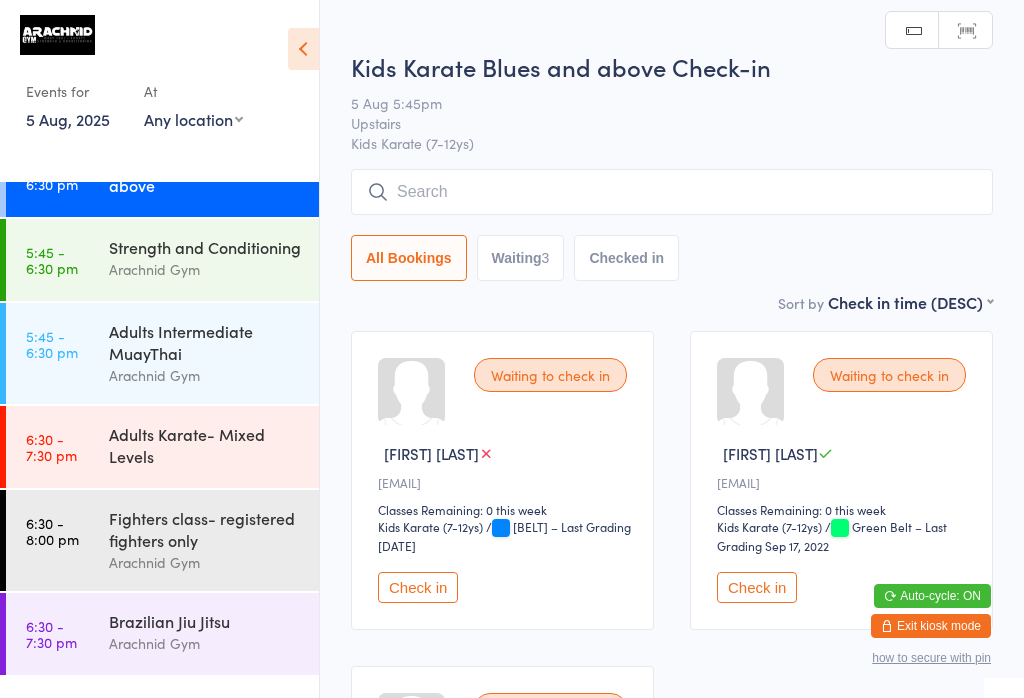 click on "Check in" at bounding box center (757, 587) 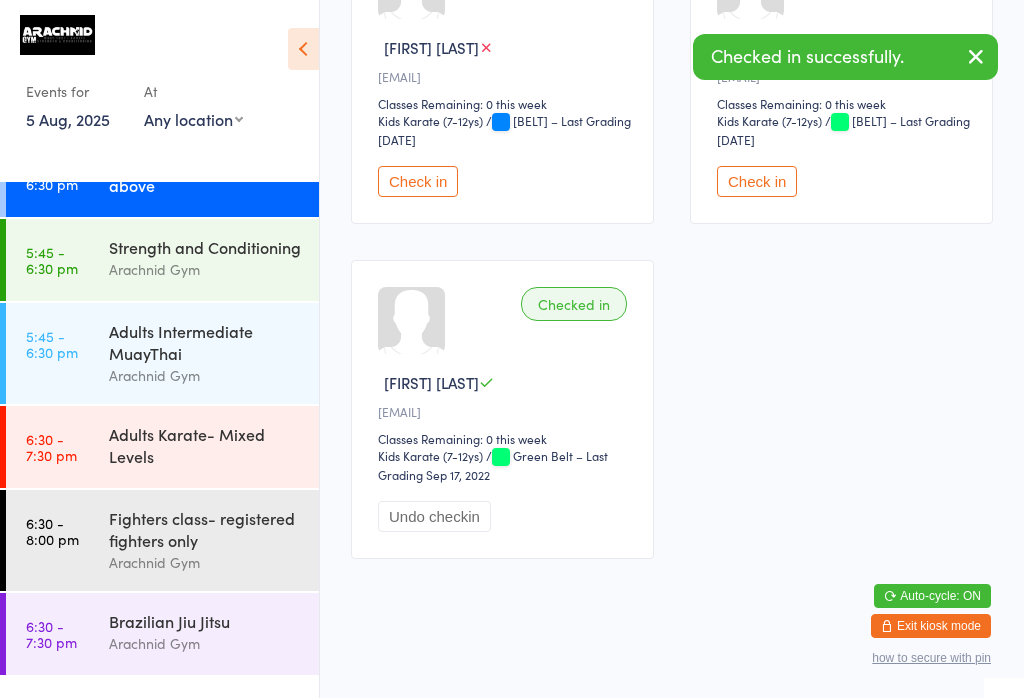 scroll, scrollTop: 408, scrollLeft: 0, axis: vertical 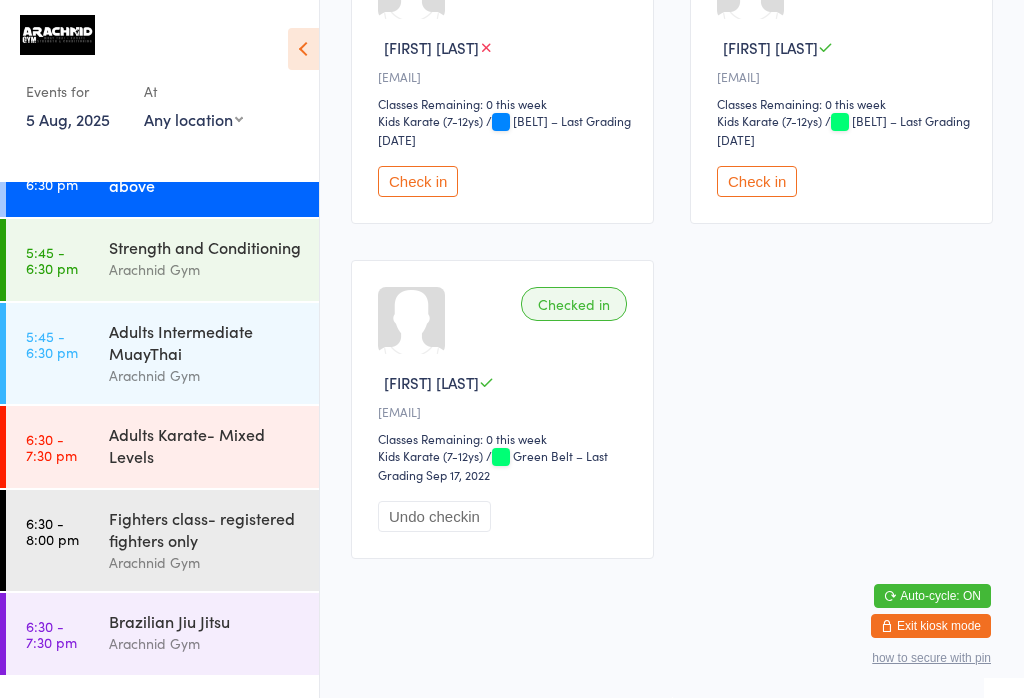 click on "Adults Intermediate MuayThai" at bounding box center [205, 342] 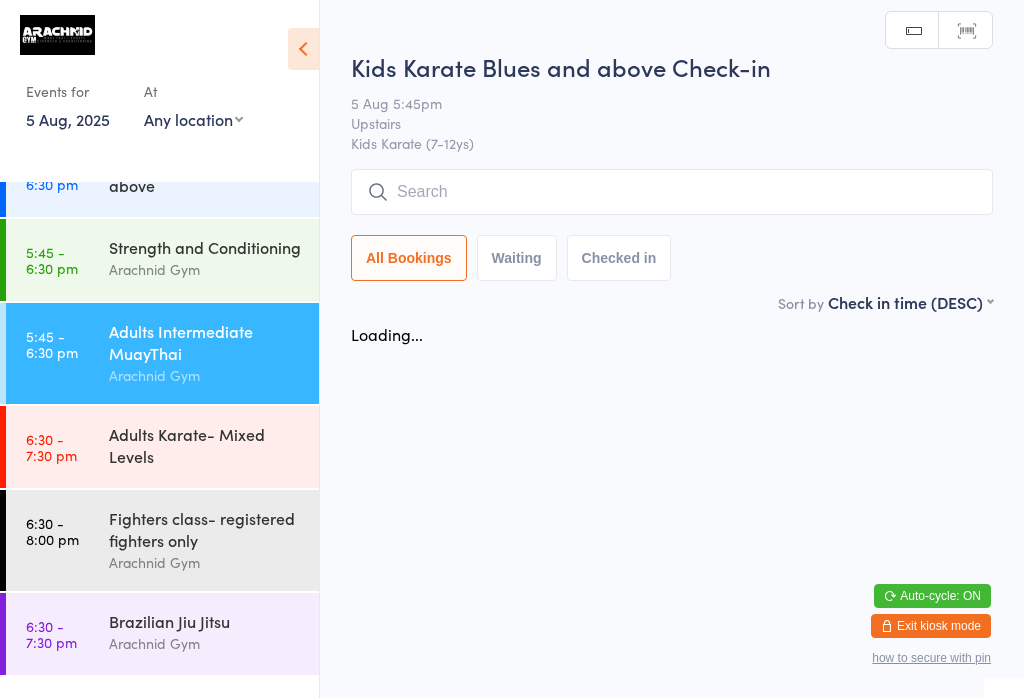 scroll, scrollTop: 0, scrollLeft: 0, axis: both 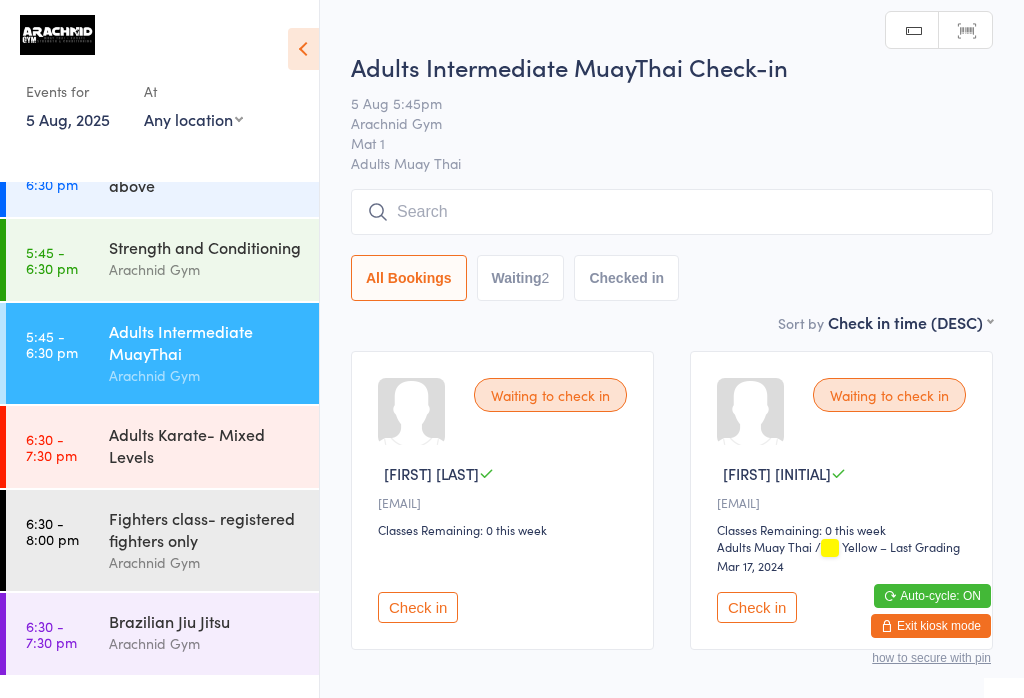 click at bounding box center [672, 212] 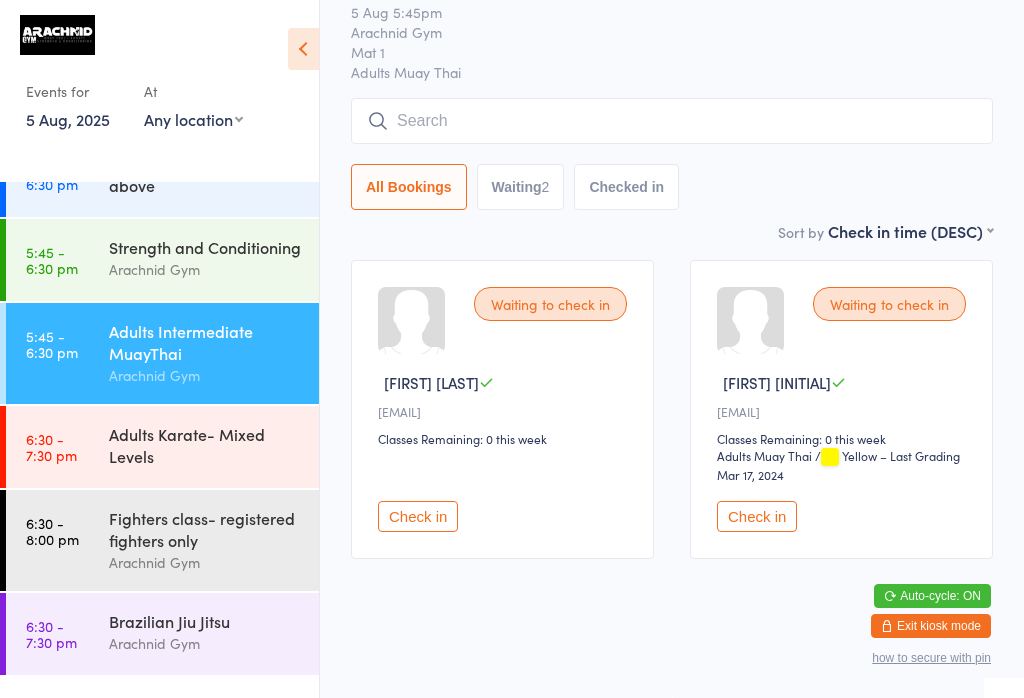 scroll, scrollTop: 191, scrollLeft: 0, axis: vertical 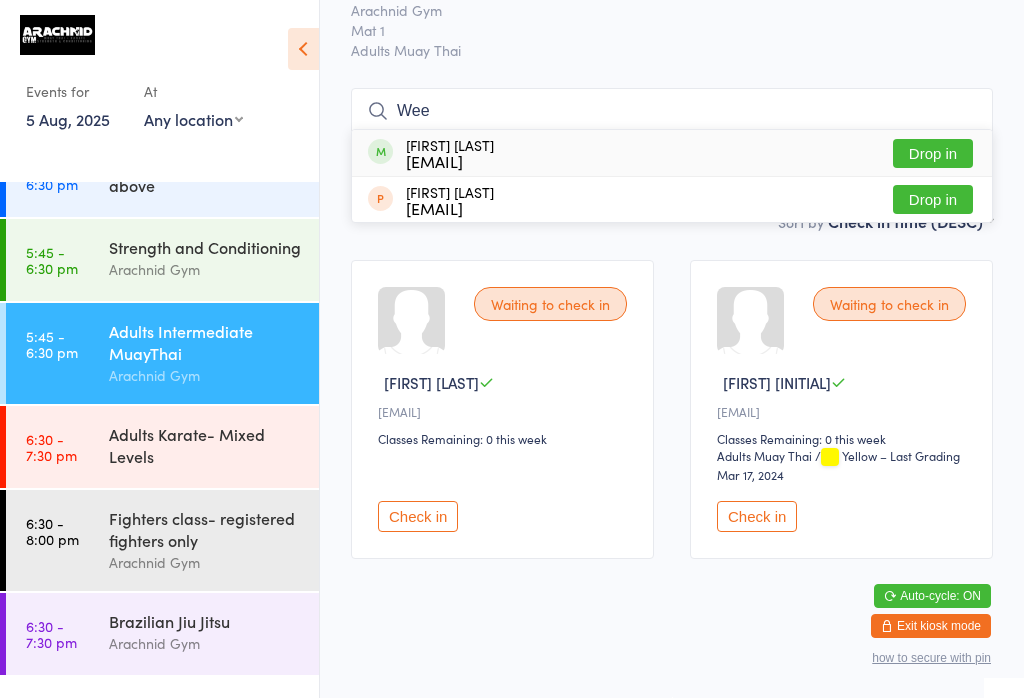 type on "Wee" 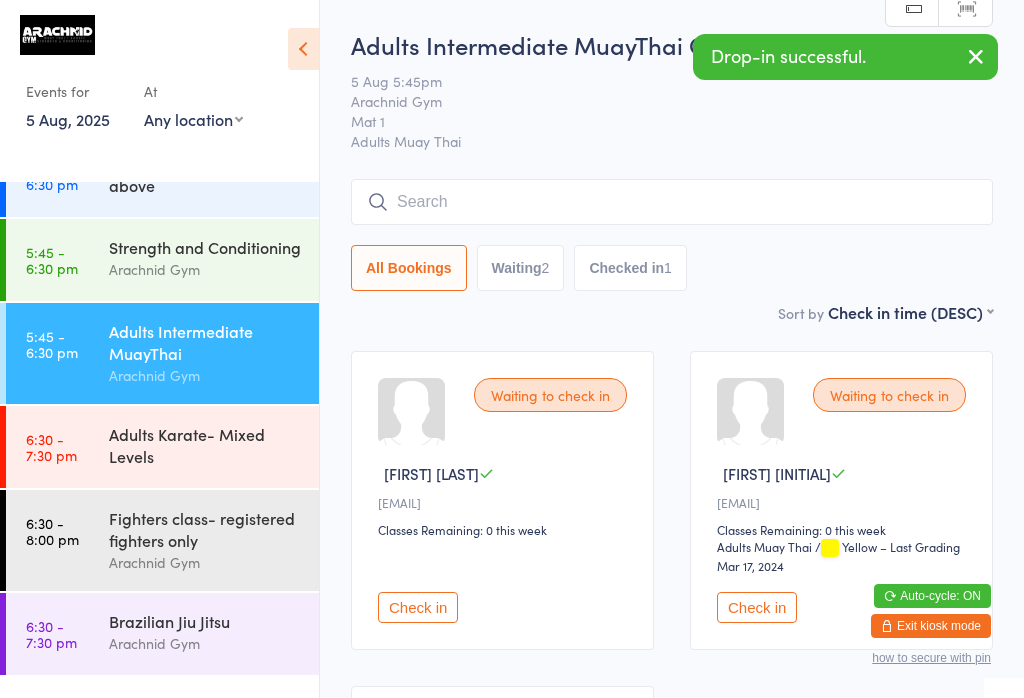 scroll, scrollTop: 0, scrollLeft: 0, axis: both 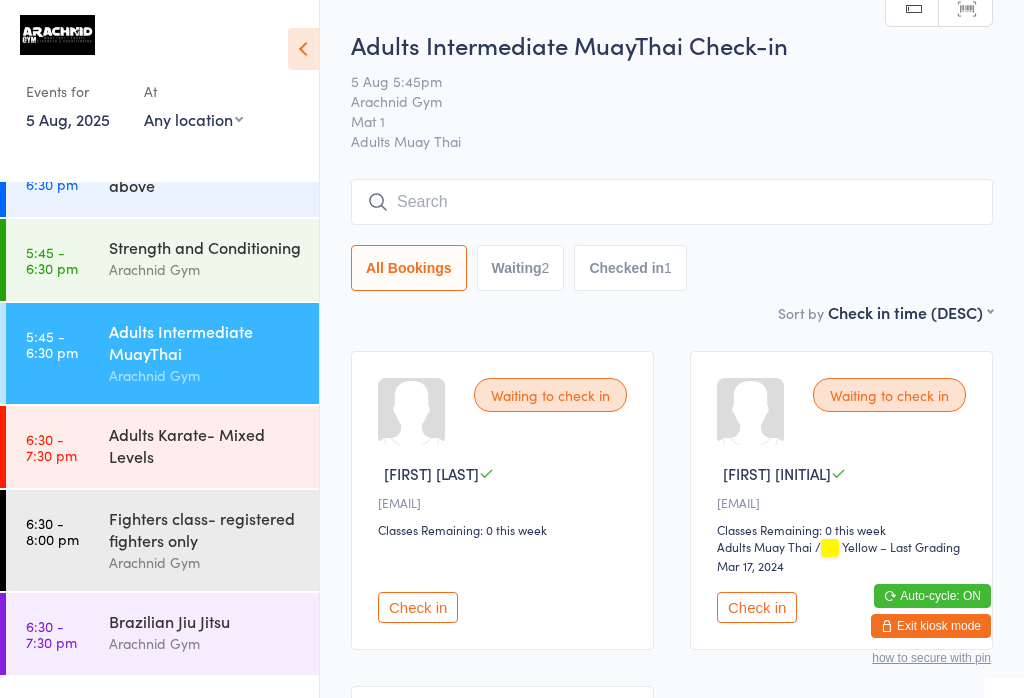 click on "Arachnid Gym" at bounding box center [205, 269] 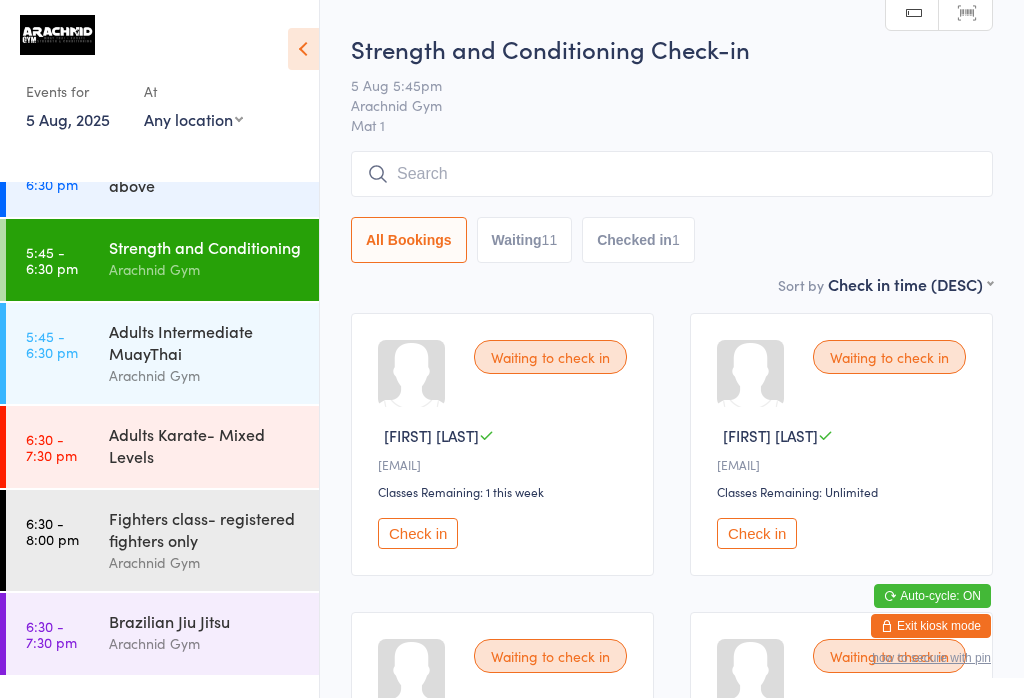 scroll, scrollTop: 120, scrollLeft: 0, axis: vertical 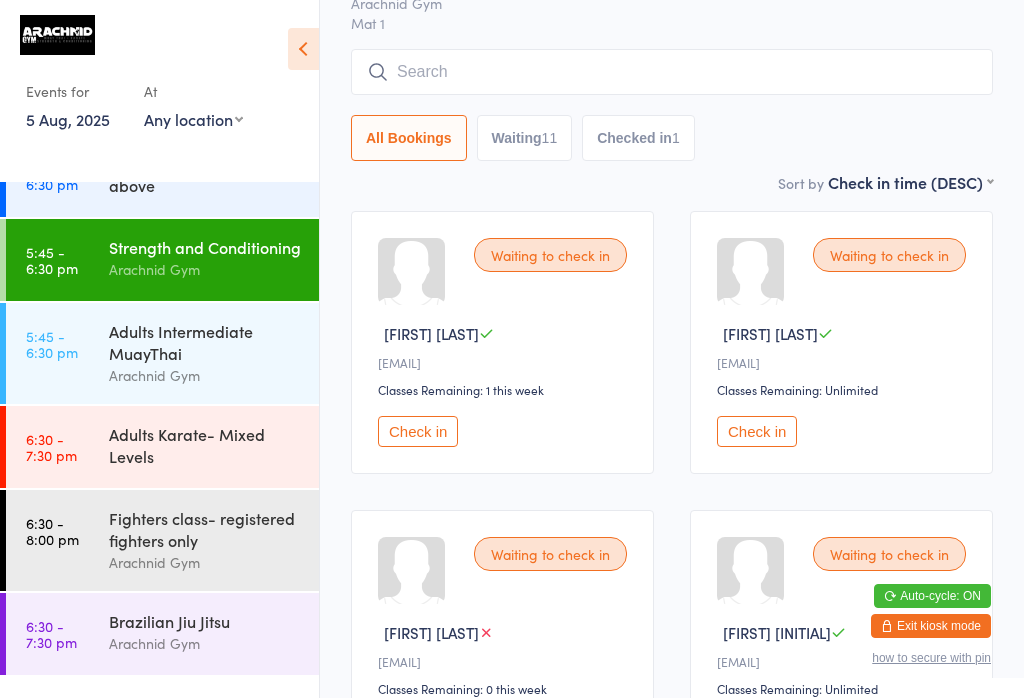 click on "Check in" at bounding box center (757, 431) 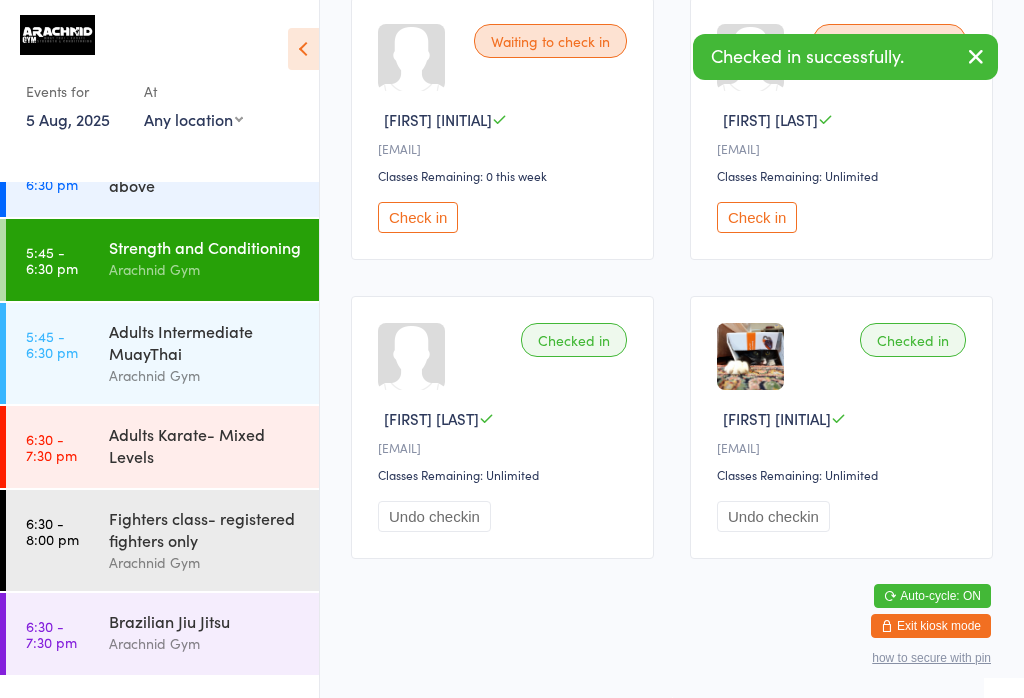 scroll, scrollTop: 1570, scrollLeft: 0, axis: vertical 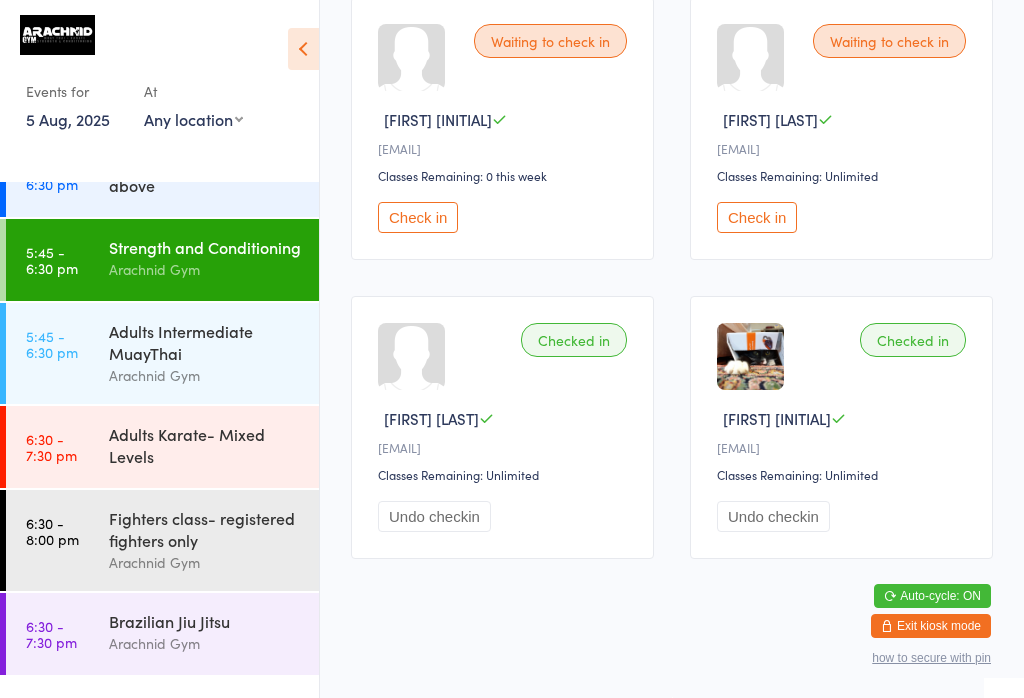click on "5:45 - 6:30 pm Strength and Conditioning Arachnid Gym" at bounding box center [162, 260] 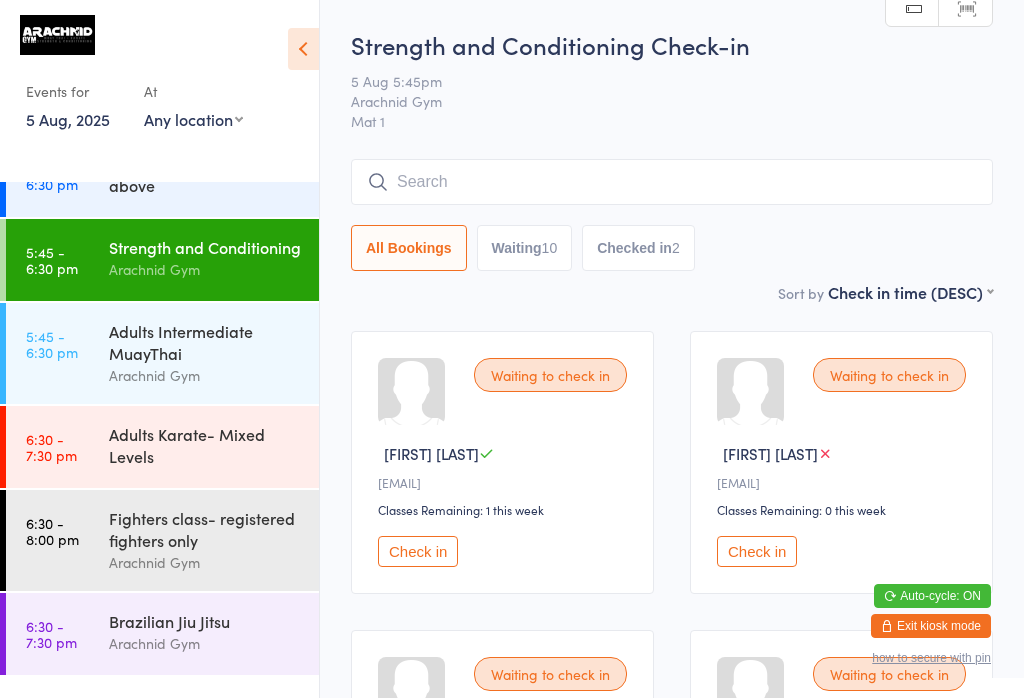 scroll, scrollTop: 0, scrollLeft: 0, axis: both 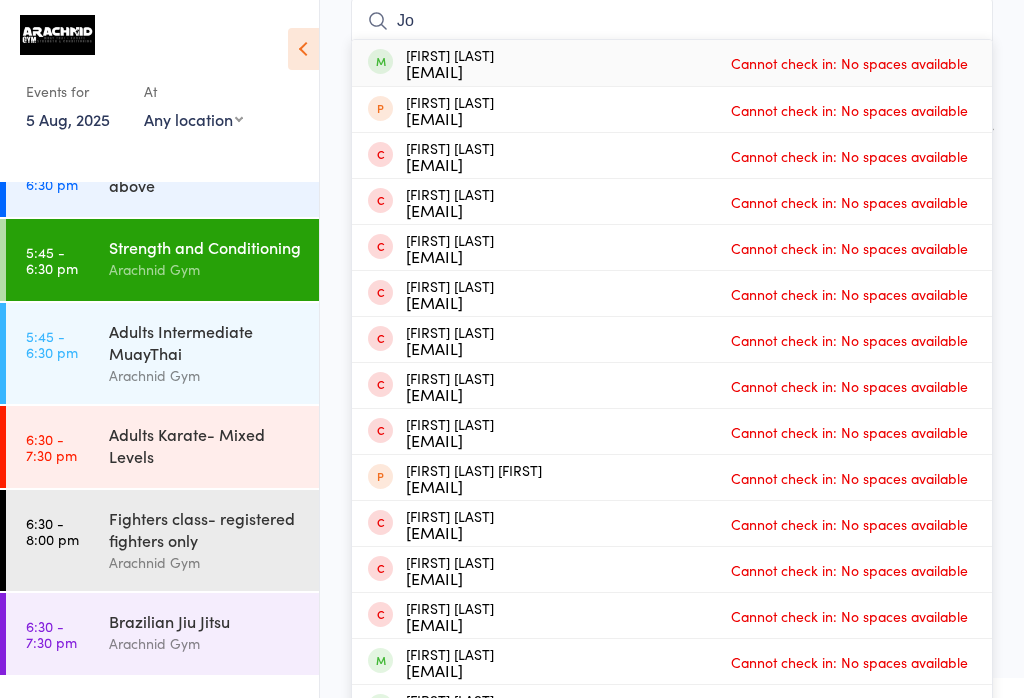 type on "J" 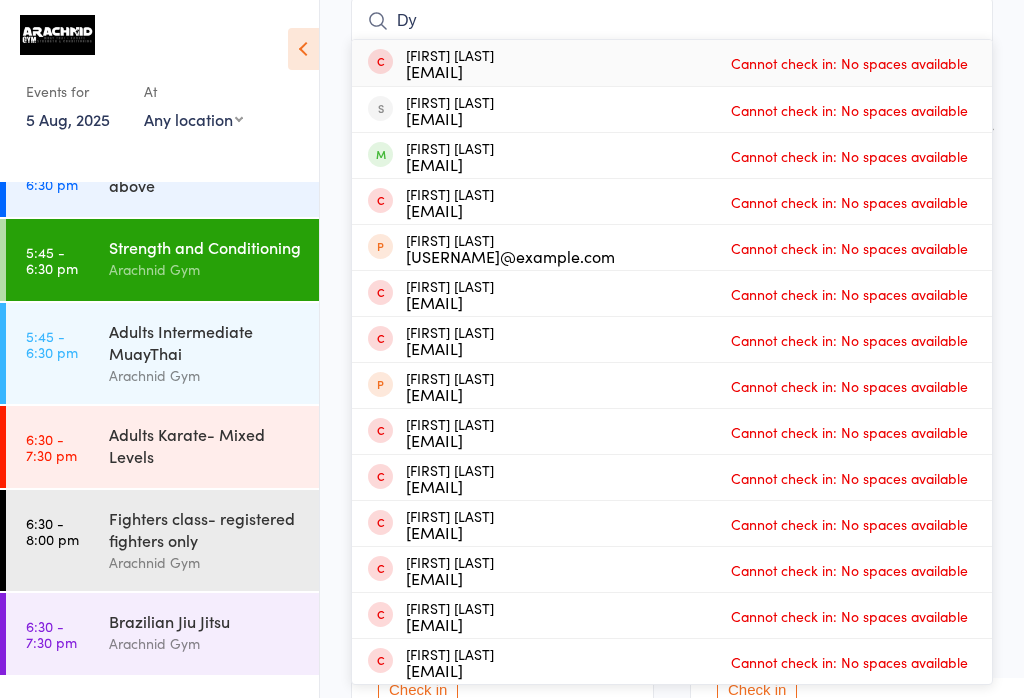type on "D" 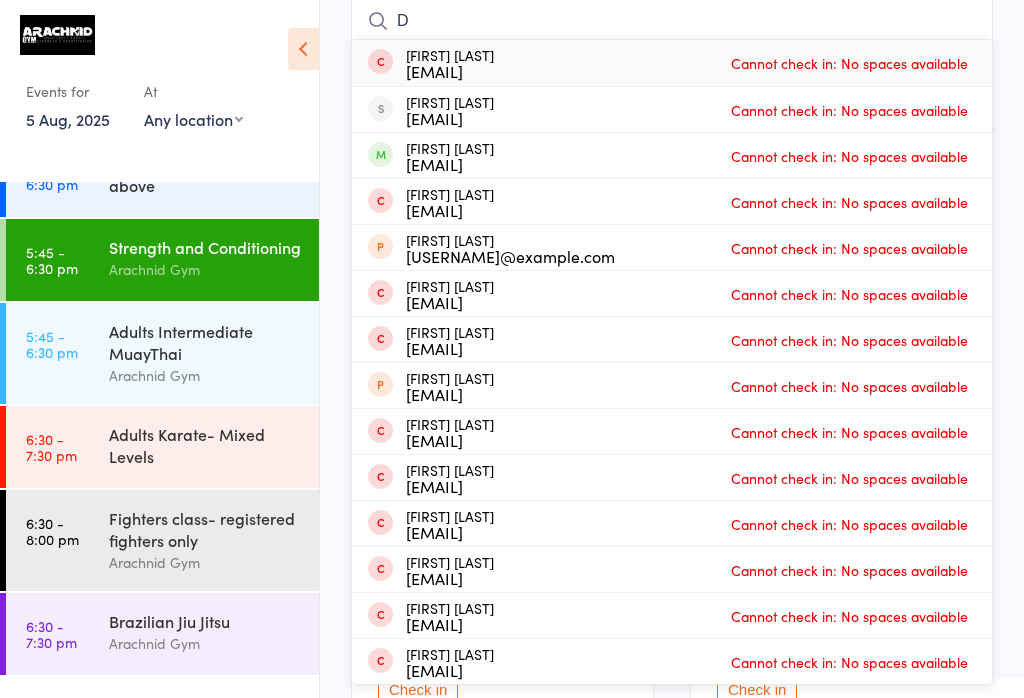 type 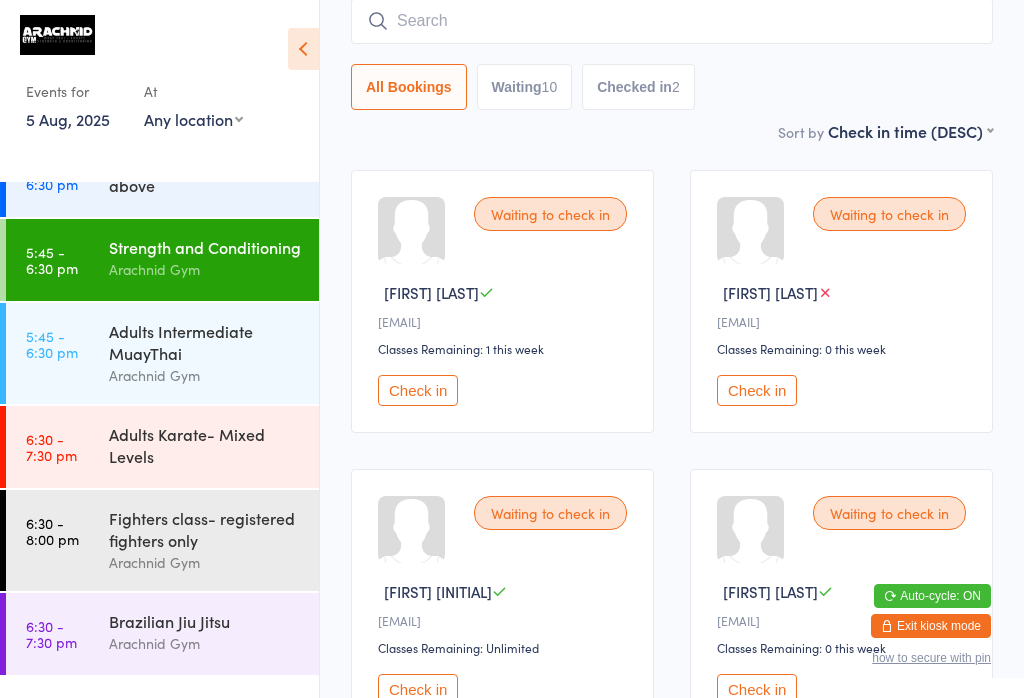 click on "Adults Intermediate MuayThai" at bounding box center (205, 342) 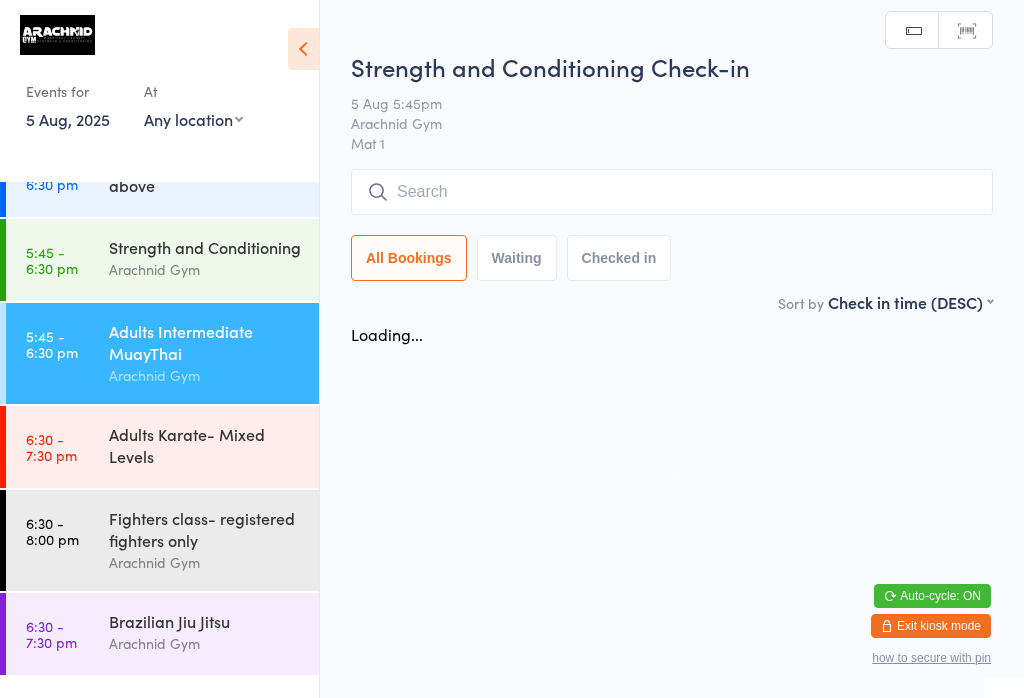 scroll, scrollTop: 0, scrollLeft: 0, axis: both 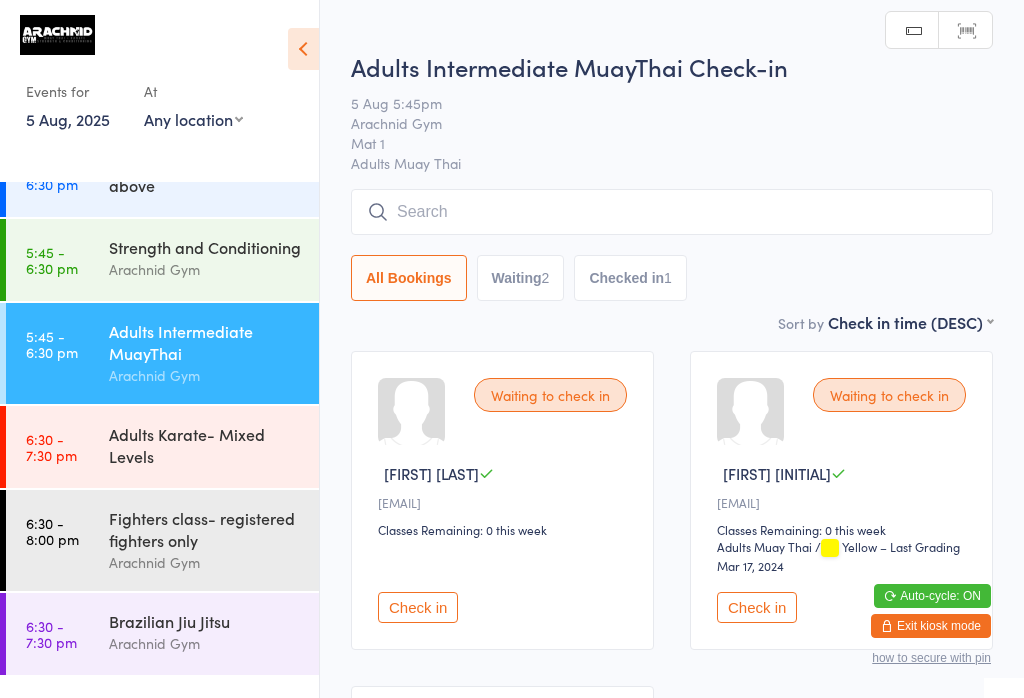 click at bounding box center (672, 212) 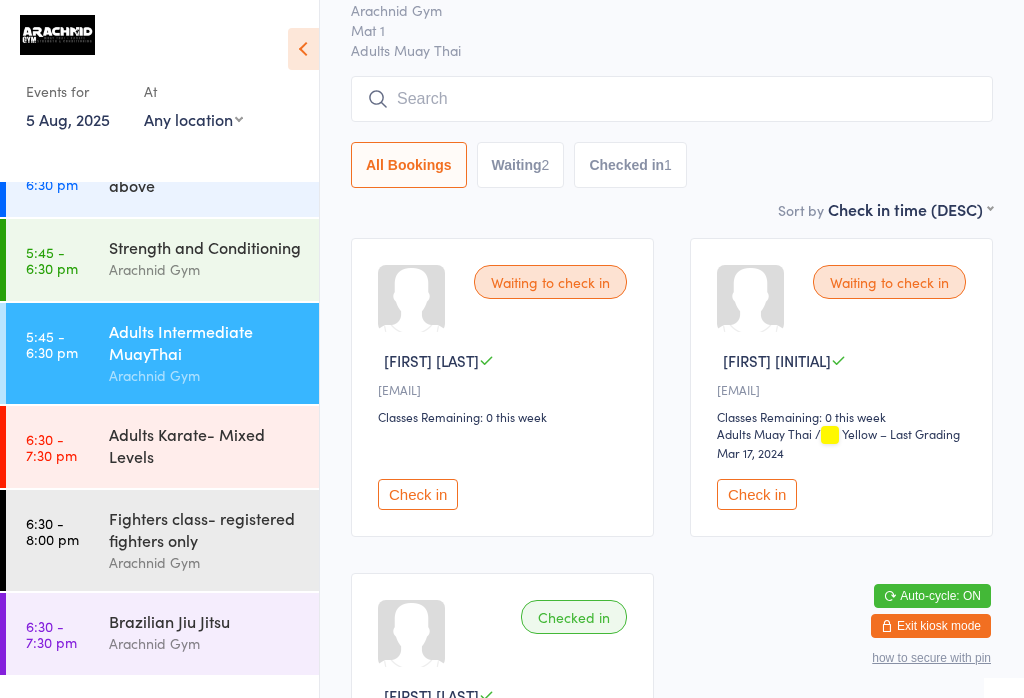 scroll, scrollTop: 191, scrollLeft: 0, axis: vertical 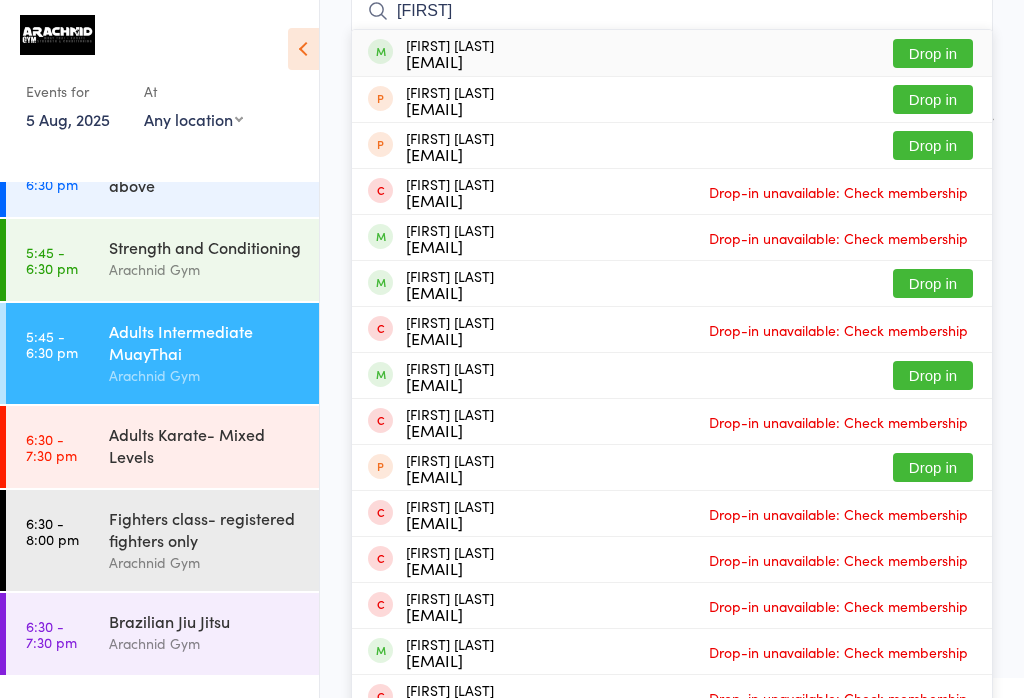 type on "Marcin" 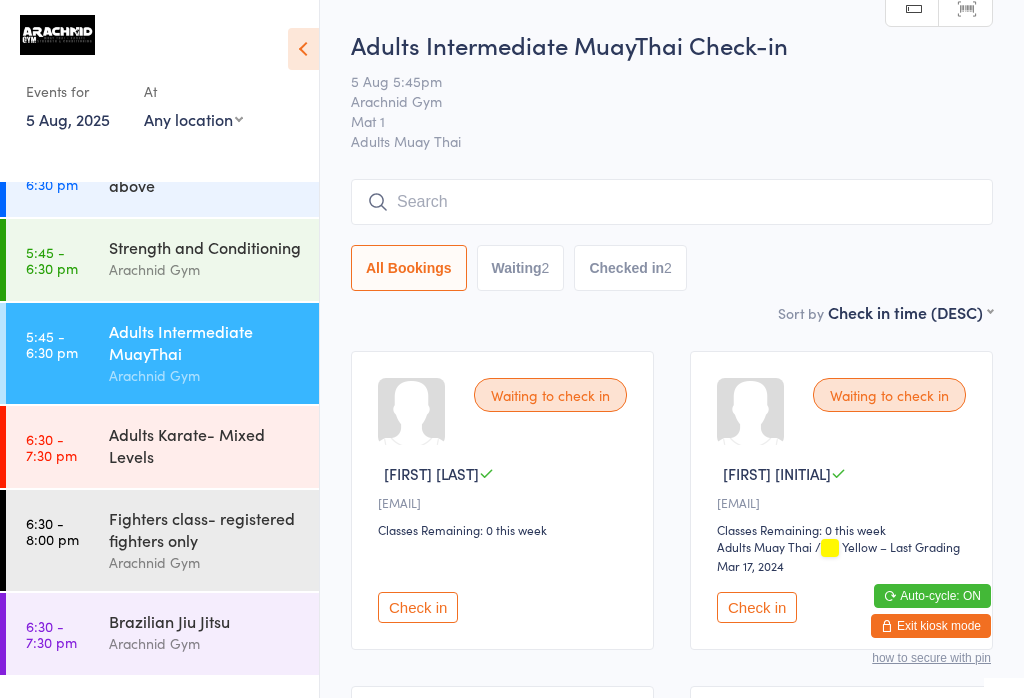 scroll, scrollTop: 0, scrollLeft: 0, axis: both 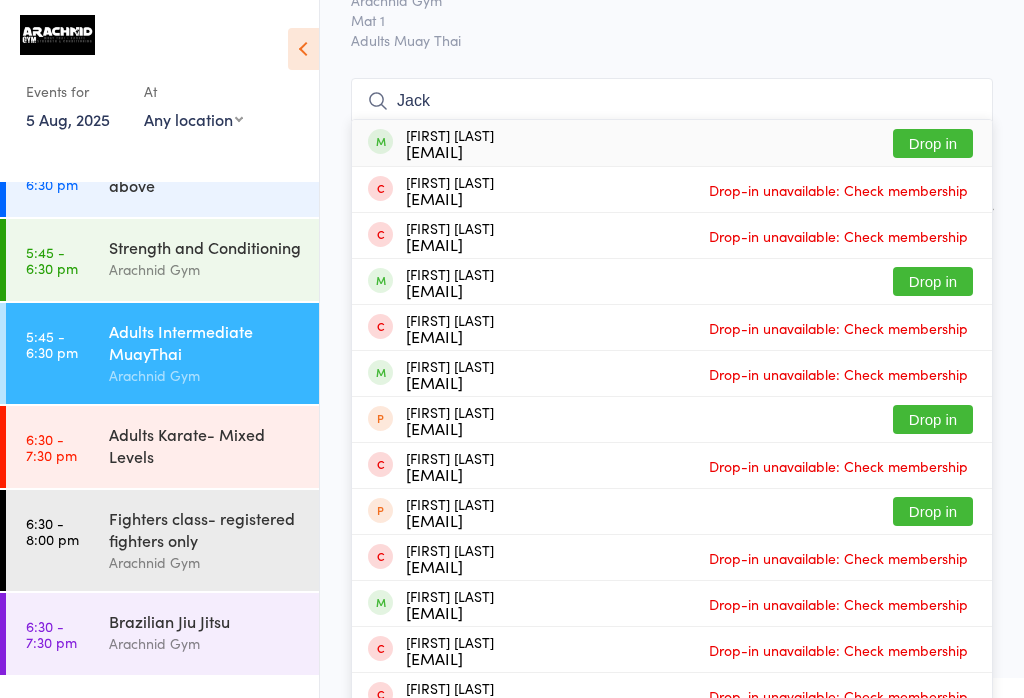 type on "Jack" 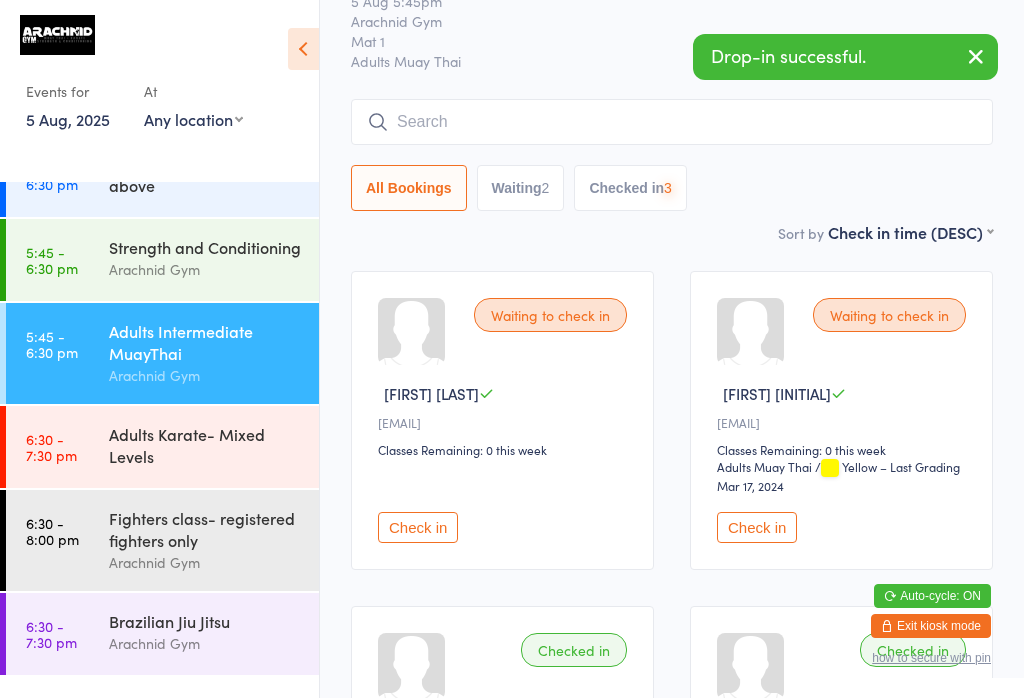 click at bounding box center (672, 122) 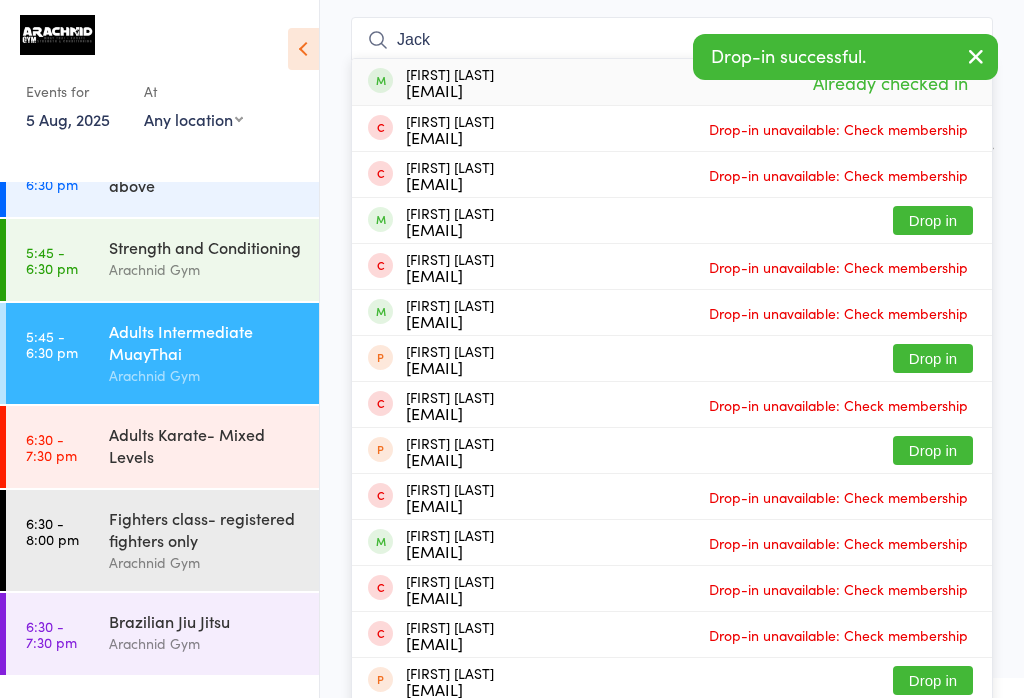 scroll, scrollTop: 159, scrollLeft: 0, axis: vertical 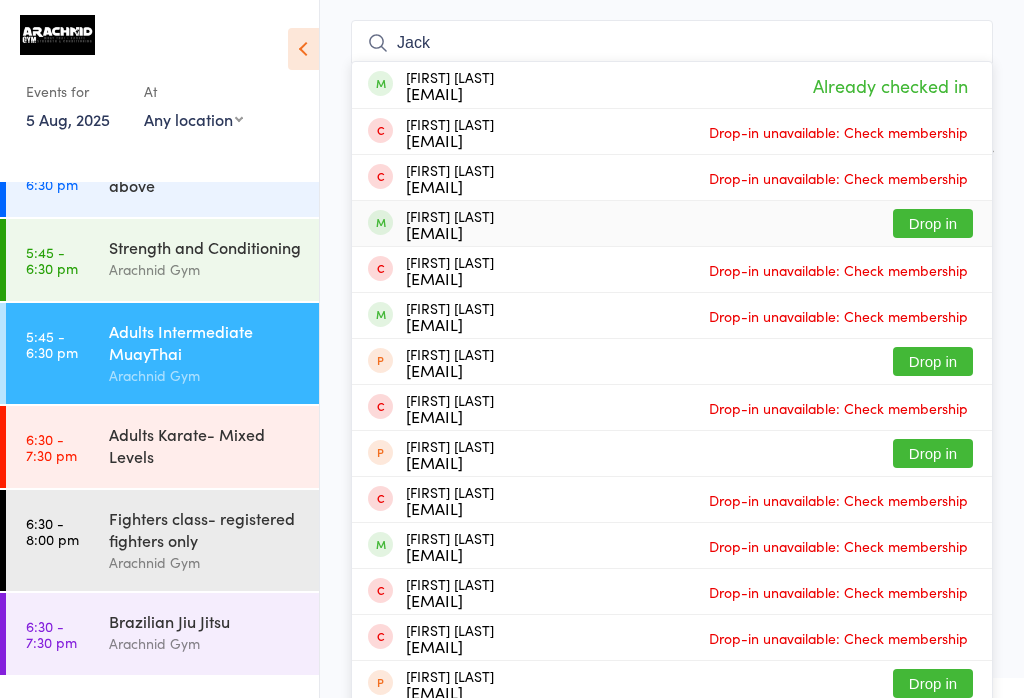 type on "Jack" 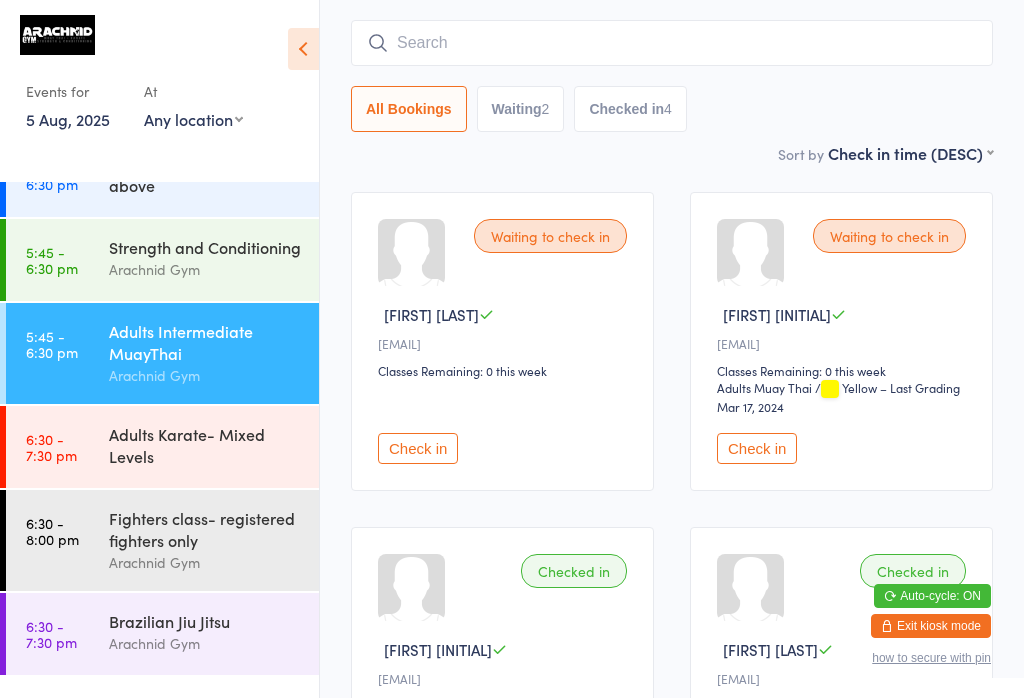 click on "Strength and Conditioning" at bounding box center (205, 247) 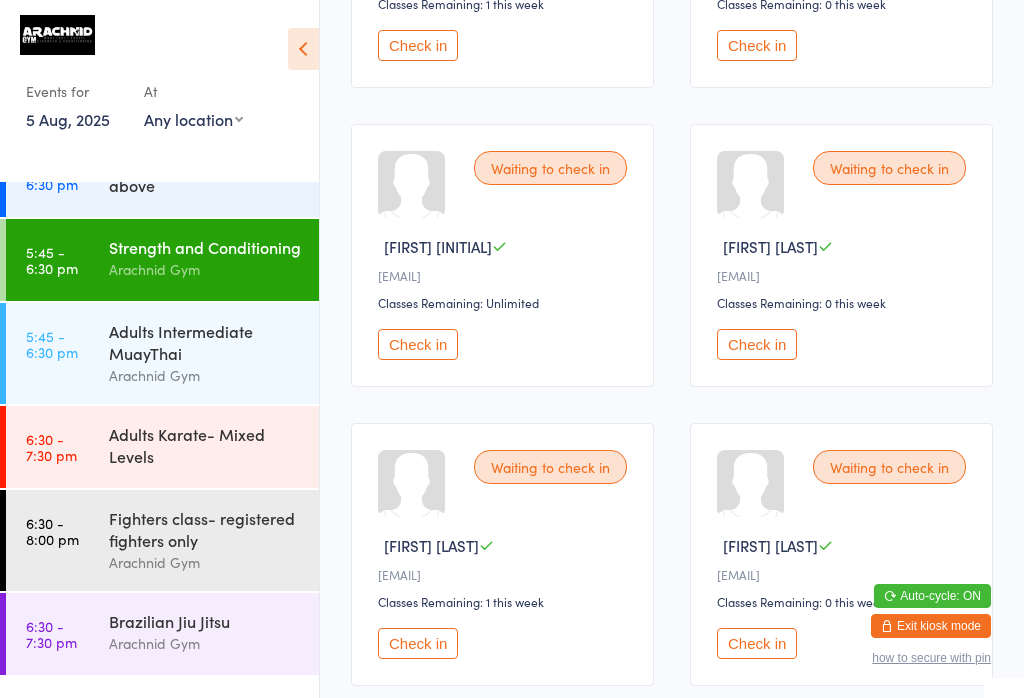 scroll, scrollTop: 481, scrollLeft: 0, axis: vertical 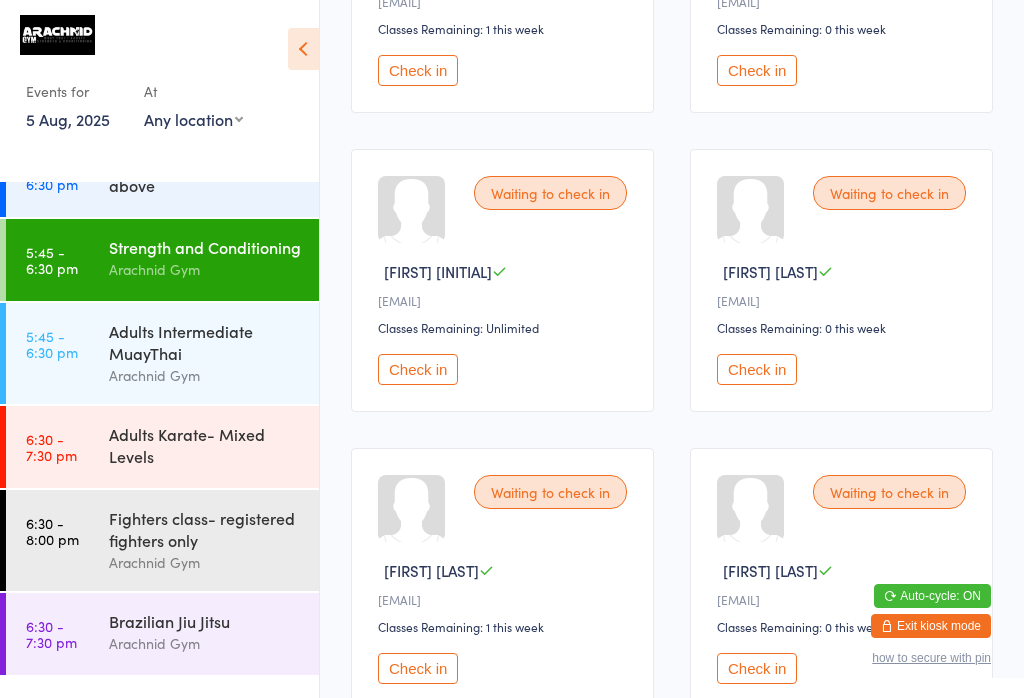 click on "Check in" at bounding box center [418, 369] 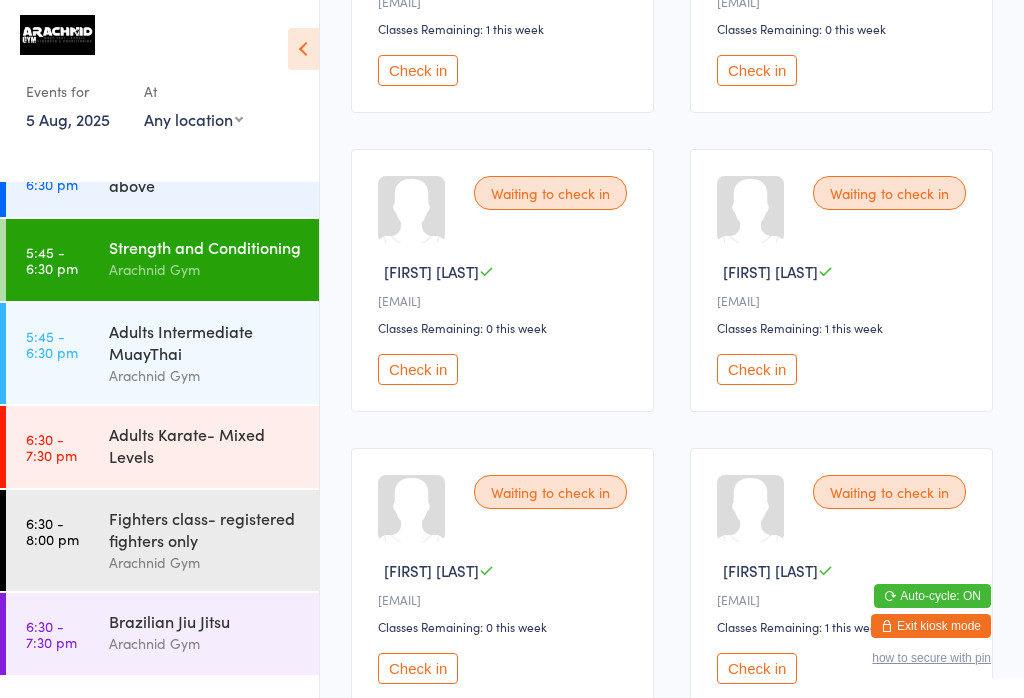 click on "Adults Intermediate MuayThai" at bounding box center [205, 342] 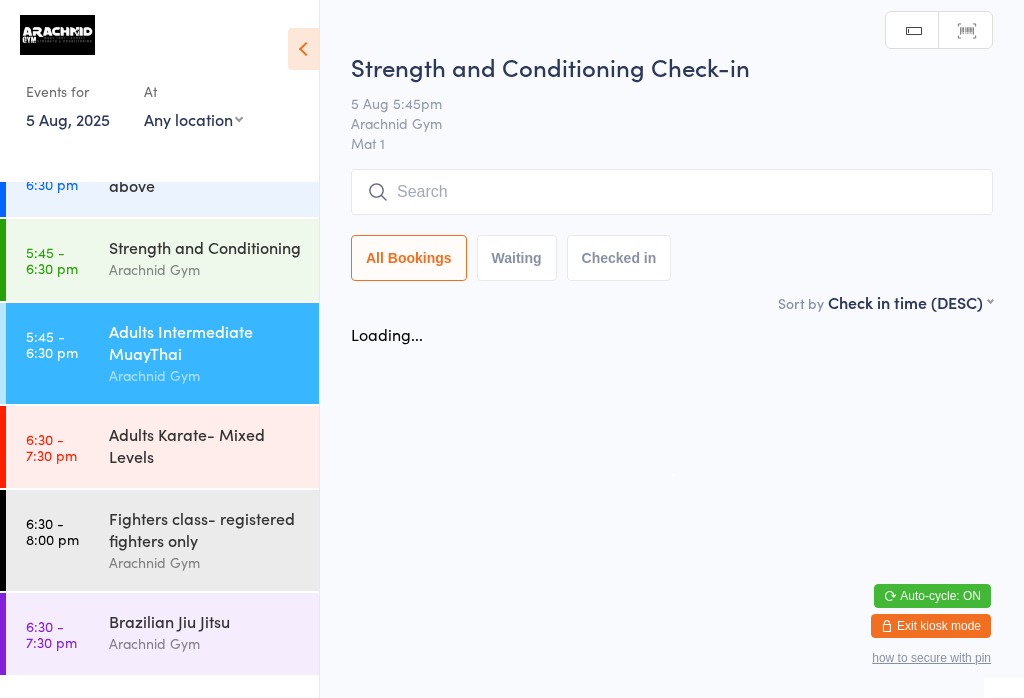 scroll, scrollTop: 0, scrollLeft: 0, axis: both 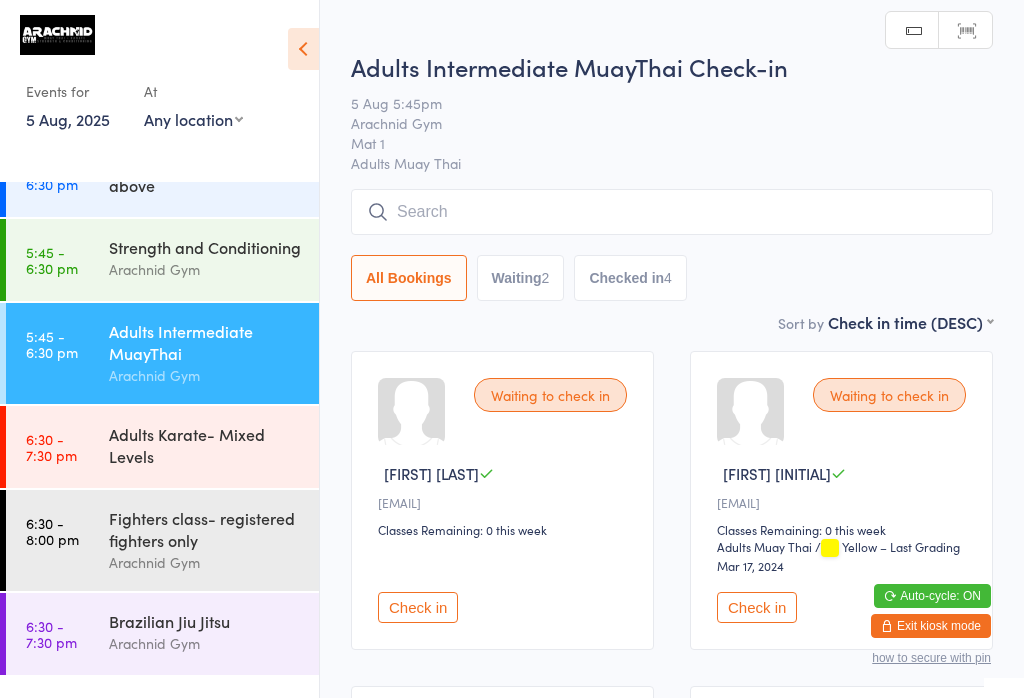 click at bounding box center [672, 212] 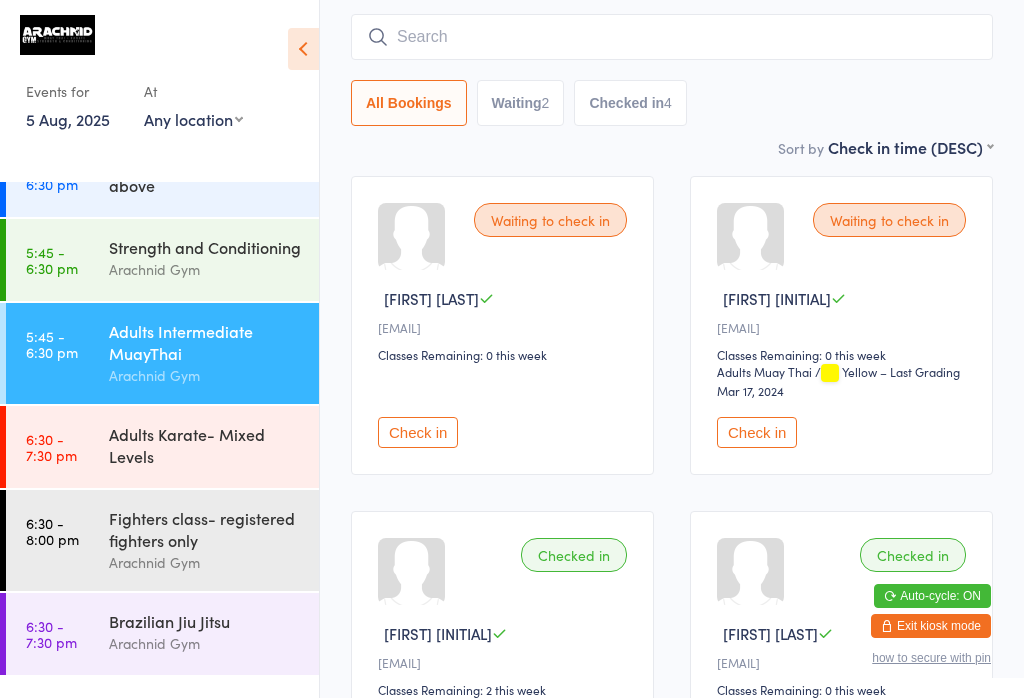 scroll, scrollTop: 191, scrollLeft: 0, axis: vertical 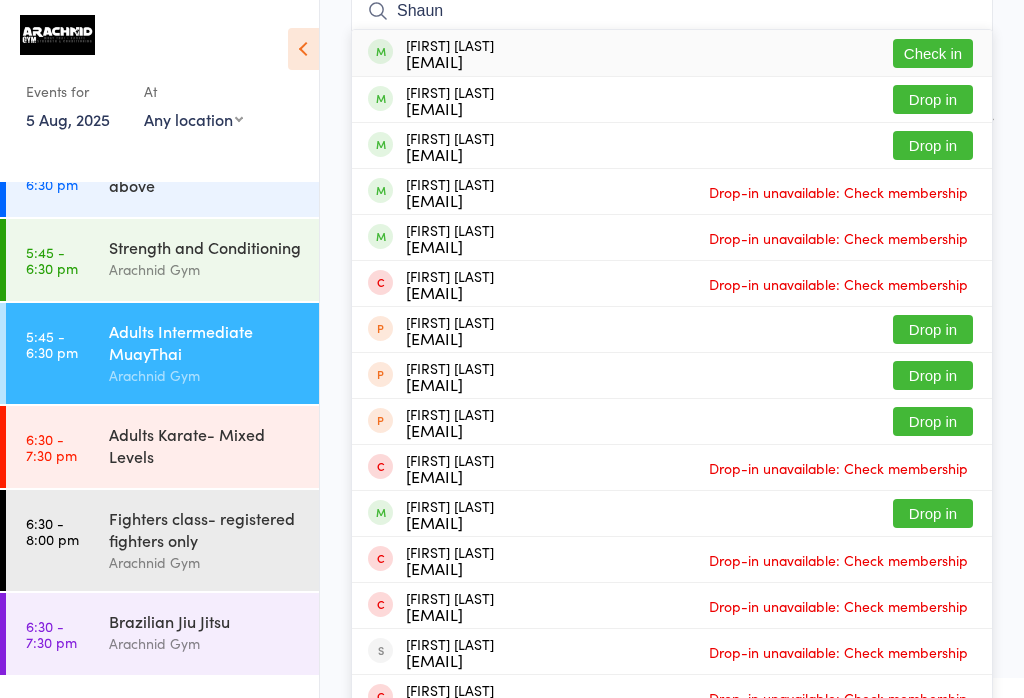 type on "Shaun" 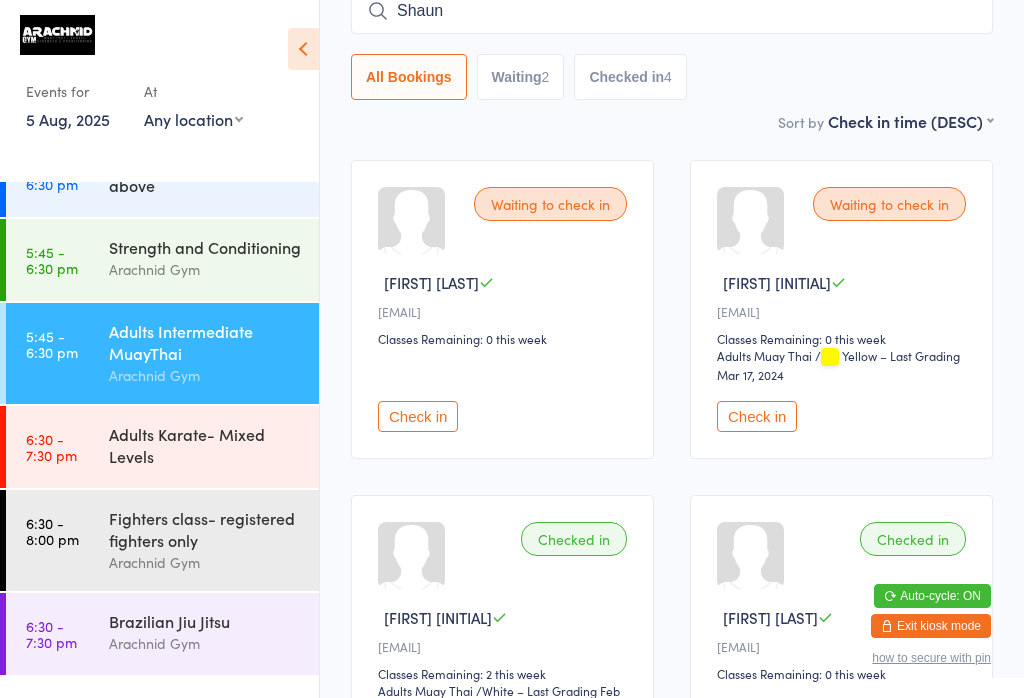 type 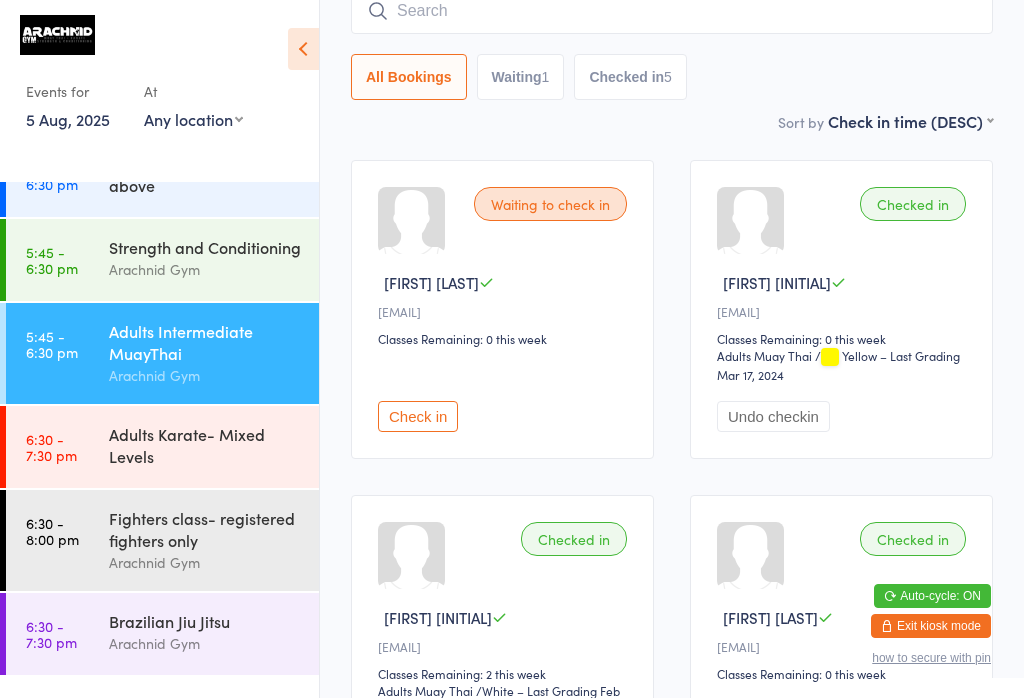 click on "5:45 - 6:30 pm" at bounding box center [52, 260] 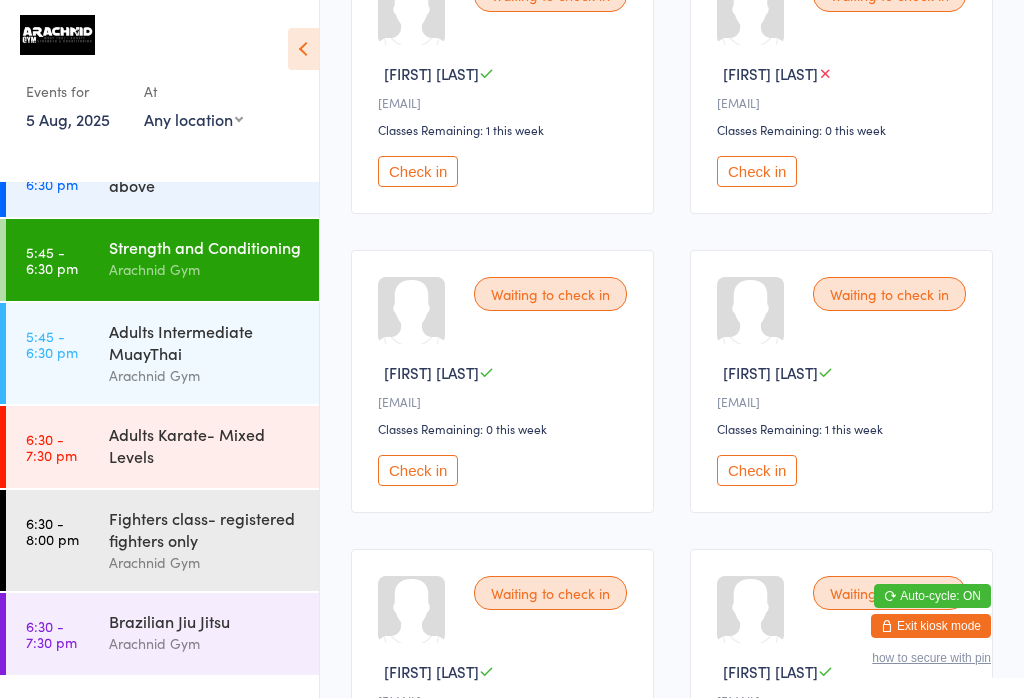 scroll, scrollTop: 400, scrollLeft: 0, axis: vertical 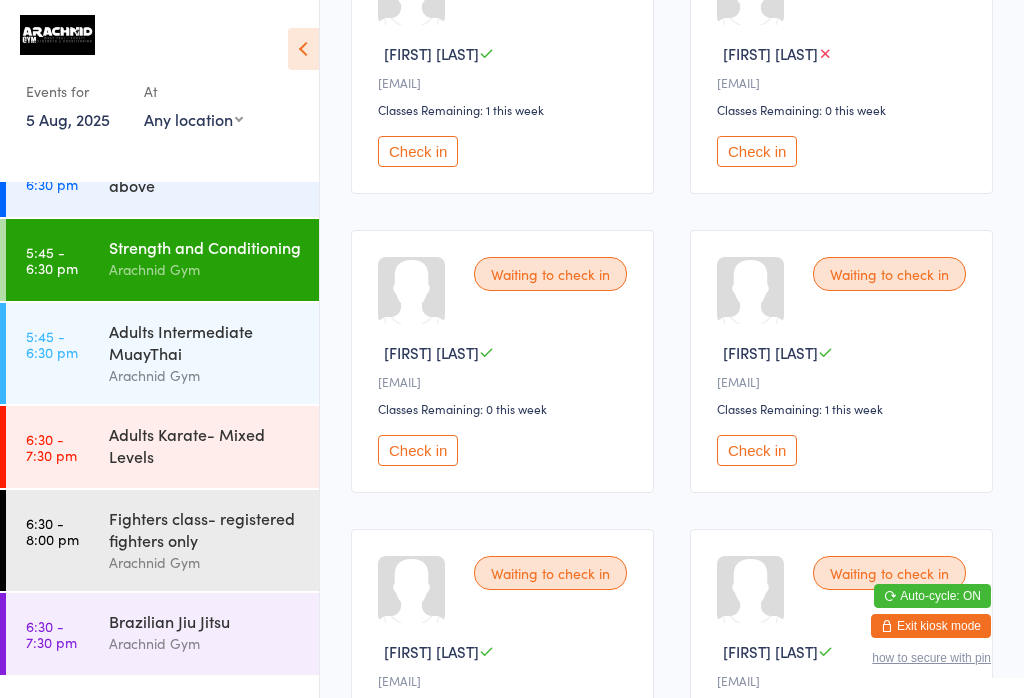 click on "Check in" at bounding box center (757, 450) 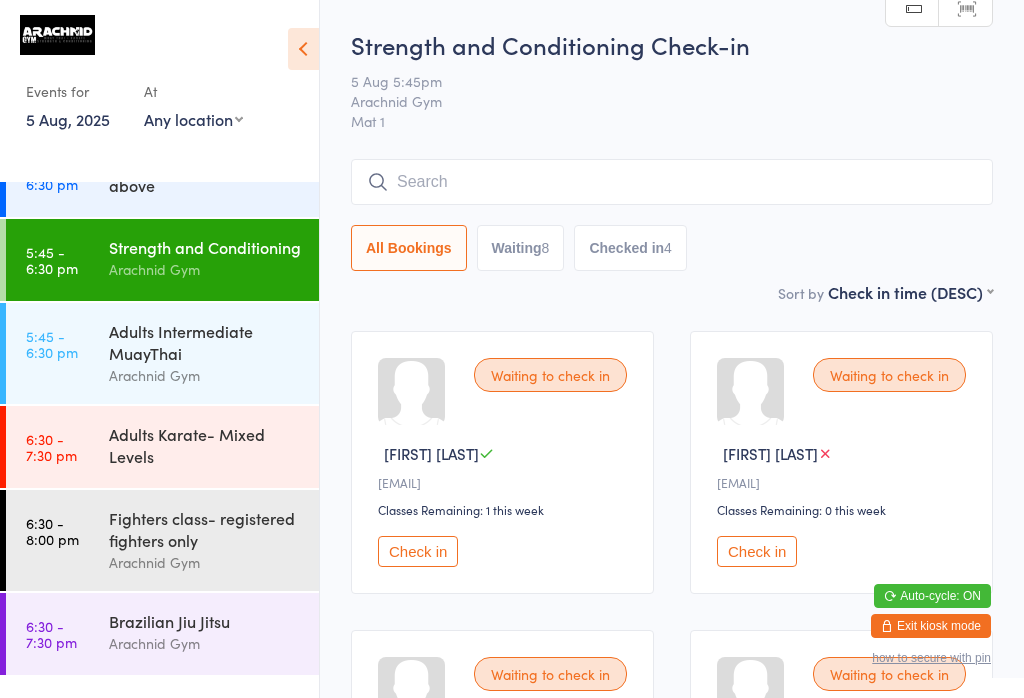 scroll, scrollTop: 0, scrollLeft: 0, axis: both 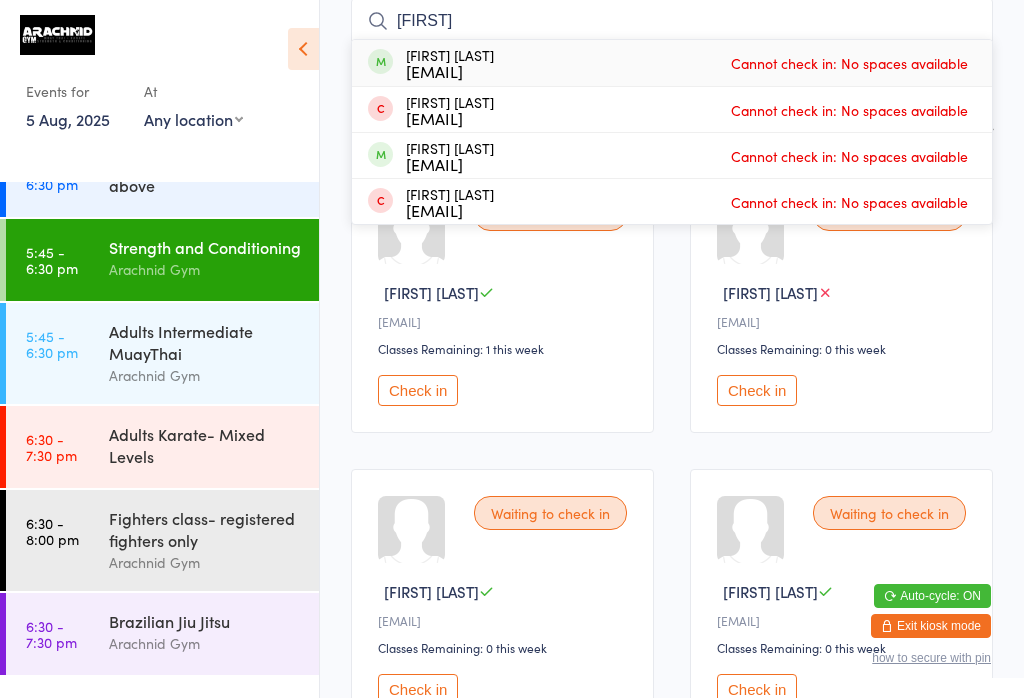 type on "Quinten" 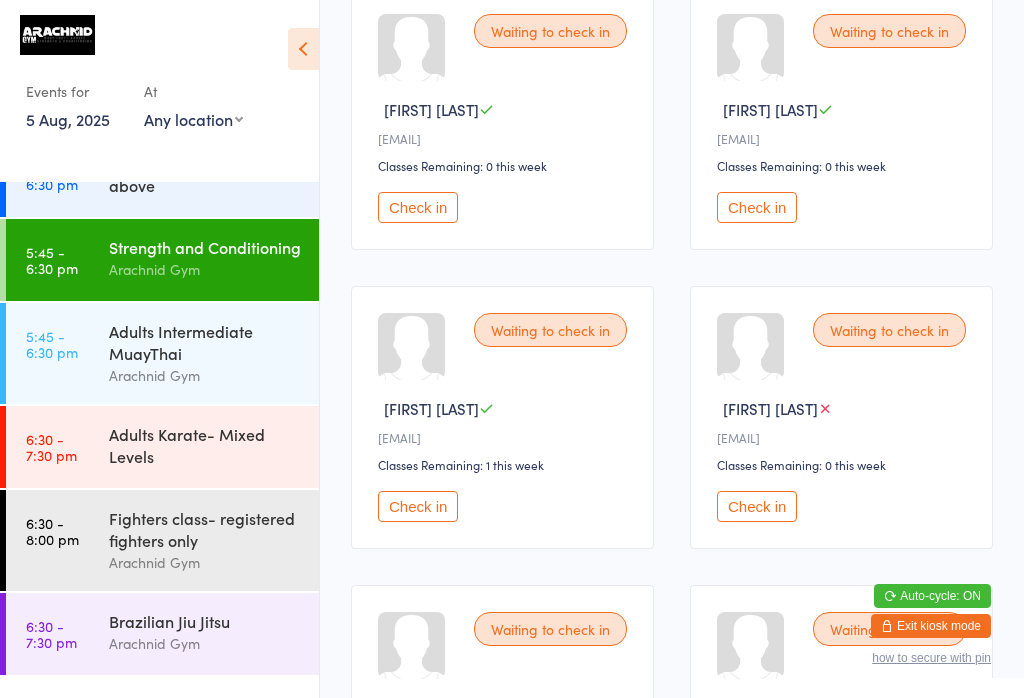 scroll, scrollTop: 648, scrollLeft: 0, axis: vertical 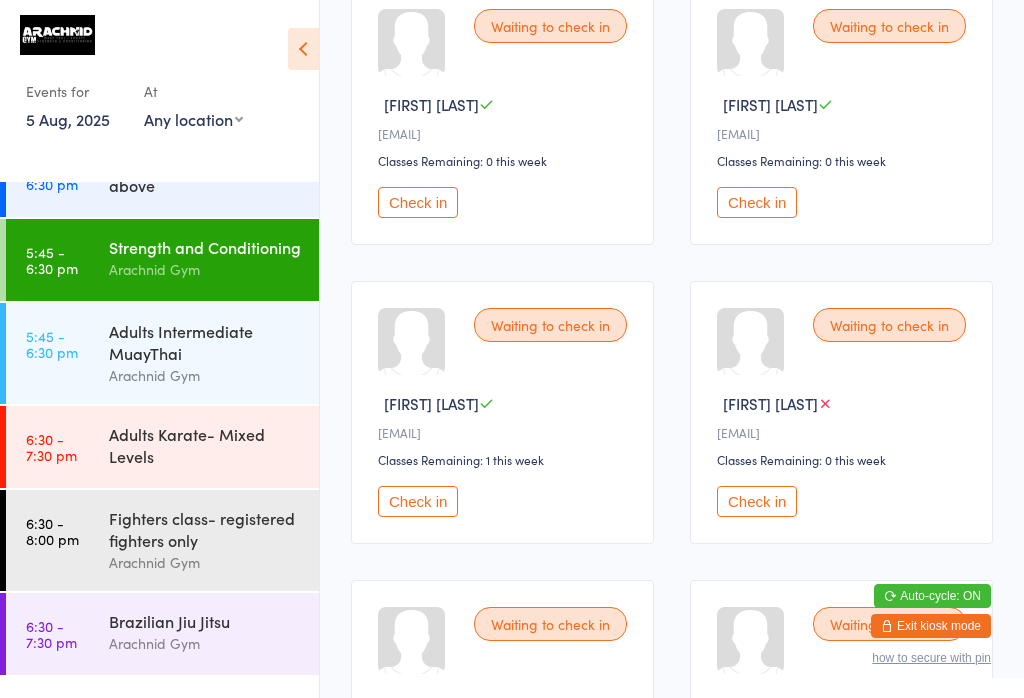 click on "Check in" at bounding box center (418, 501) 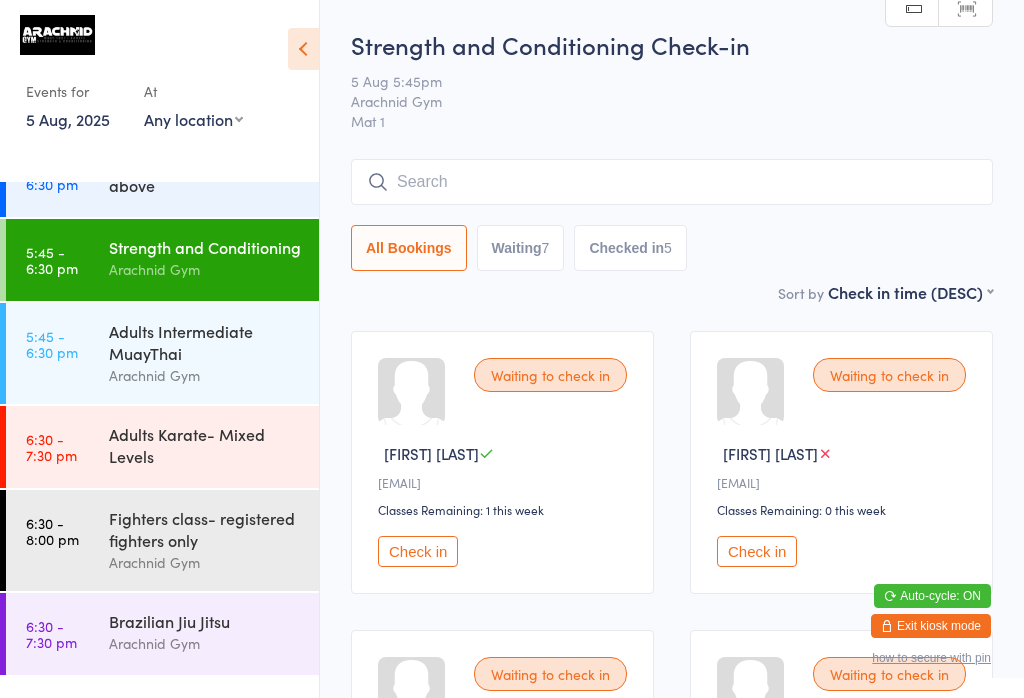 scroll, scrollTop: 0, scrollLeft: 0, axis: both 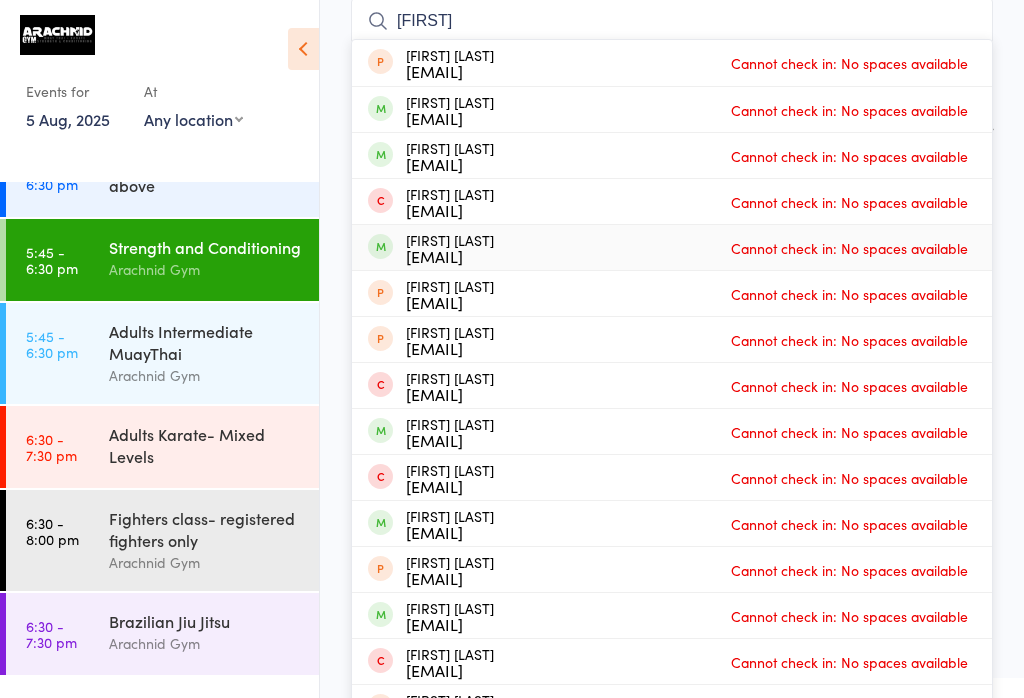 type on "Josh" 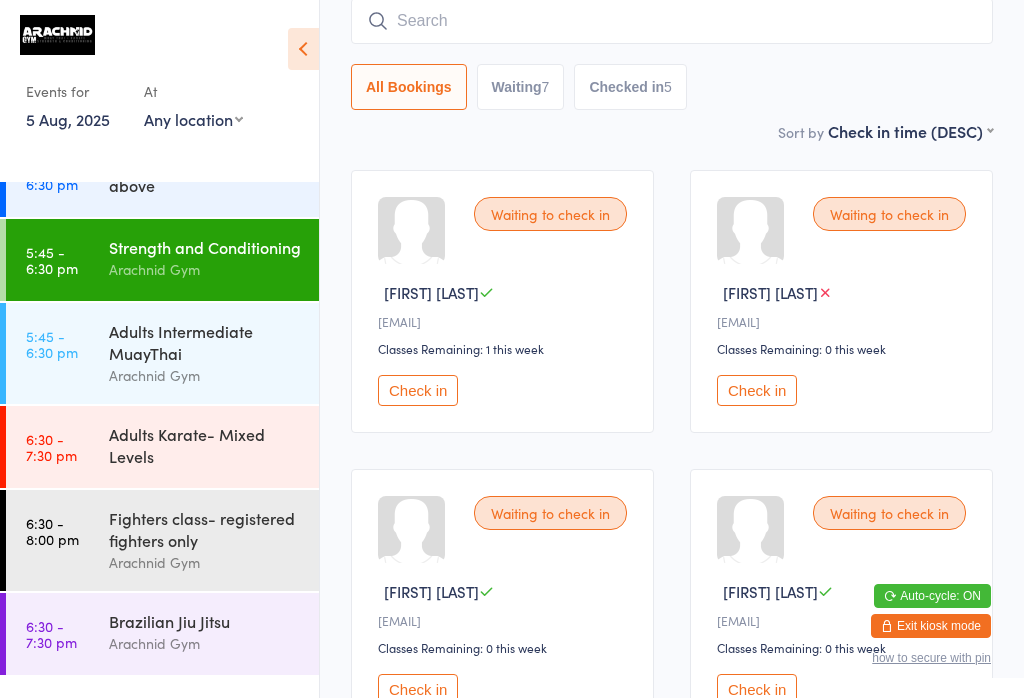 click on "Arachnid Gym" at bounding box center [205, 269] 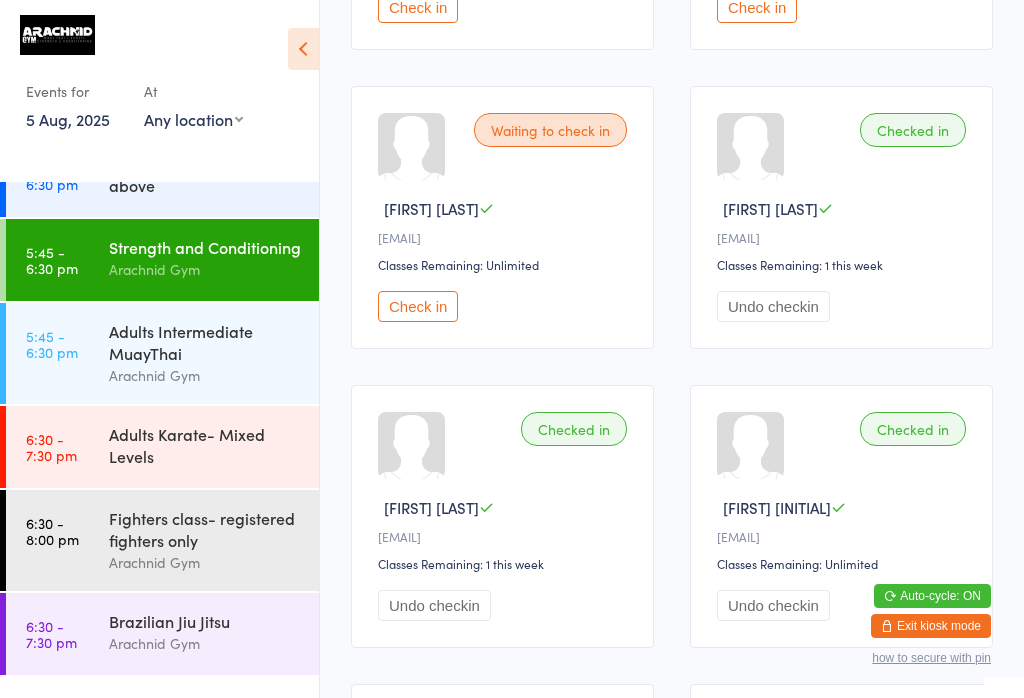 scroll, scrollTop: 1141, scrollLeft: 0, axis: vertical 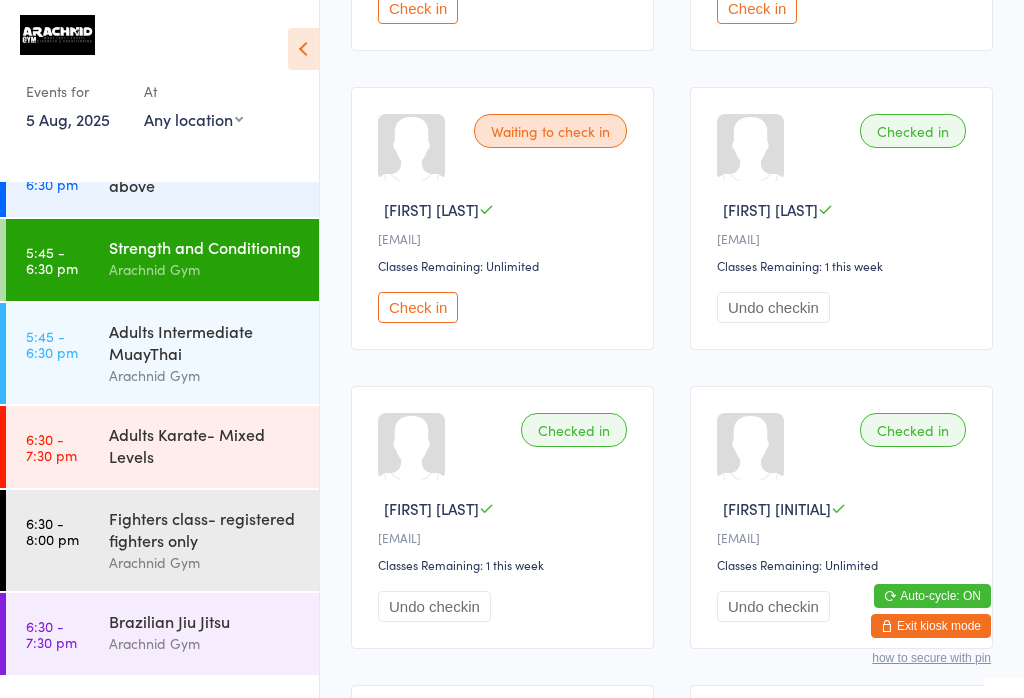 click on "Check in" at bounding box center (418, 307) 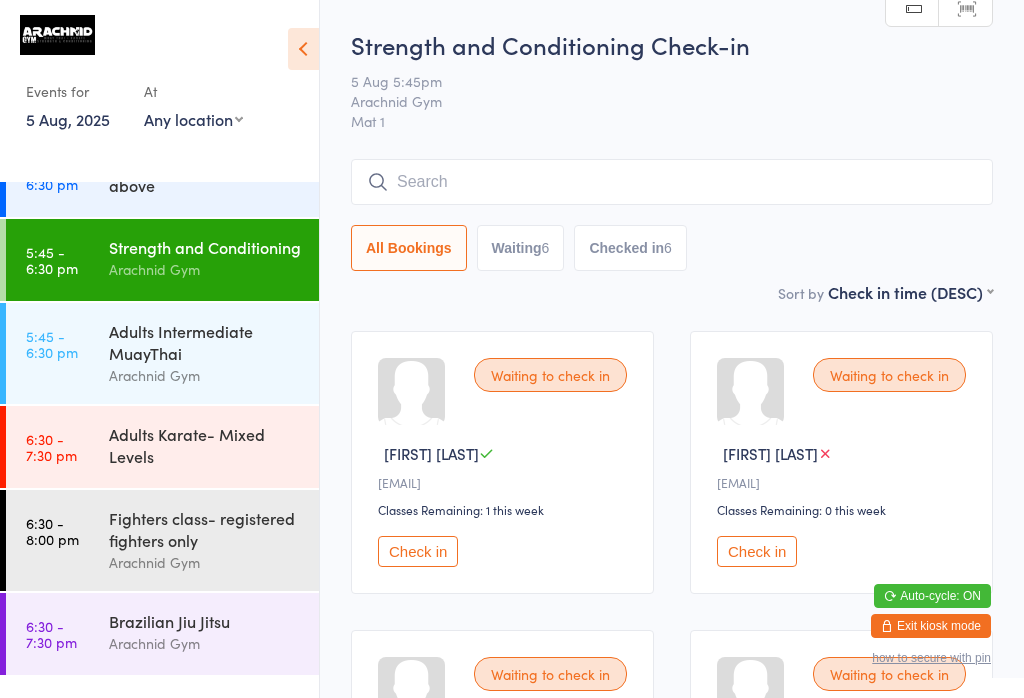 scroll, scrollTop: 0, scrollLeft: 0, axis: both 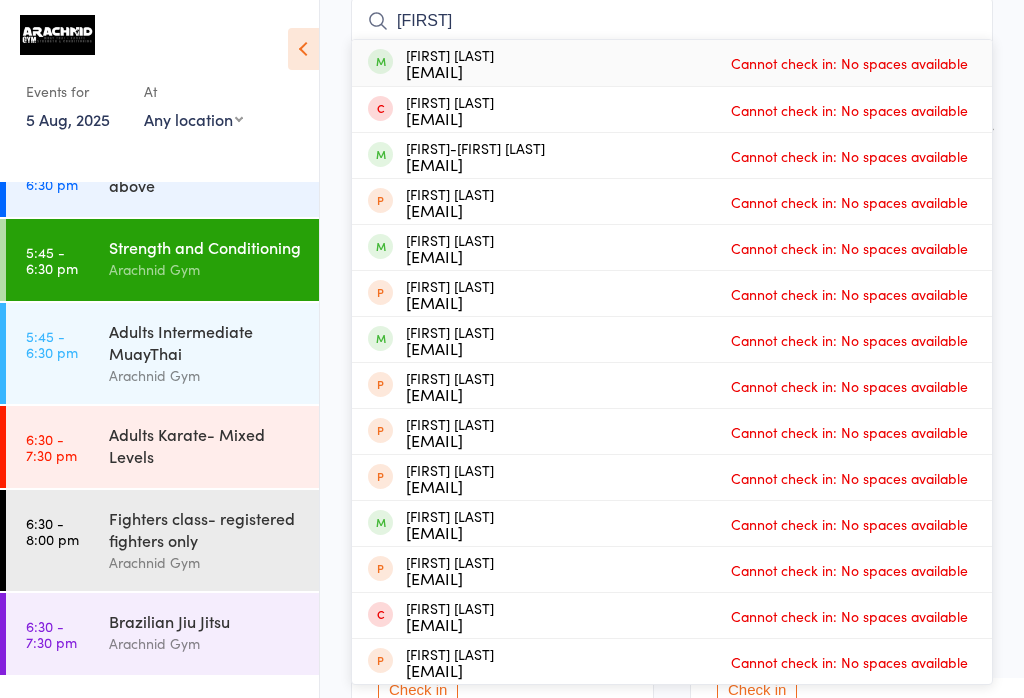 type on "Eliseo" 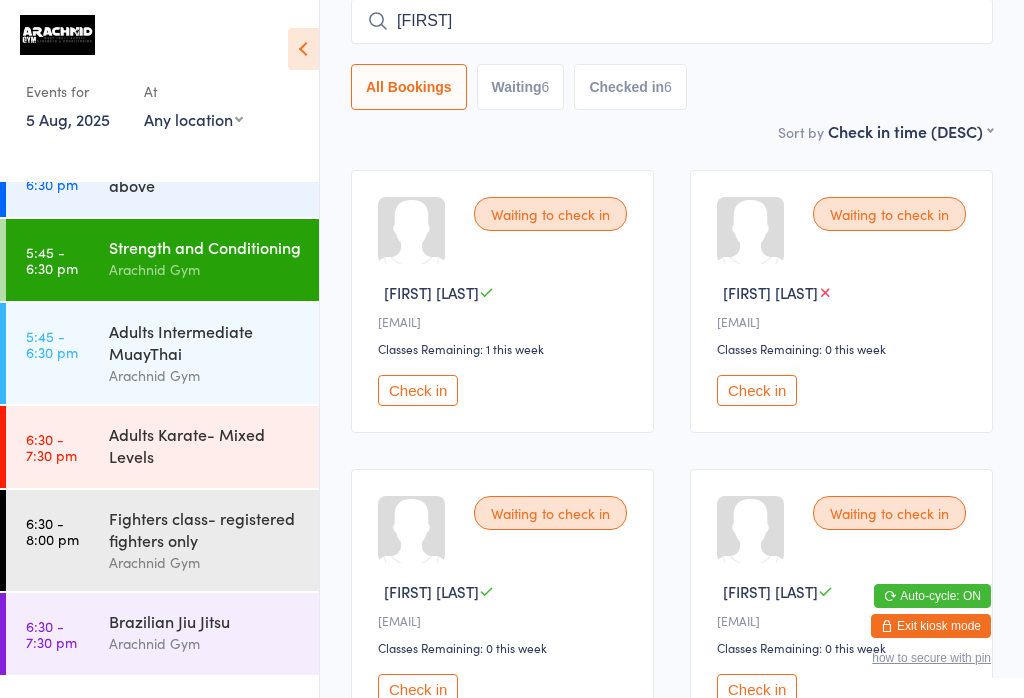 type 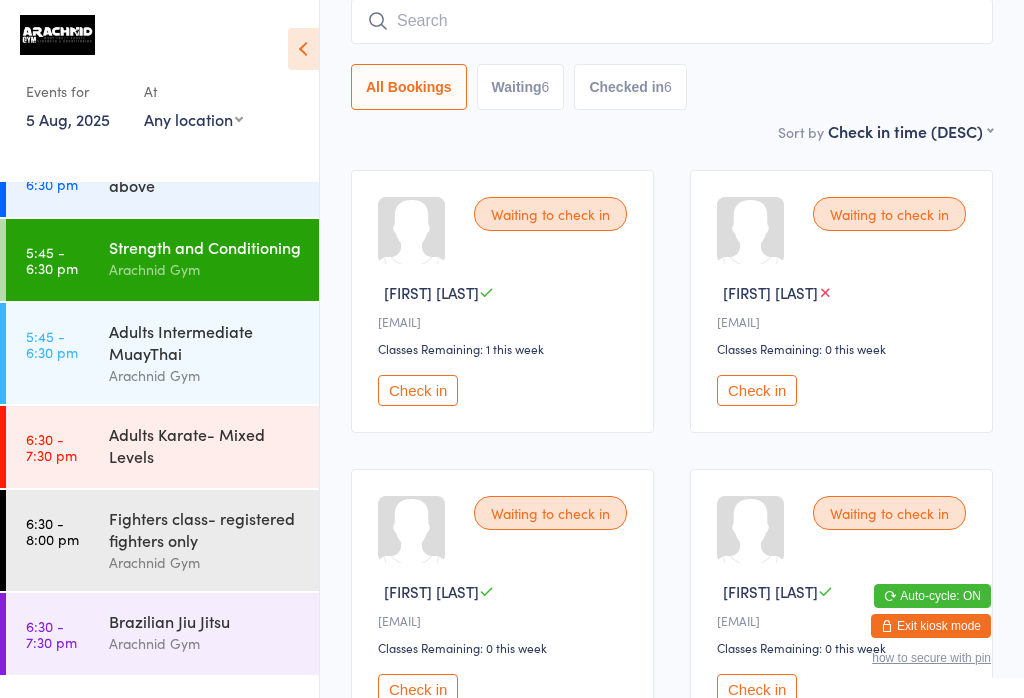 click on "Adults Intermediate MuayThai" at bounding box center [205, 342] 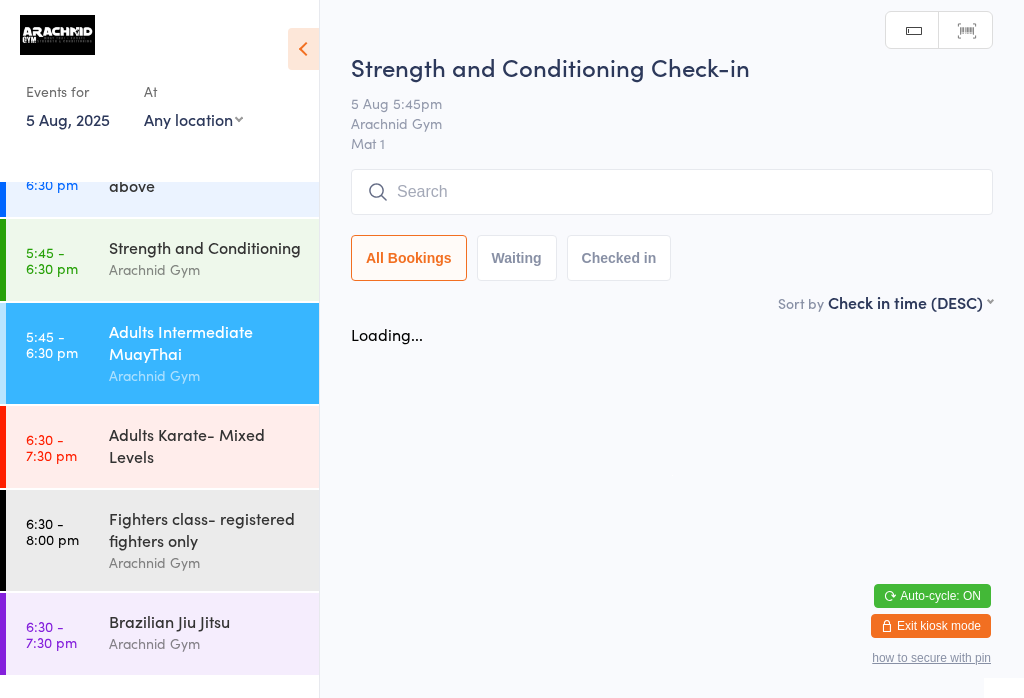scroll, scrollTop: 0, scrollLeft: 0, axis: both 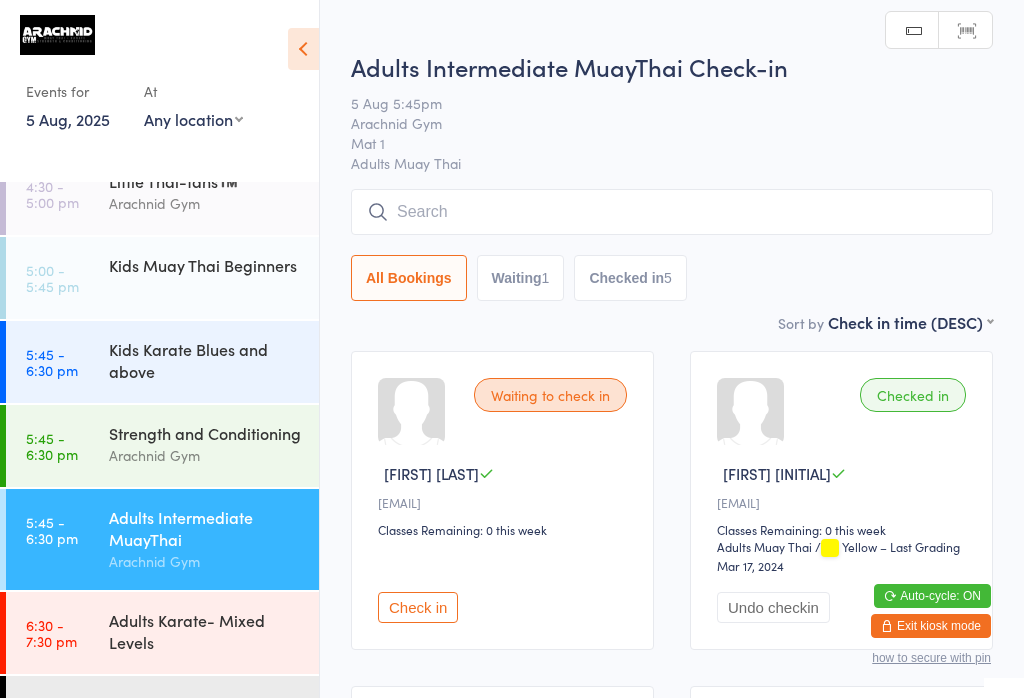 click on "Kids Karate Blues and above" at bounding box center (205, 360) 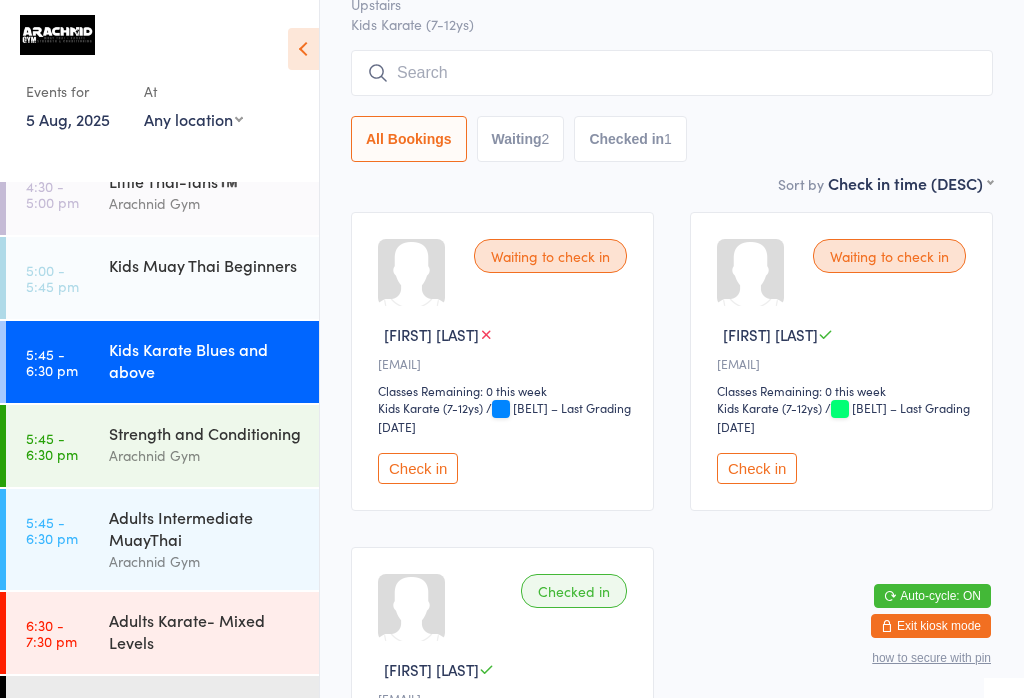 scroll, scrollTop: 61, scrollLeft: 0, axis: vertical 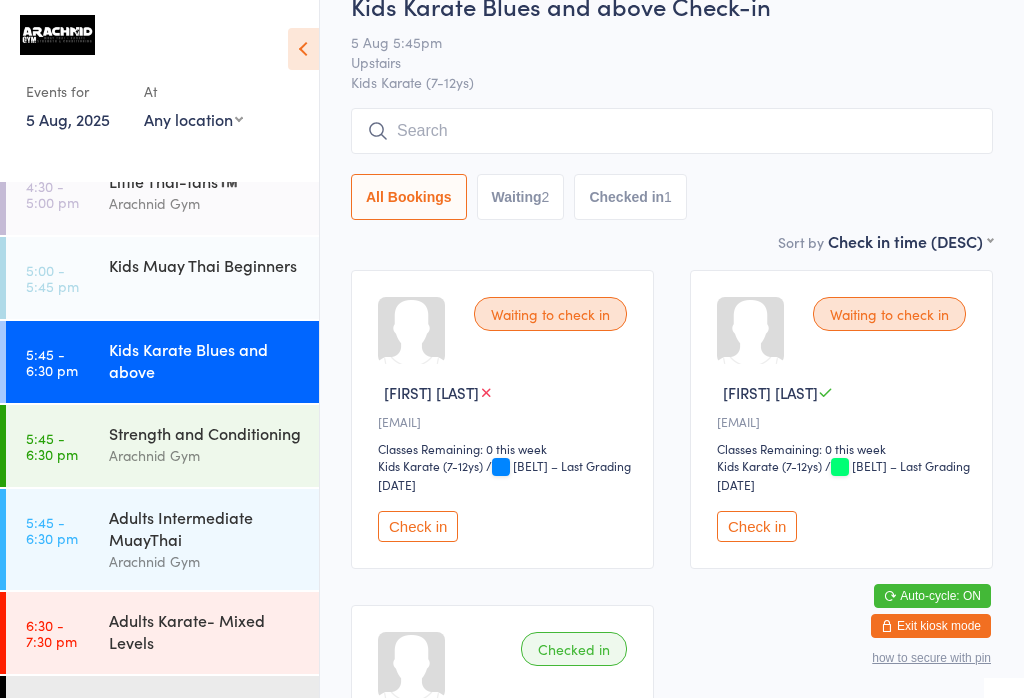 click on "Check in" at bounding box center (757, 526) 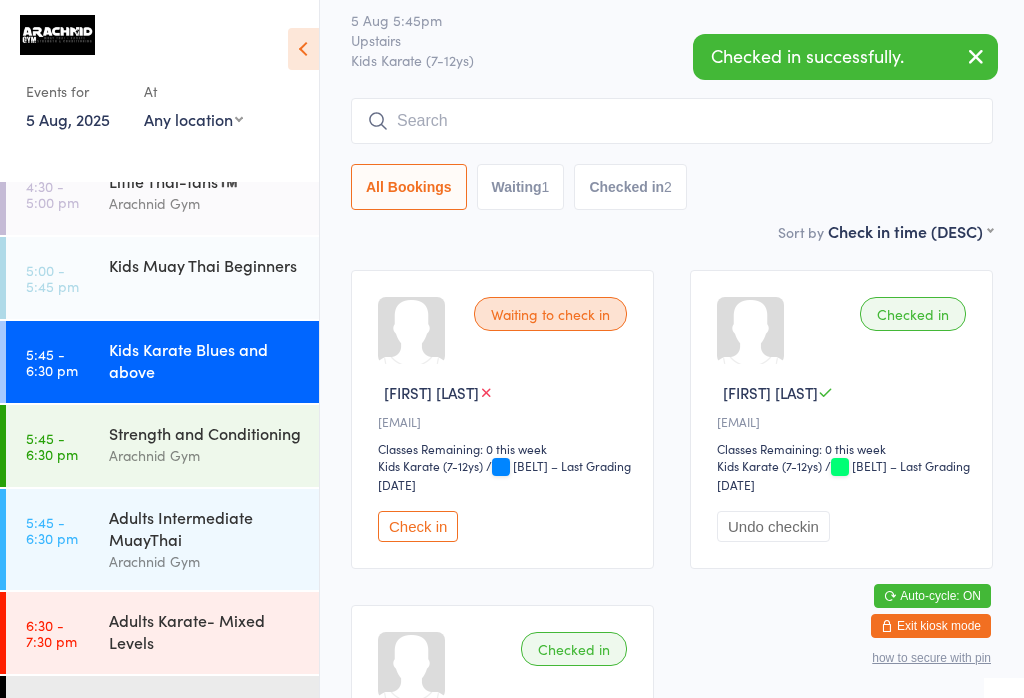 click at bounding box center (672, 121) 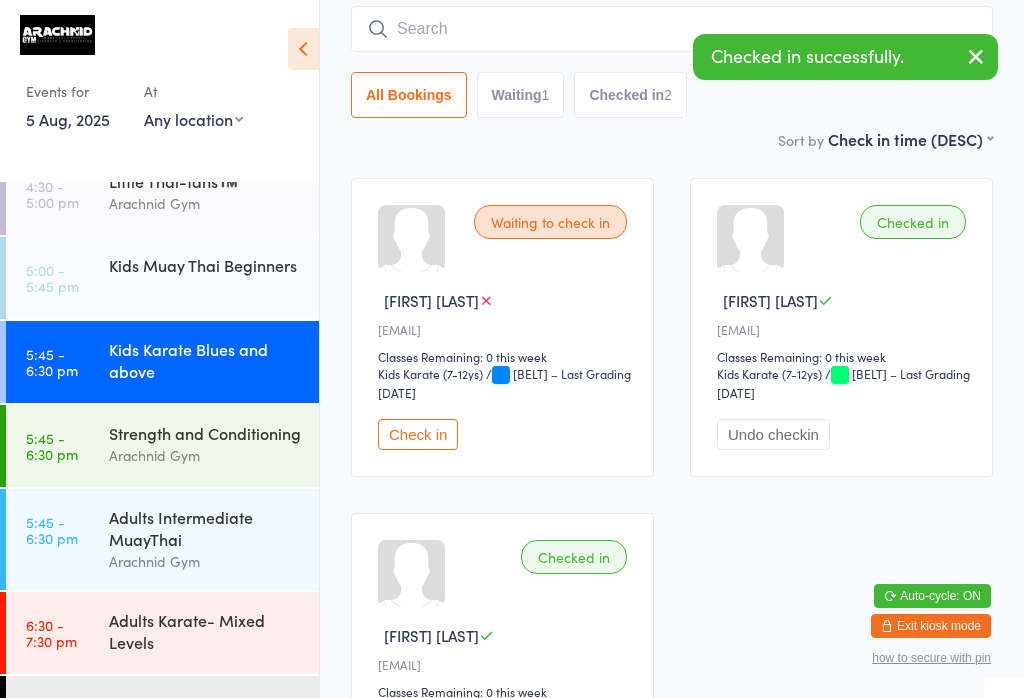 scroll, scrollTop: 161, scrollLeft: 0, axis: vertical 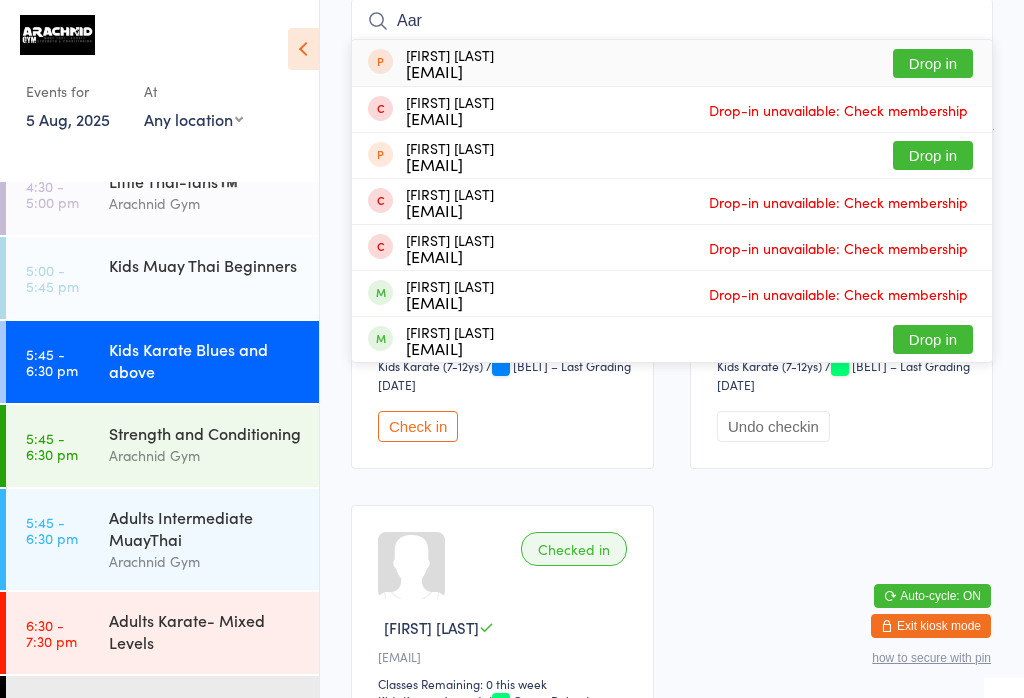 click on "Aar" at bounding box center [672, 21] 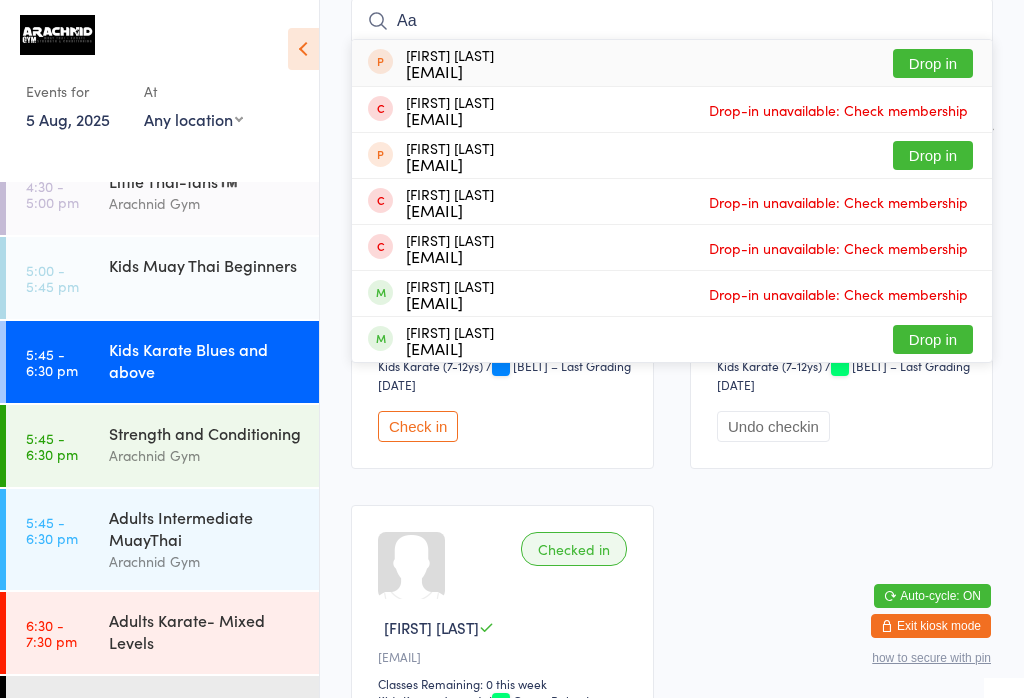 type on "A" 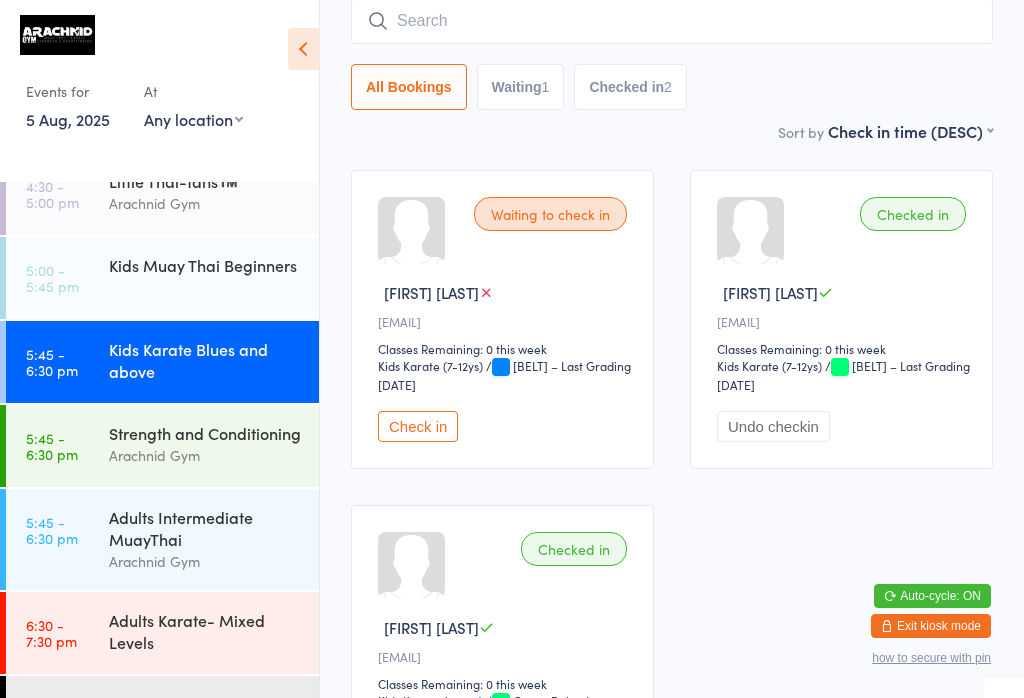 type 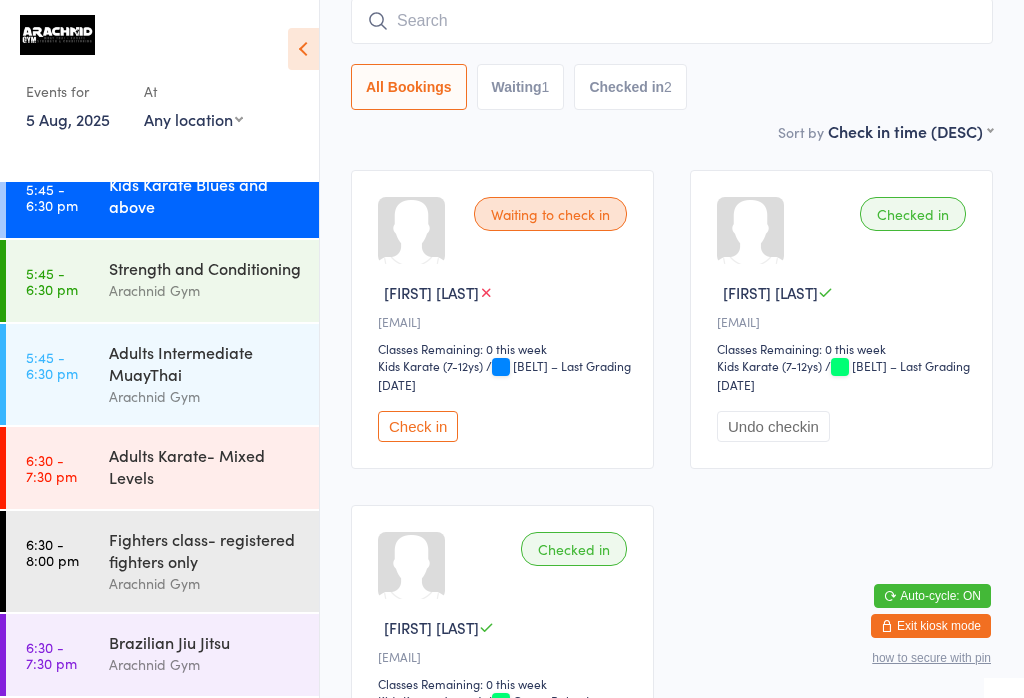 scroll, scrollTop: 290, scrollLeft: 0, axis: vertical 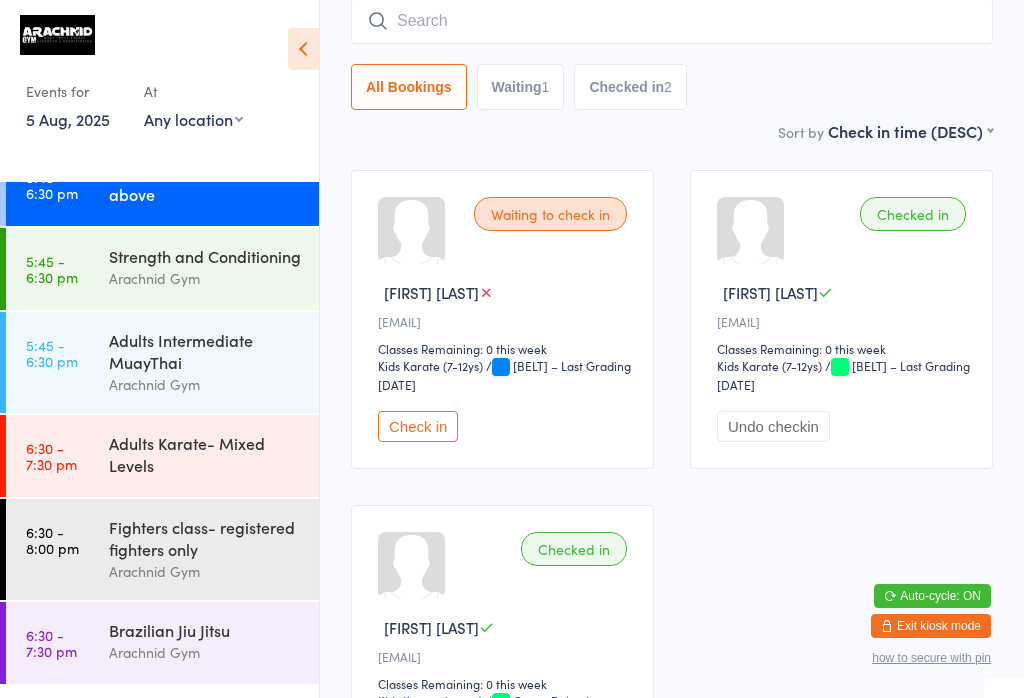 click on "Strength and Conditioning Arachnid Gym" at bounding box center [214, 267] 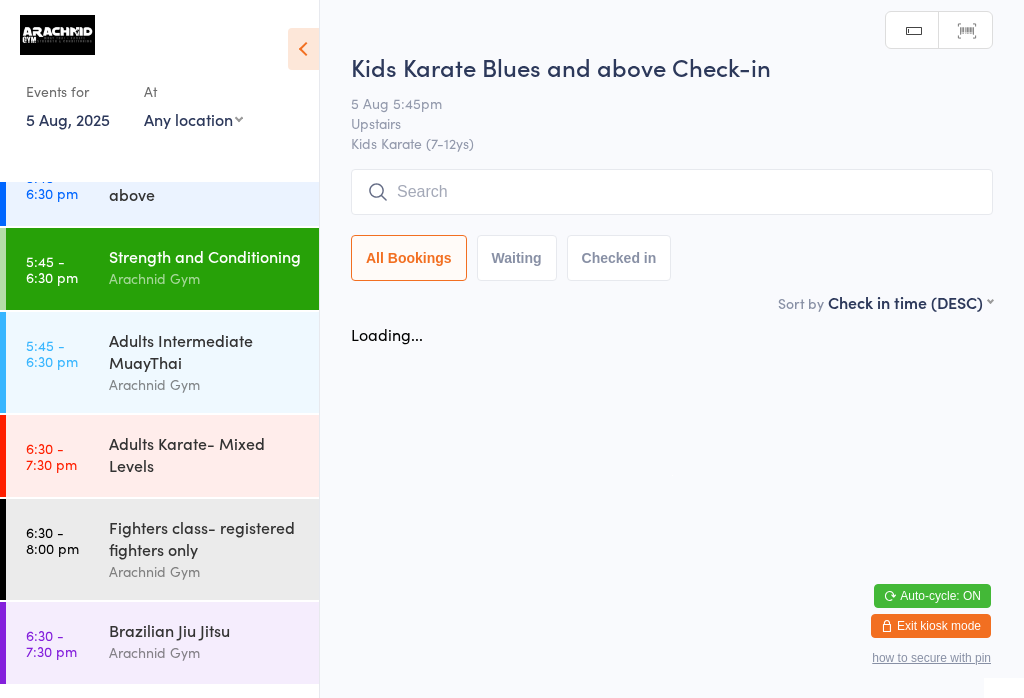 scroll, scrollTop: 0, scrollLeft: 0, axis: both 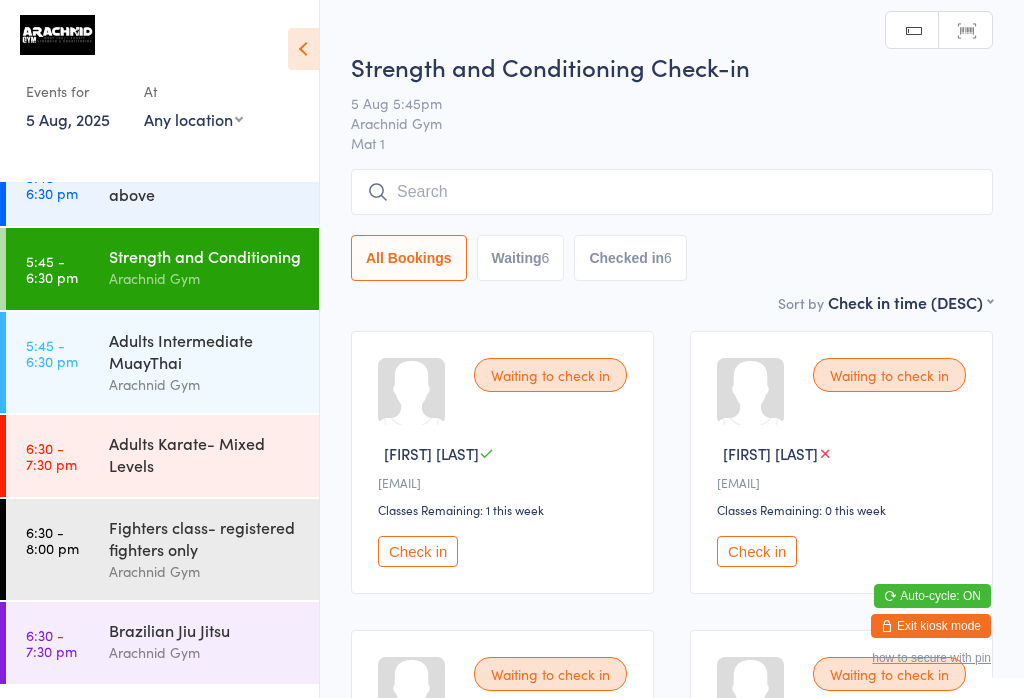 click at bounding box center (672, 192) 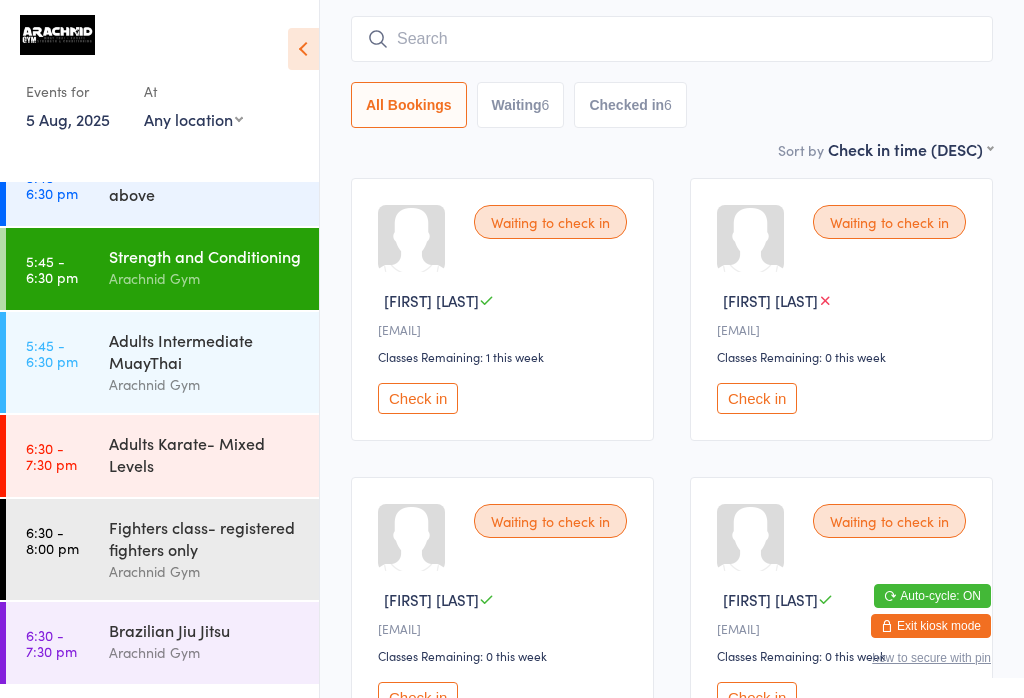 scroll, scrollTop: 171, scrollLeft: 0, axis: vertical 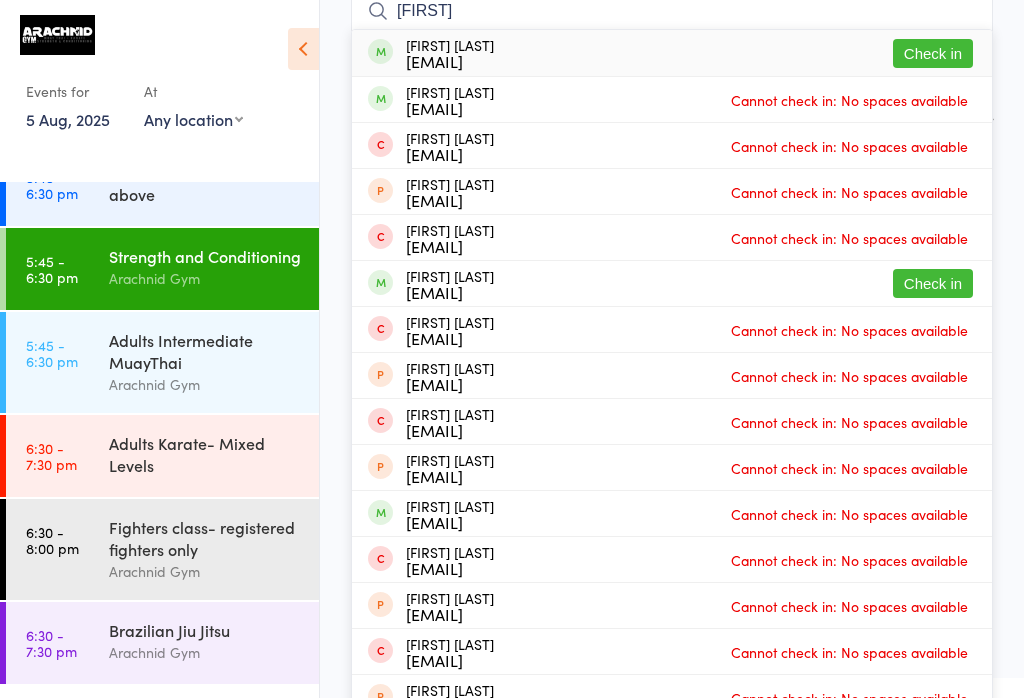 type on "Mell" 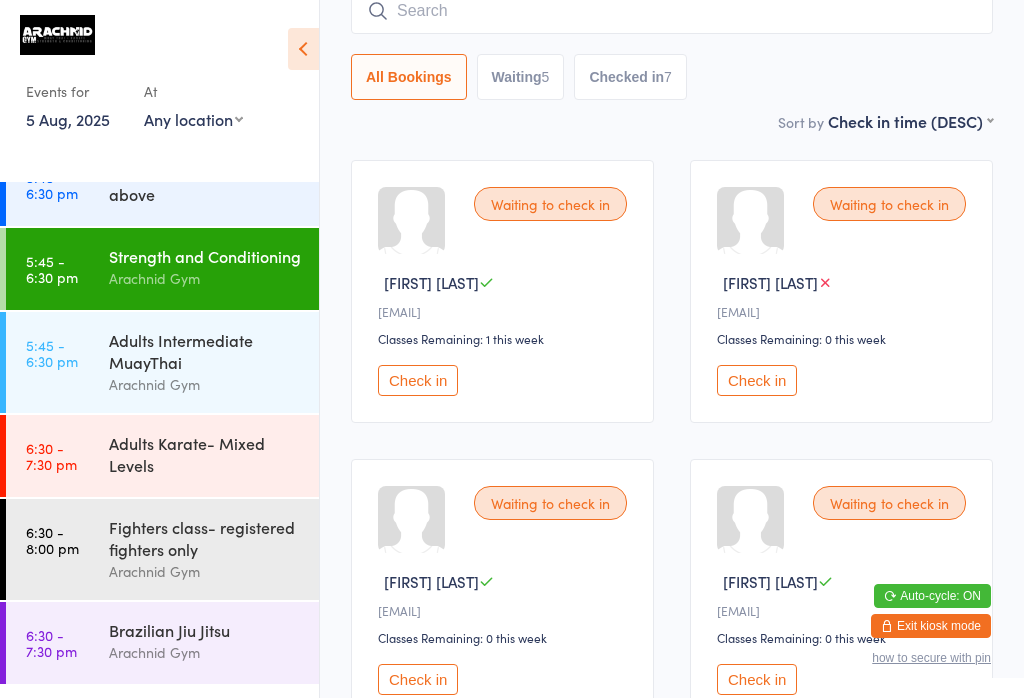click at bounding box center (672, 11) 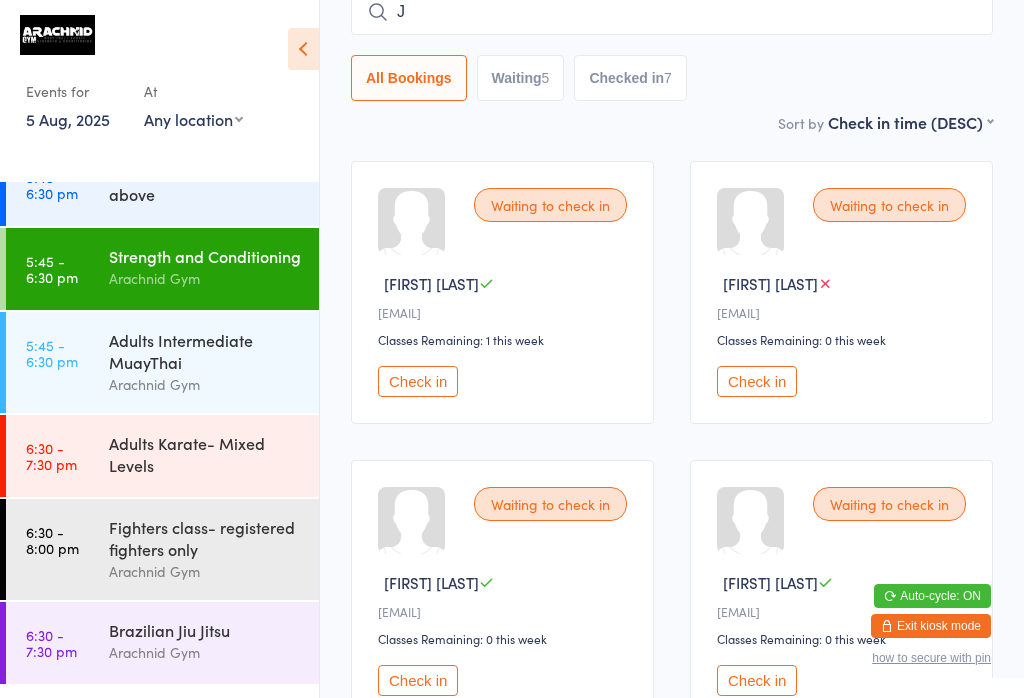 scroll, scrollTop: 169, scrollLeft: 0, axis: vertical 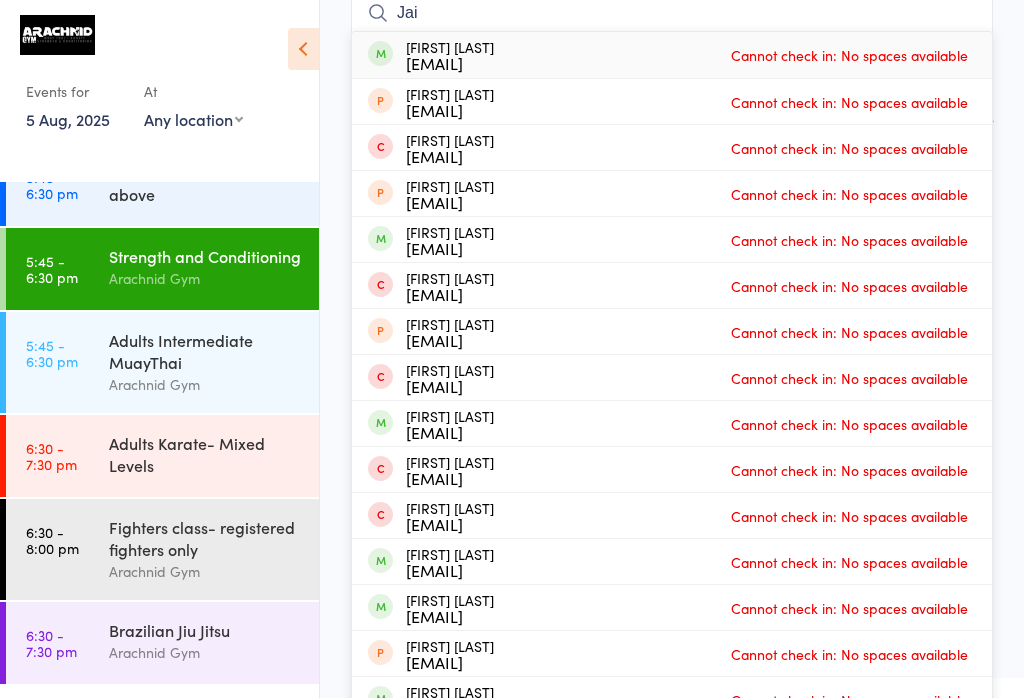 type on "Jai" 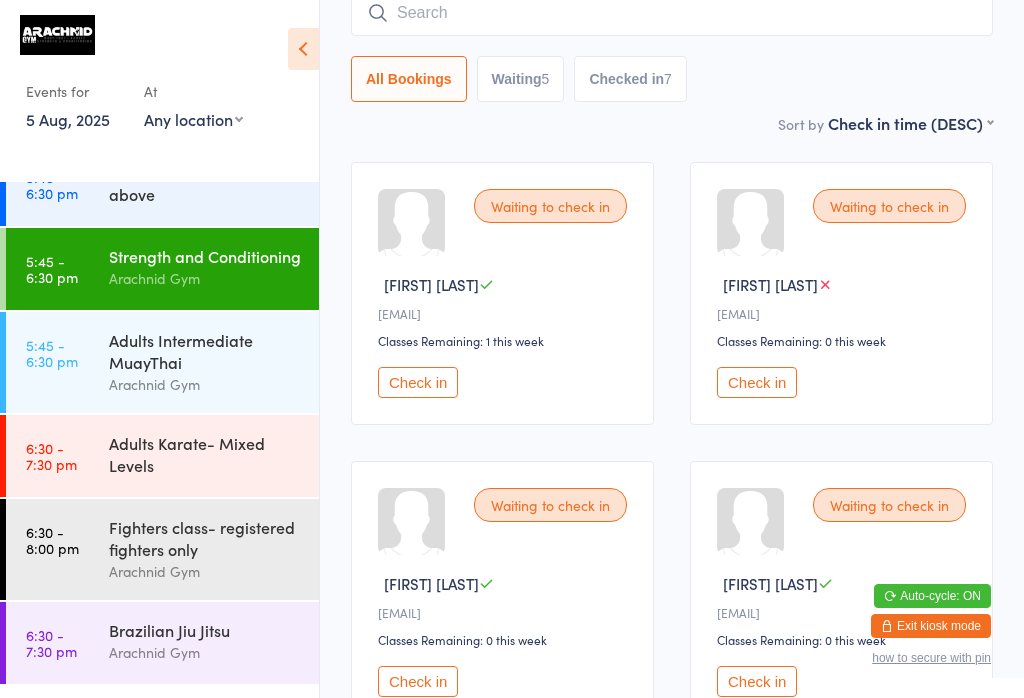 click on "Strength and Conditioning" at bounding box center [205, 256] 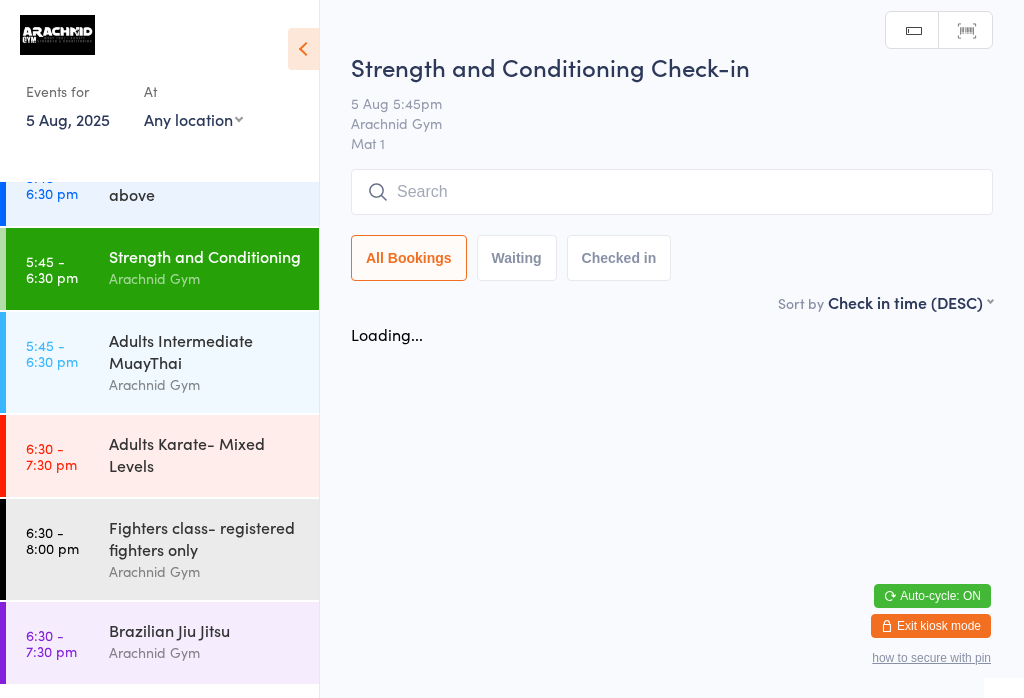 scroll, scrollTop: 0, scrollLeft: 0, axis: both 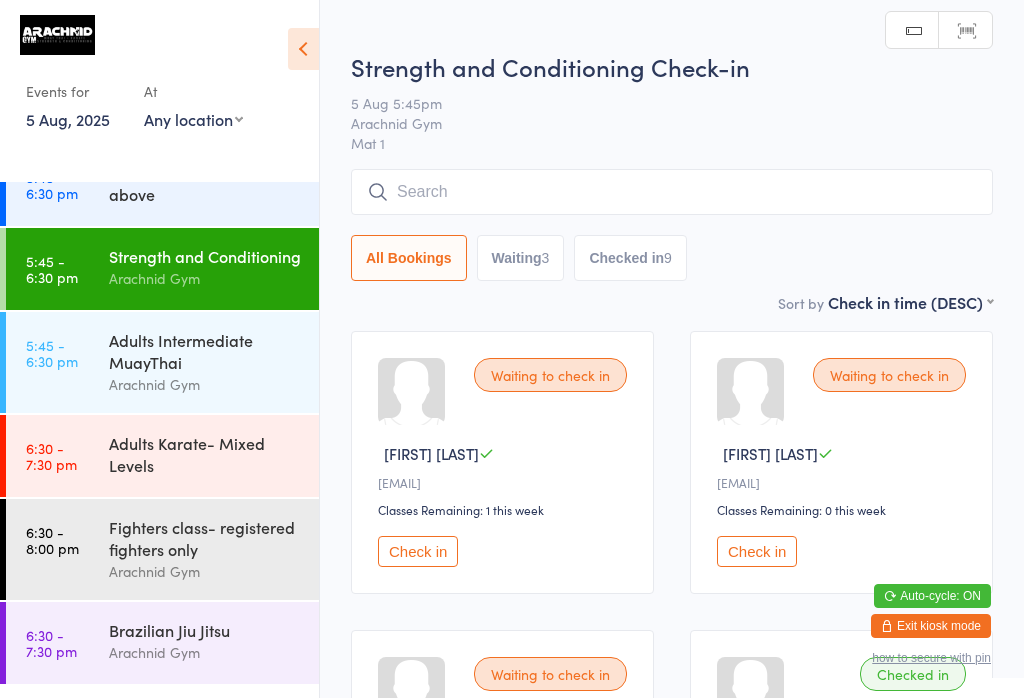 click on "You have now entered Kiosk Mode. Members will be able to check themselves in using the search field below. Click "Exit kiosk mode" below to exit Kiosk Mode at any time. Checked in successfully. Events for 5 Aug, 2025 5 Aug, 2025
August 2025
Sun Mon Tue Wed Thu Fri Sat
31
27
28
29
30
31
01
02
32
03
04
05
06
07
08
09
33
10
11
12
13
14
15
16
34
17
18
19
20
21
22
23 35" at bounding box center (512, 349) 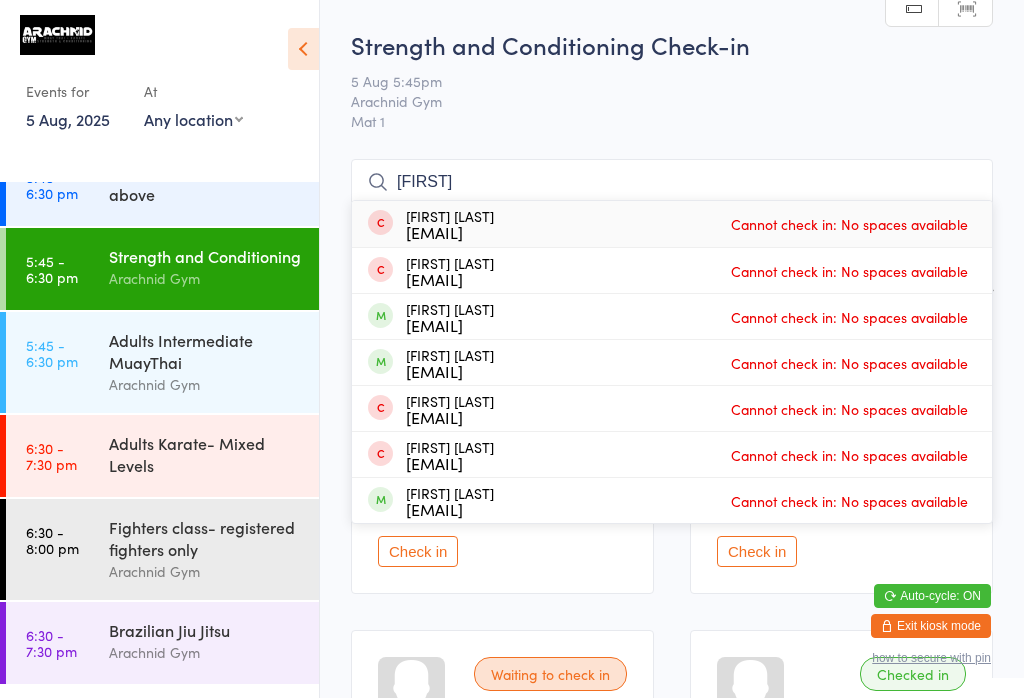 scroll, scrollTop: 0, scrollLeft: 0, axis: both 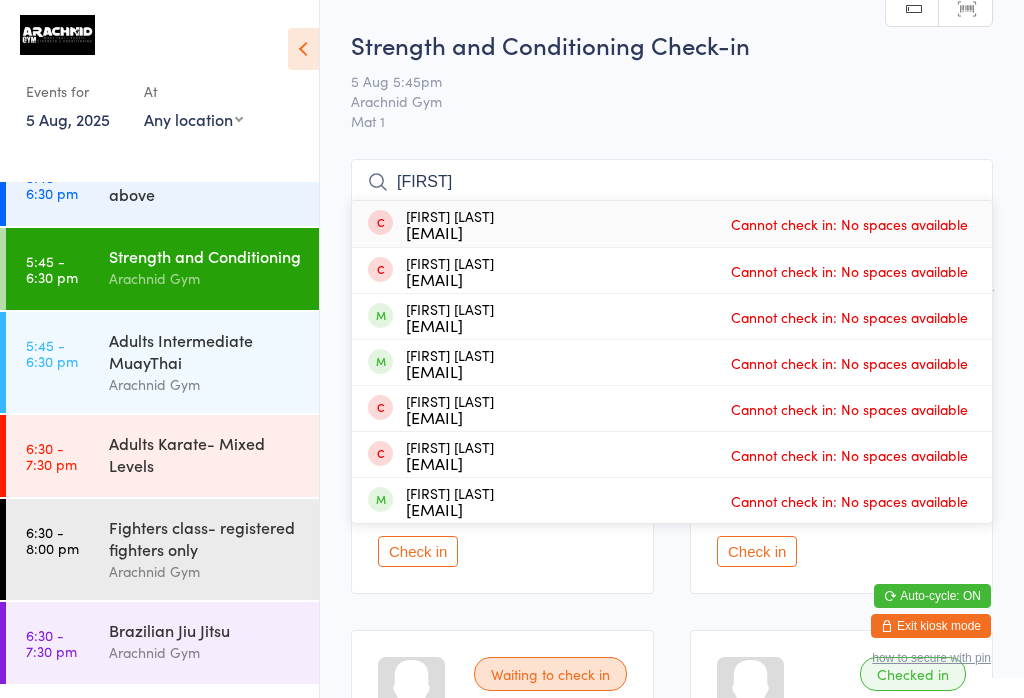 click on "Justin" at bounding box center (672, 182) 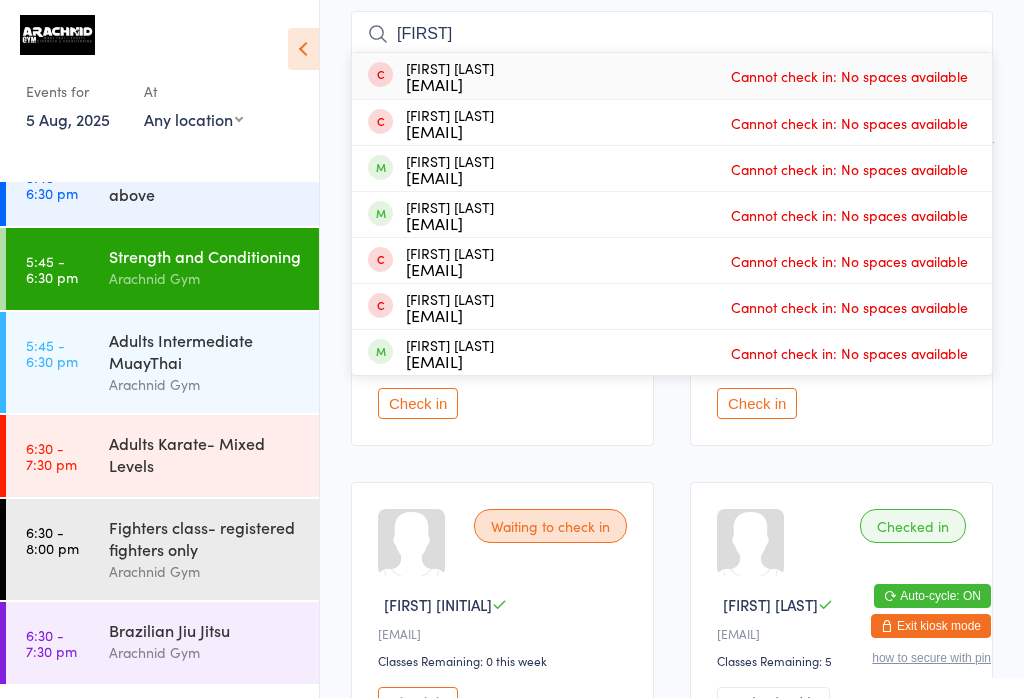 scroll, scrollTop: 161, scrollLeft: 0, axis: vertical 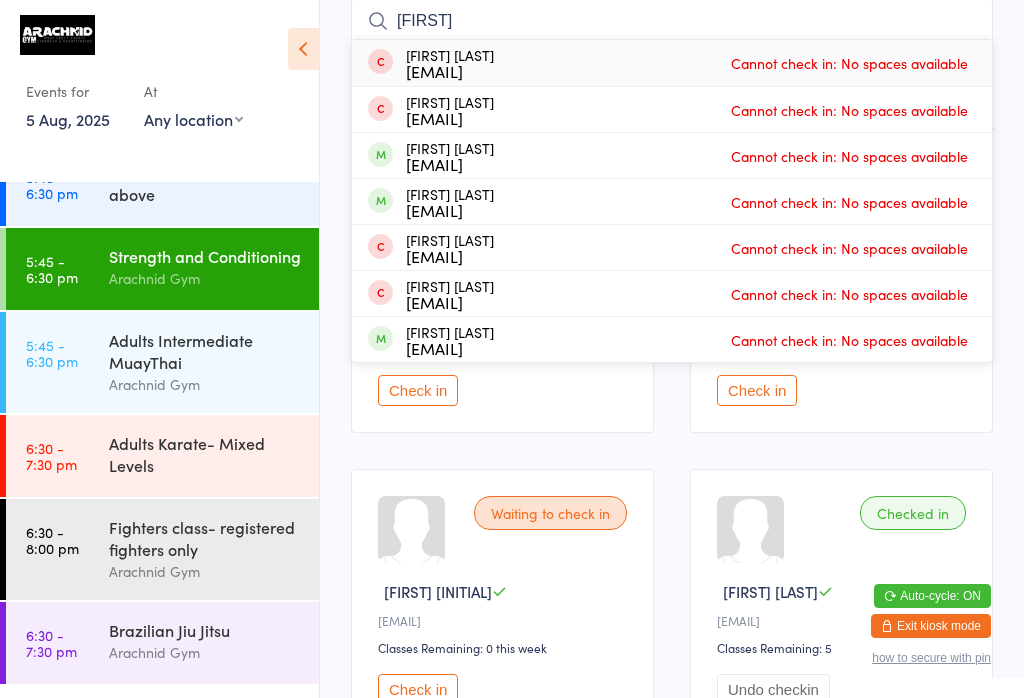 click on "Justin" at bounding box center (672, 21) 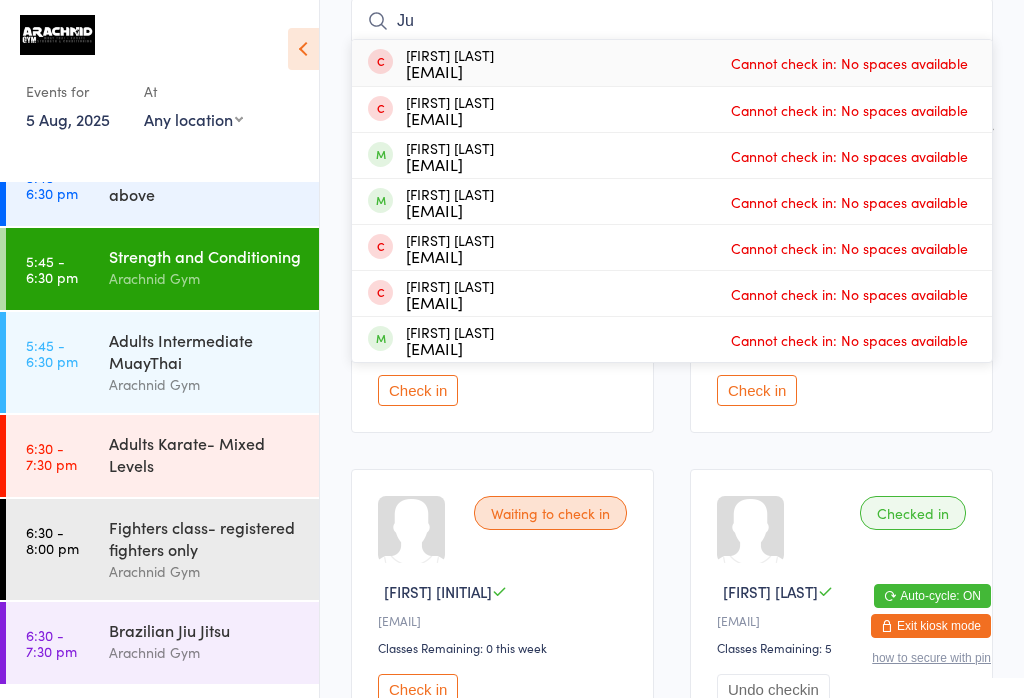 type on "J" 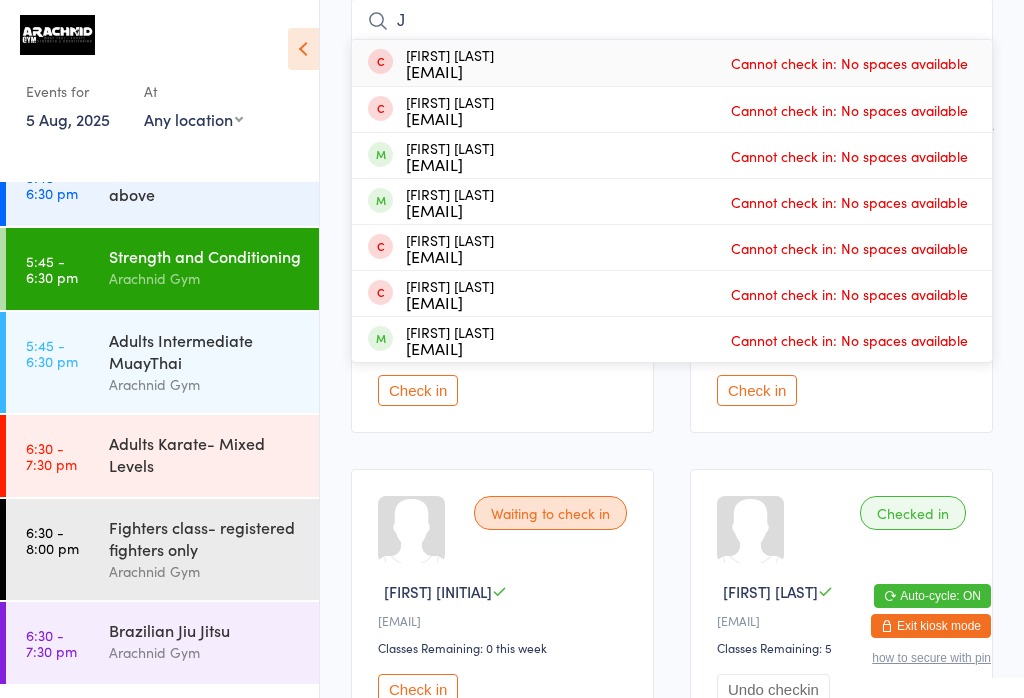 type 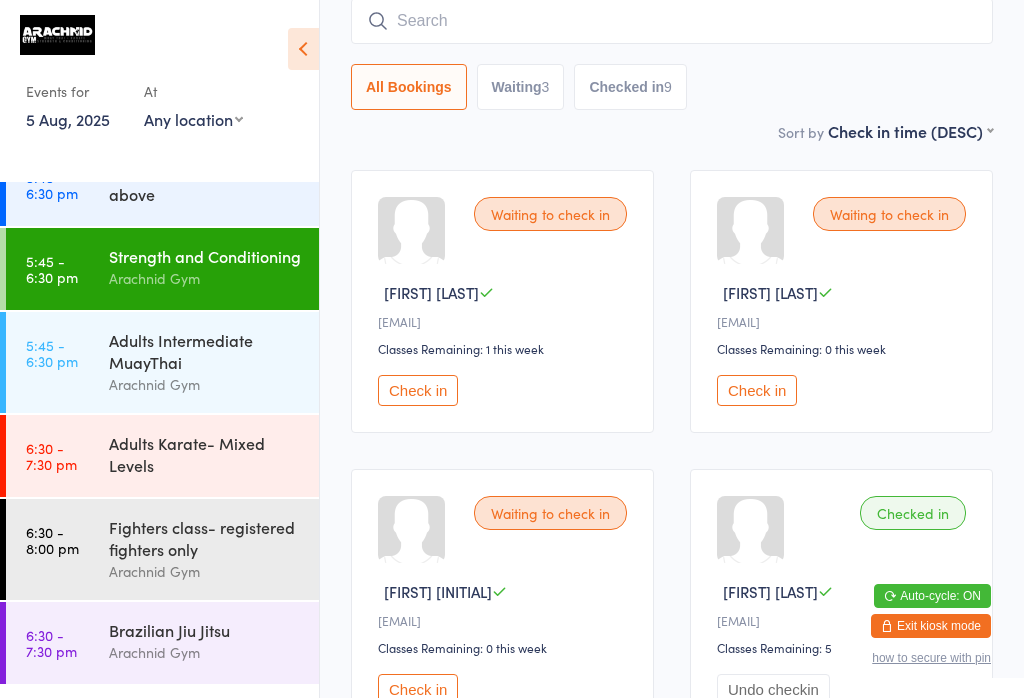 click on "Adults Intermediate MuayThai" at bounding box center [205, 351] 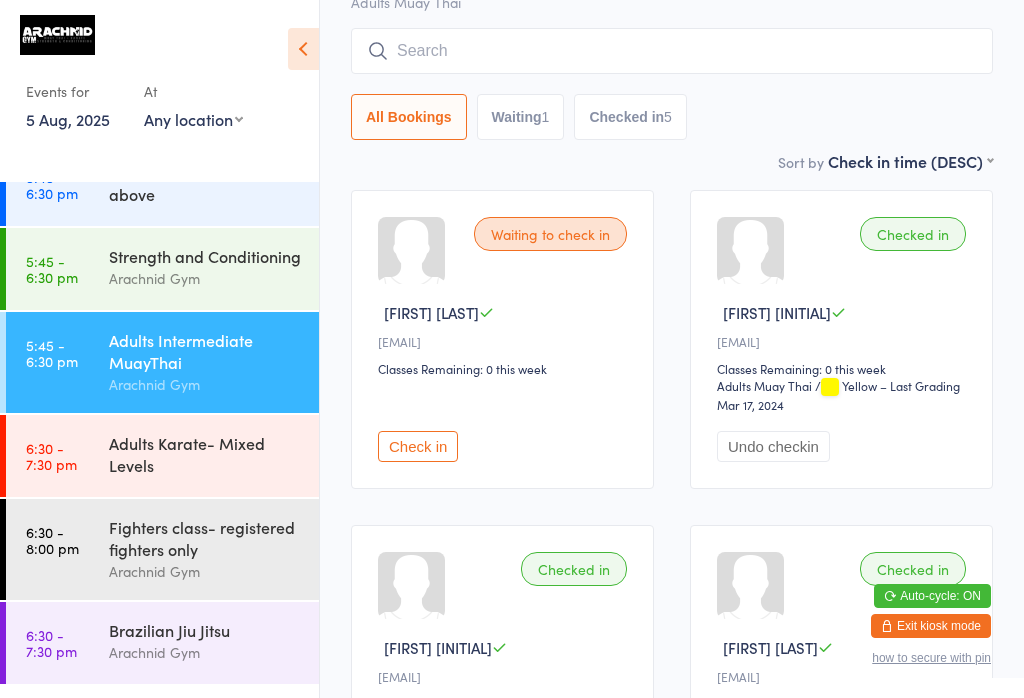 scroll, scrollTop: 0, scrollLeft: 0, axis: both 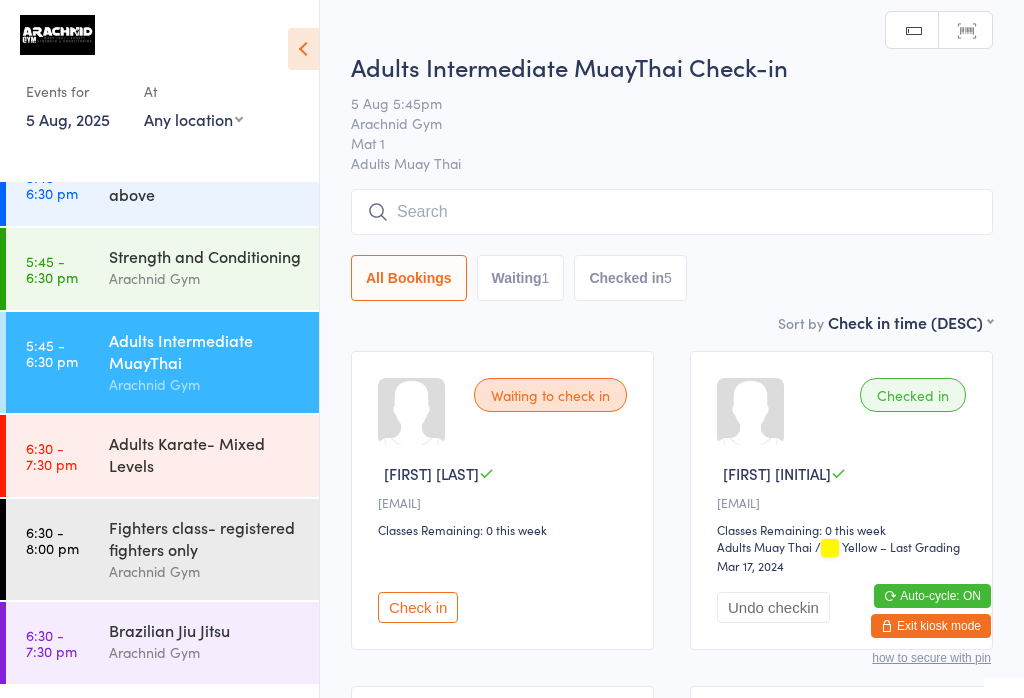 click on "Adults Karate- Mixed Levels" at bounding box center [205, 454] 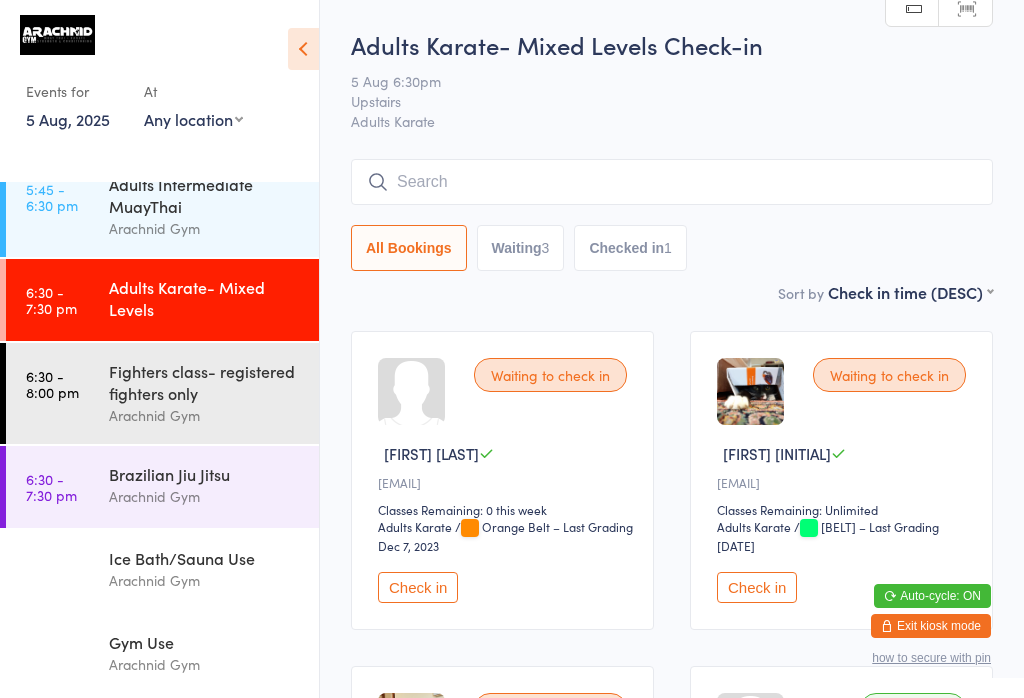 scroll, scrollTop: 476, scrollLeft: 0, axis: vertical 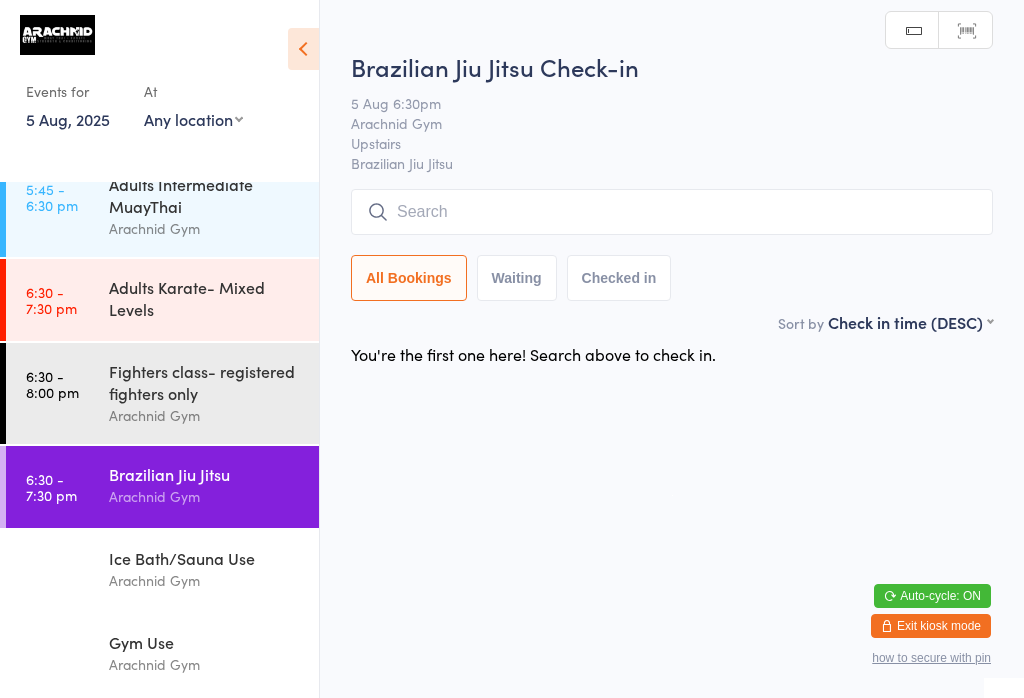 click at bounding box center (672, 212) 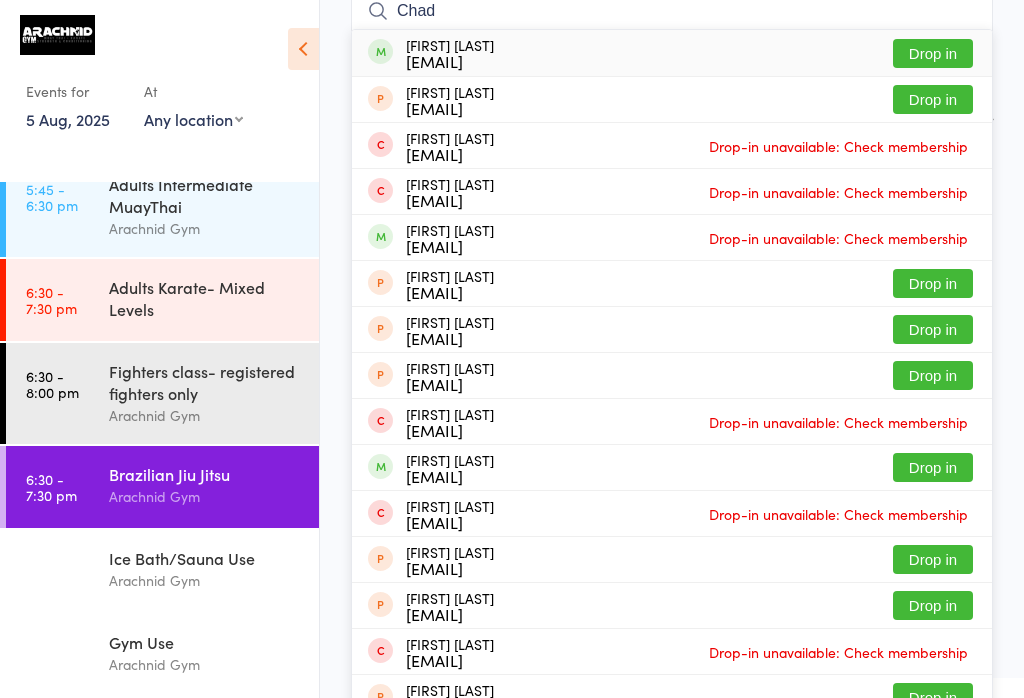 type on "Chad" 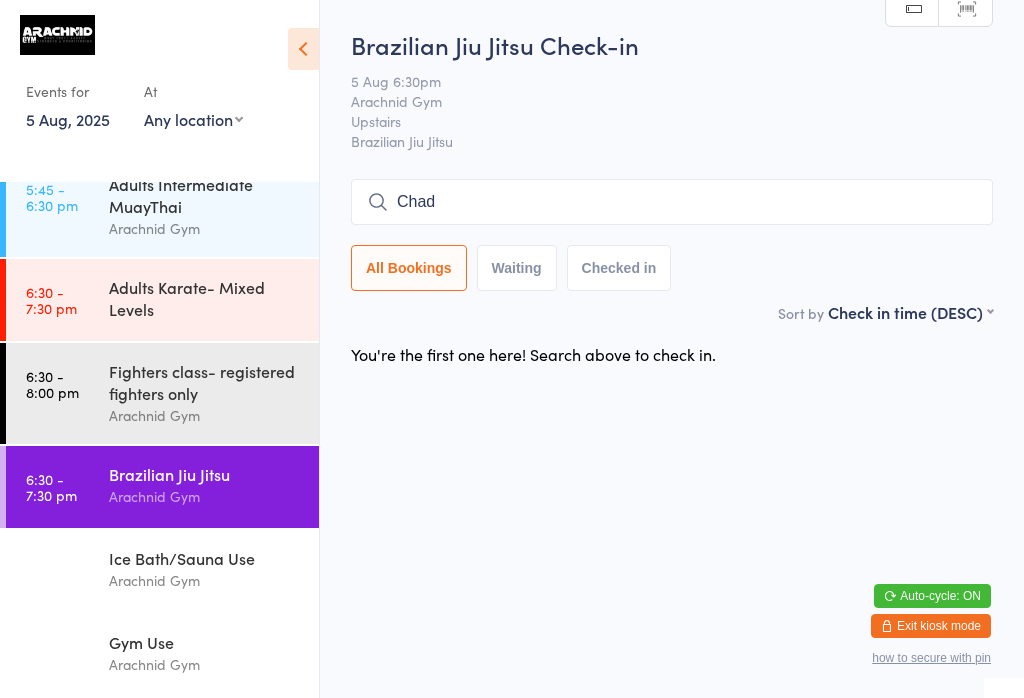 type 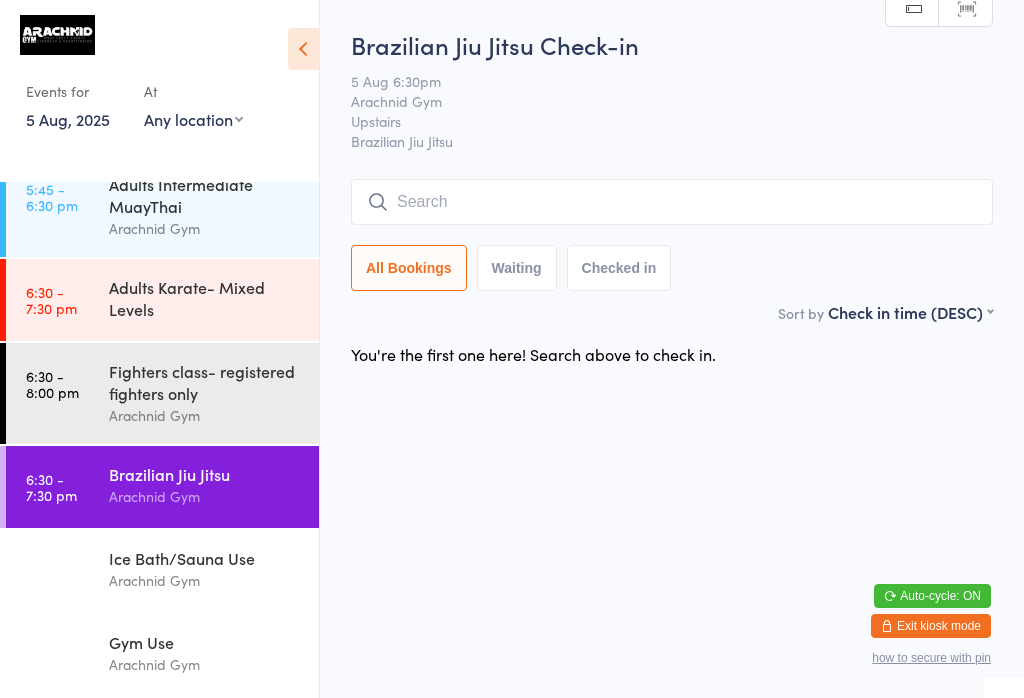 scroll, scrollTop: 0, scrollLeft: 0, axis: both 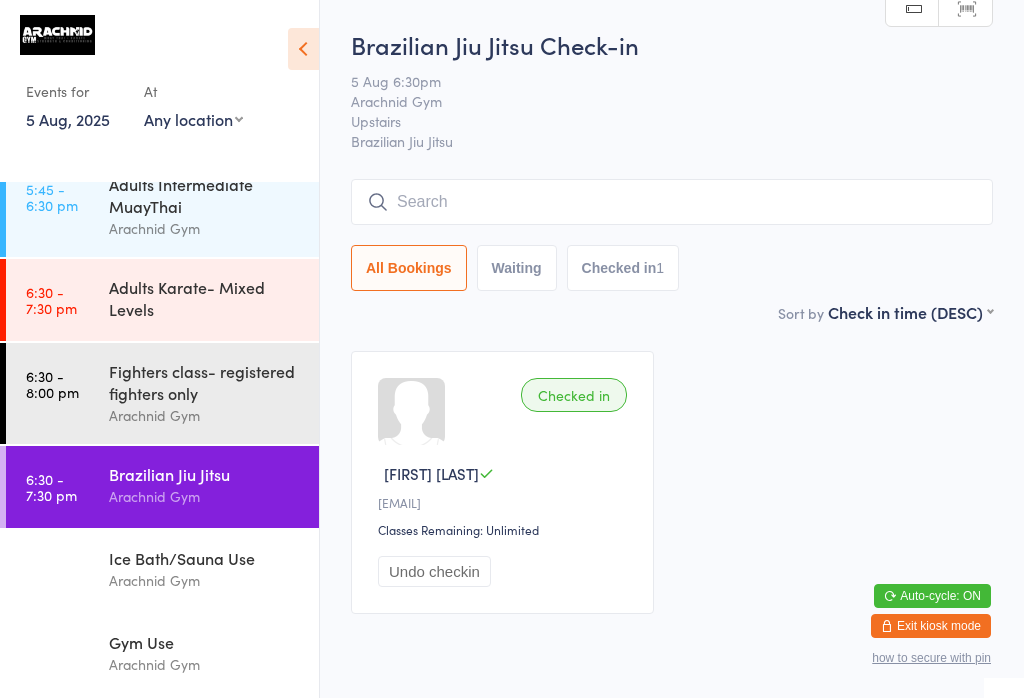 click on "Fighters class- registered fighters only" at bounding box center [205, 382] 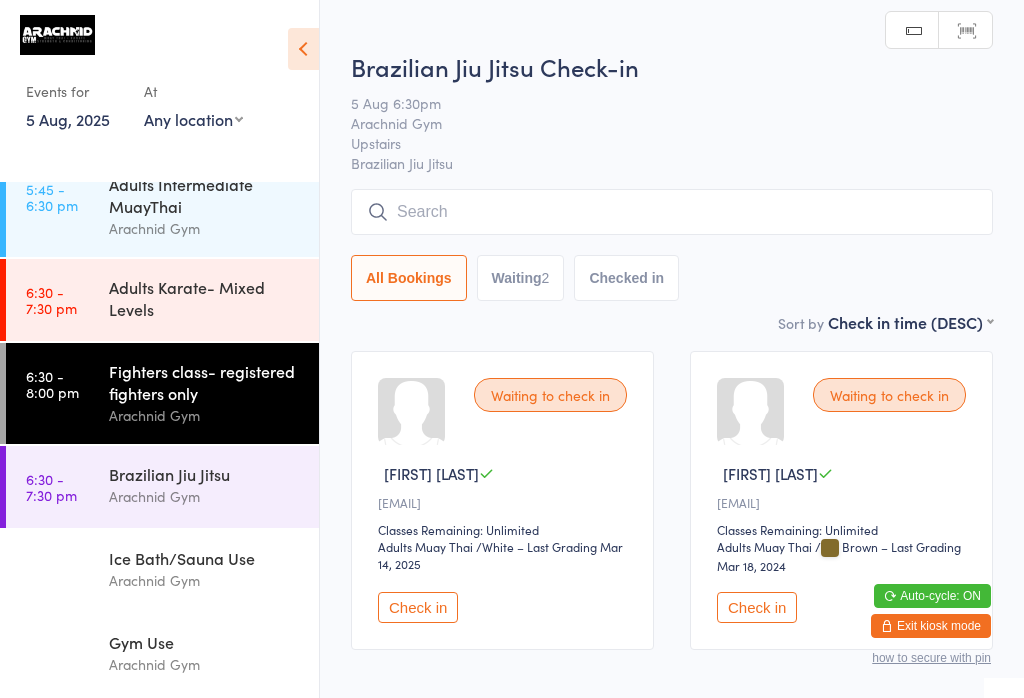 click at bounding box center [672, 212] 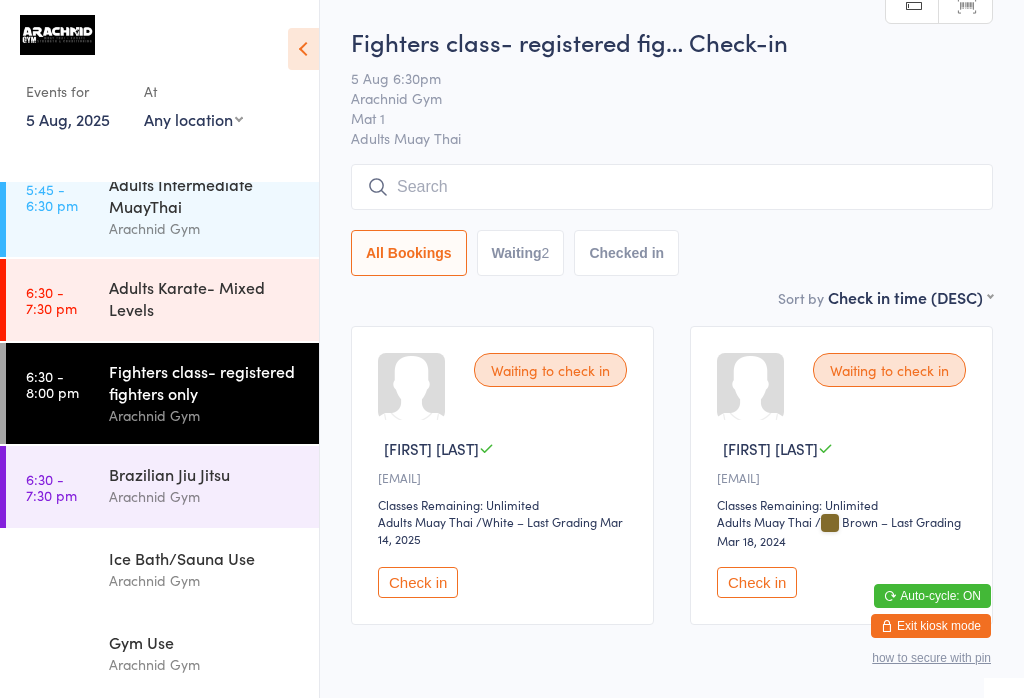 scroll, scrollTop: 191, scrollLeft: 0, axis: vertical 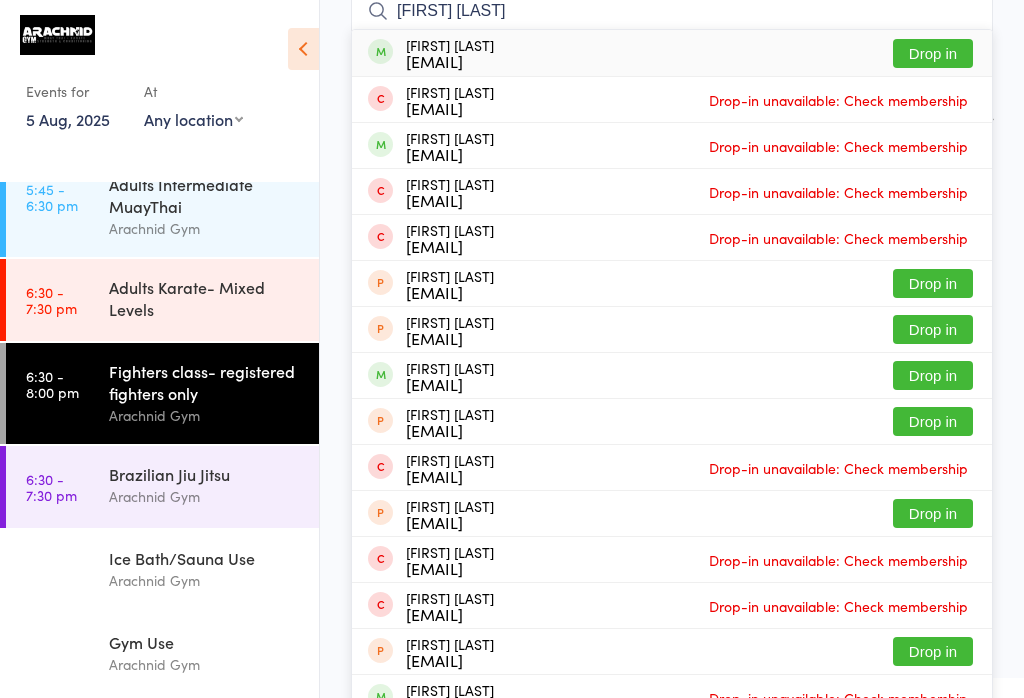 type on "Joshua wr" 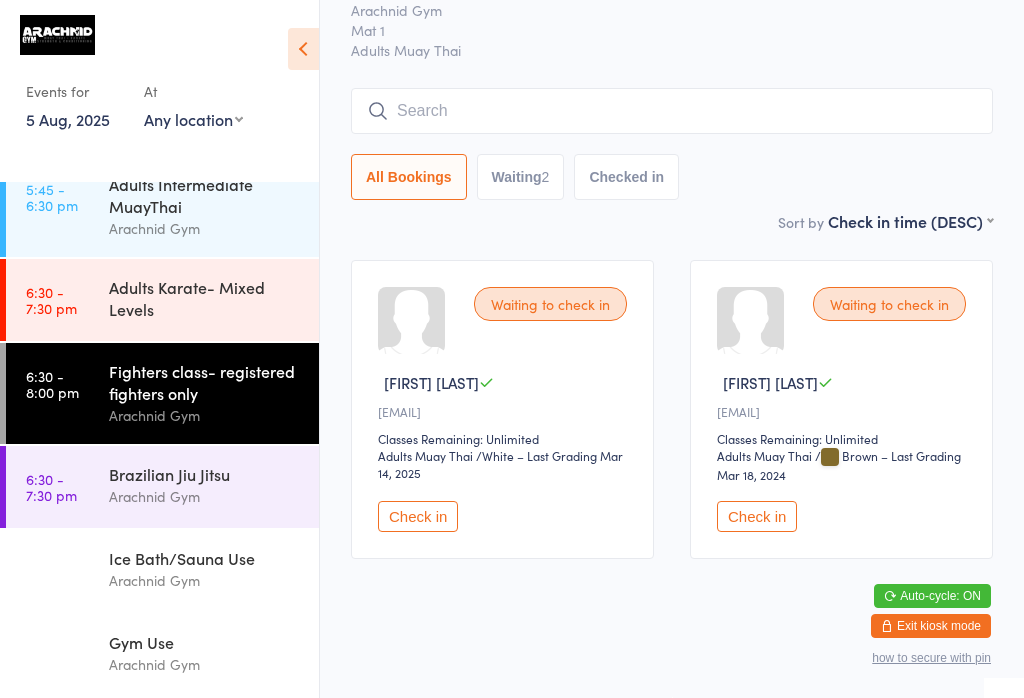 scroll, scrollTop: 112, scrollLeft: 0, axis: vertical 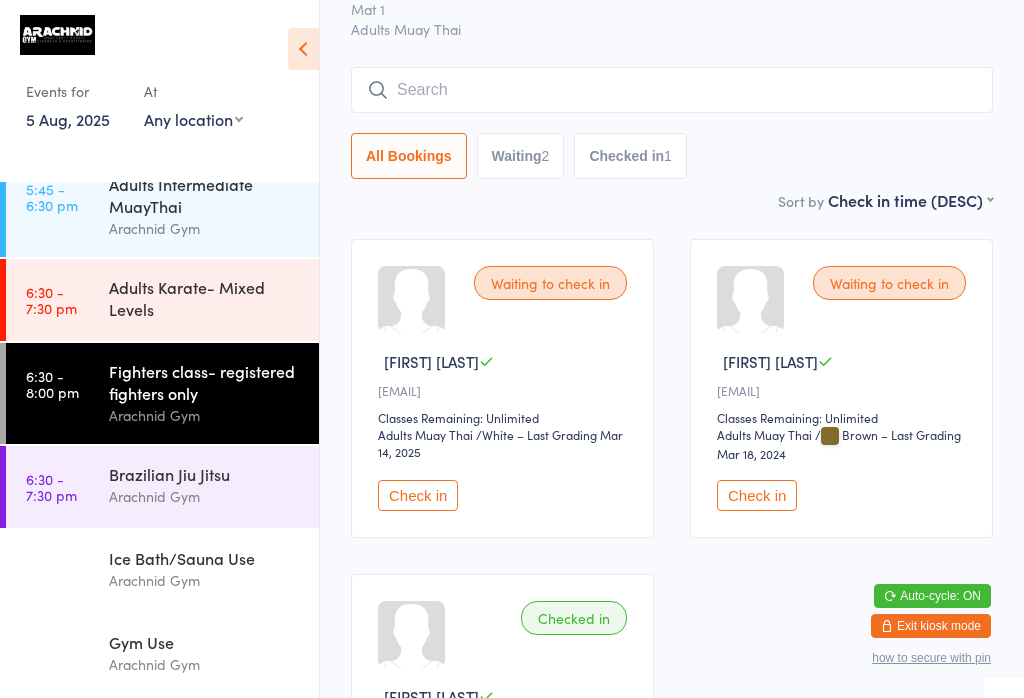 click at bounding box center [672, 90] 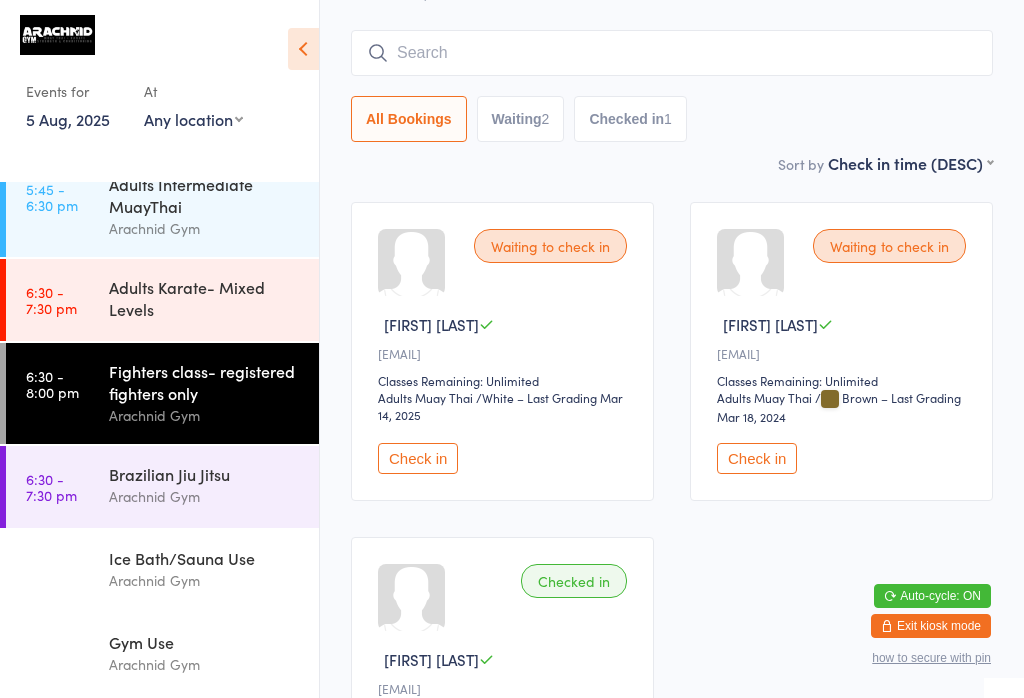scroll, scrollTop: 181, scrollLeft: 0, axis: vertical 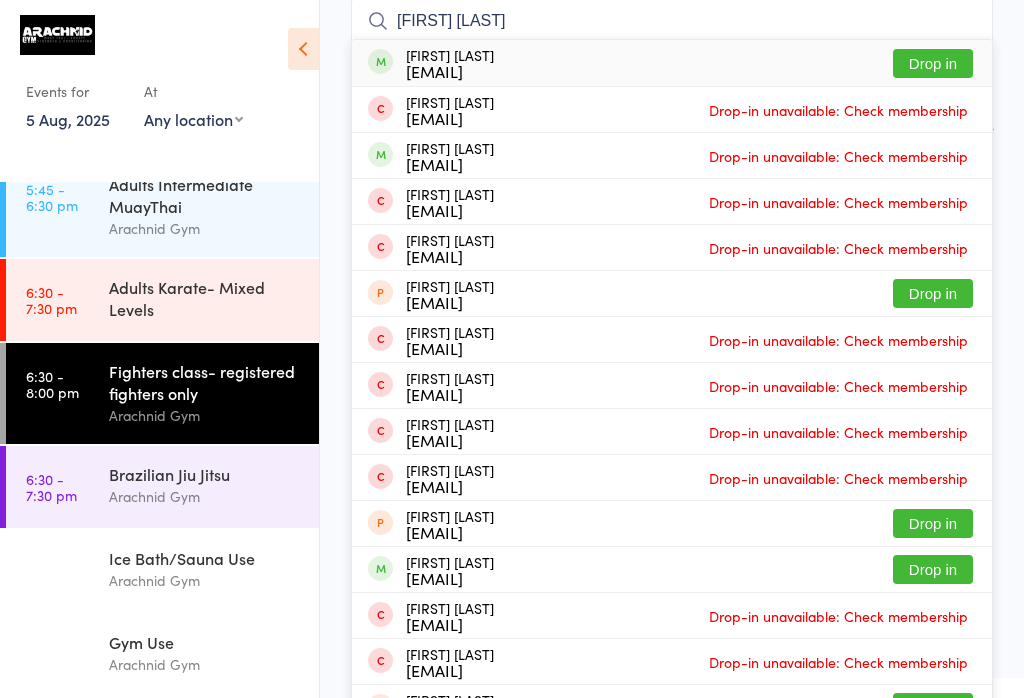 type on "Max va" 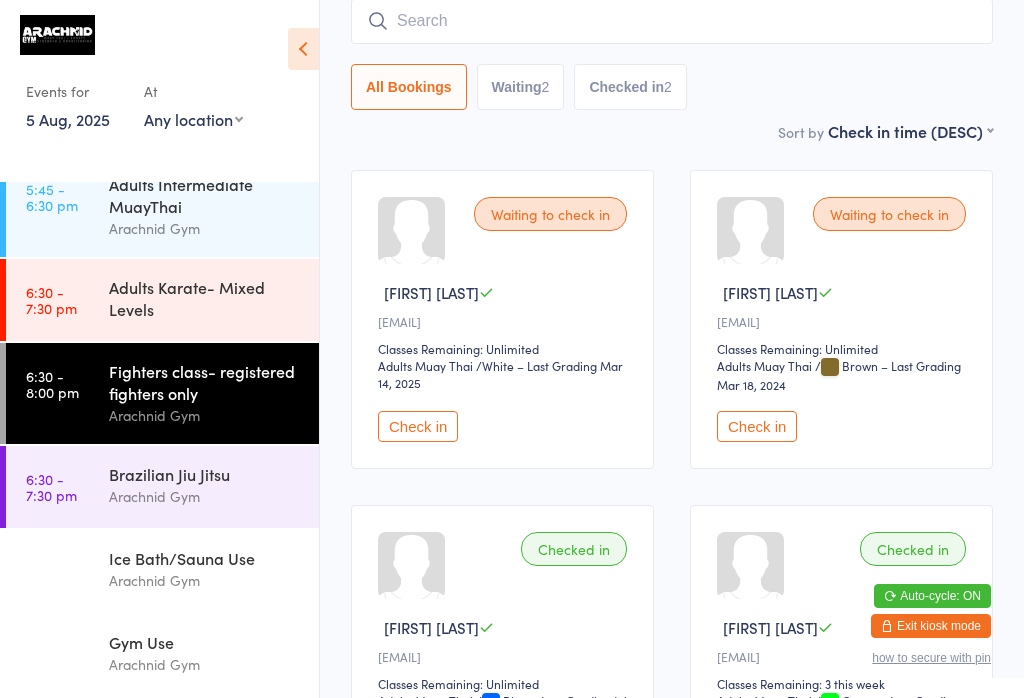 click on "Fighters class- registered fighters only" at bounding box center (205, 382) 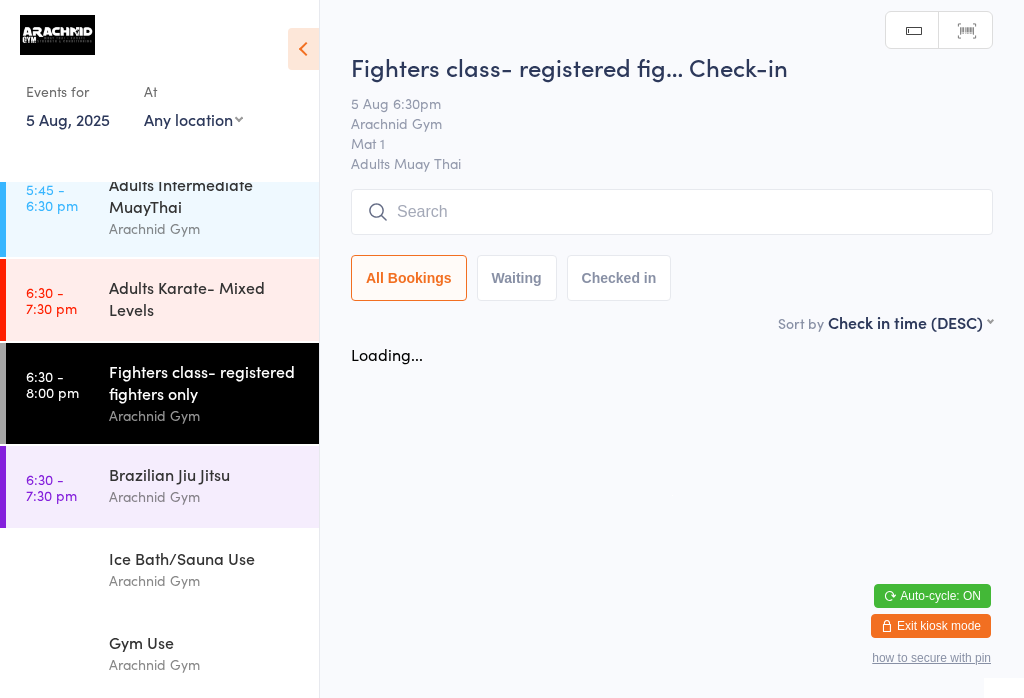 scroll, scrollTop: 0, scrollLeft: 0, axis: both 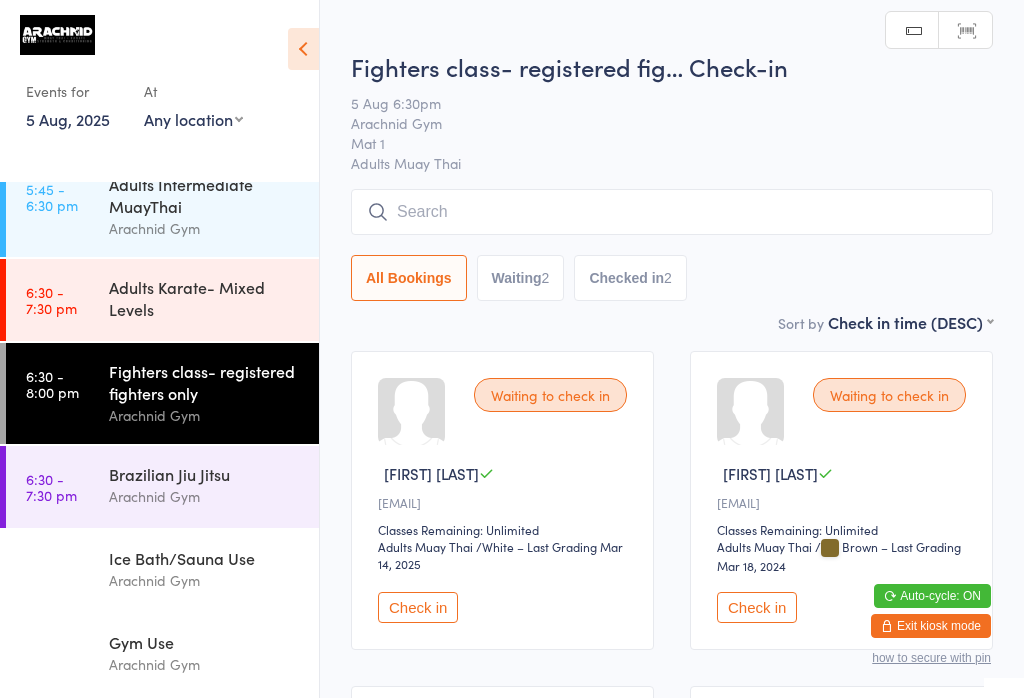 click at bounding box center [672, 212] 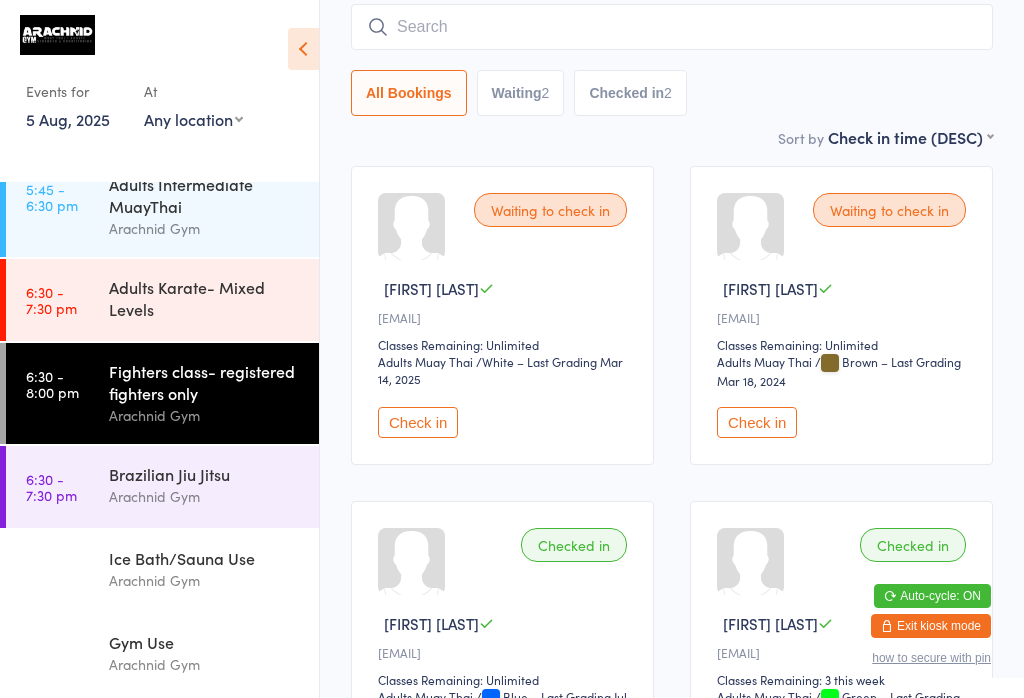 scroll, scrollTop: 191, scrollLeft: 0, axis: vertical 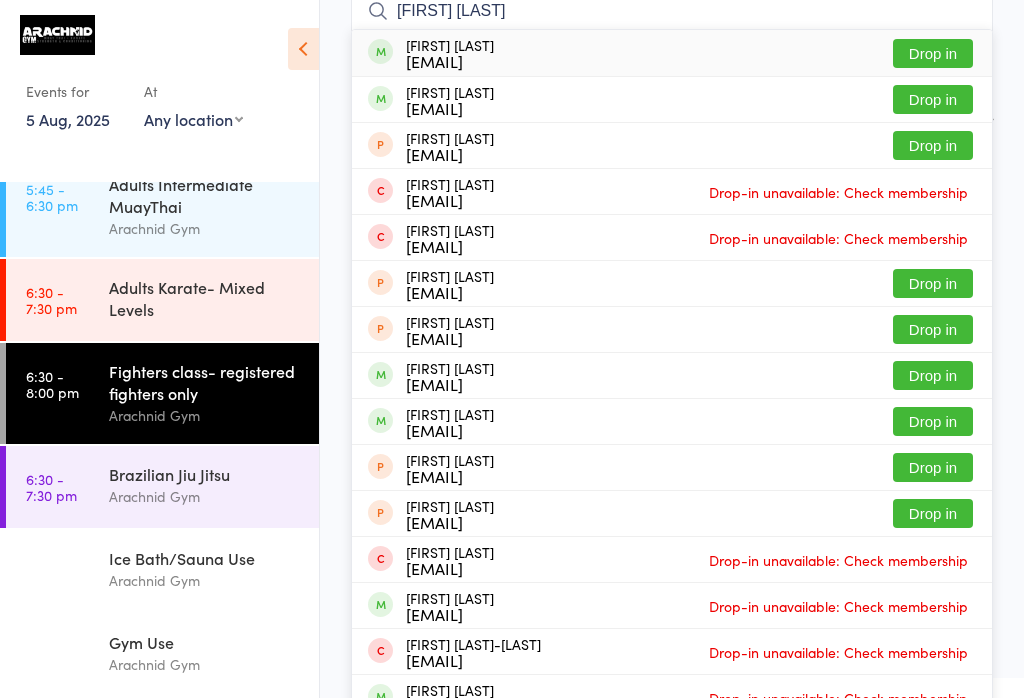 type on "Matthew b" 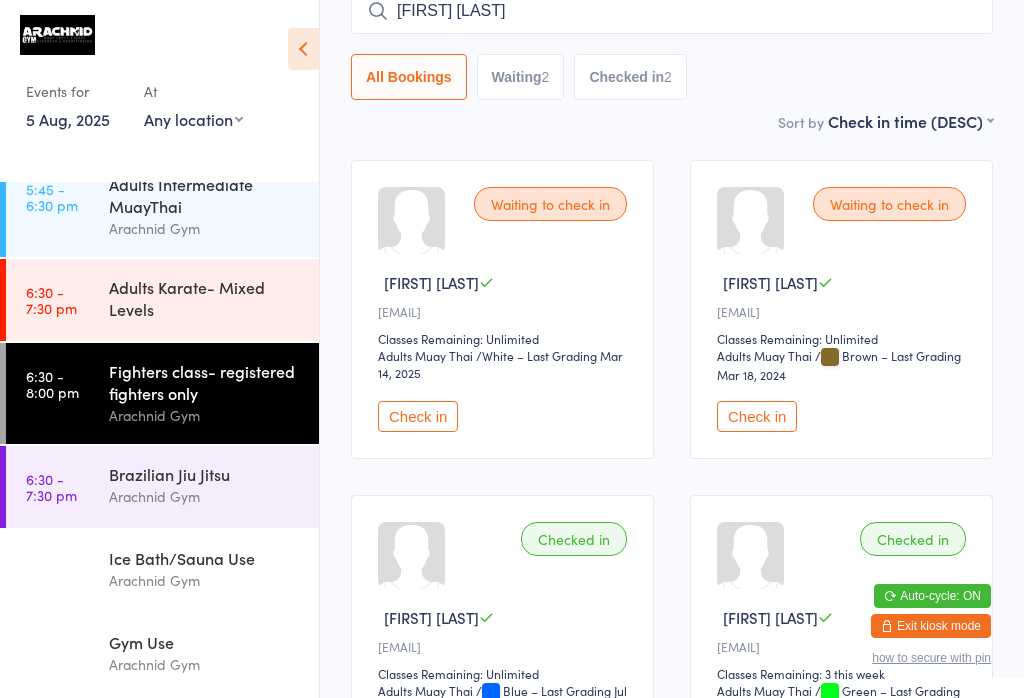 type 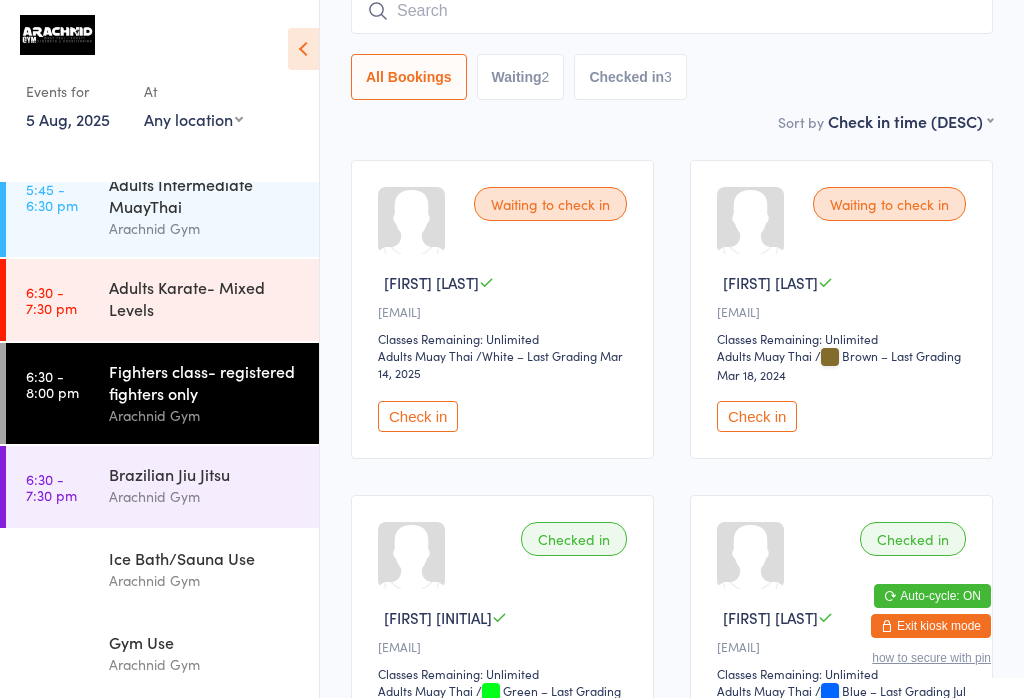 click on "Adults Karate- Mixed Levels" at bounding box center [205, 298] 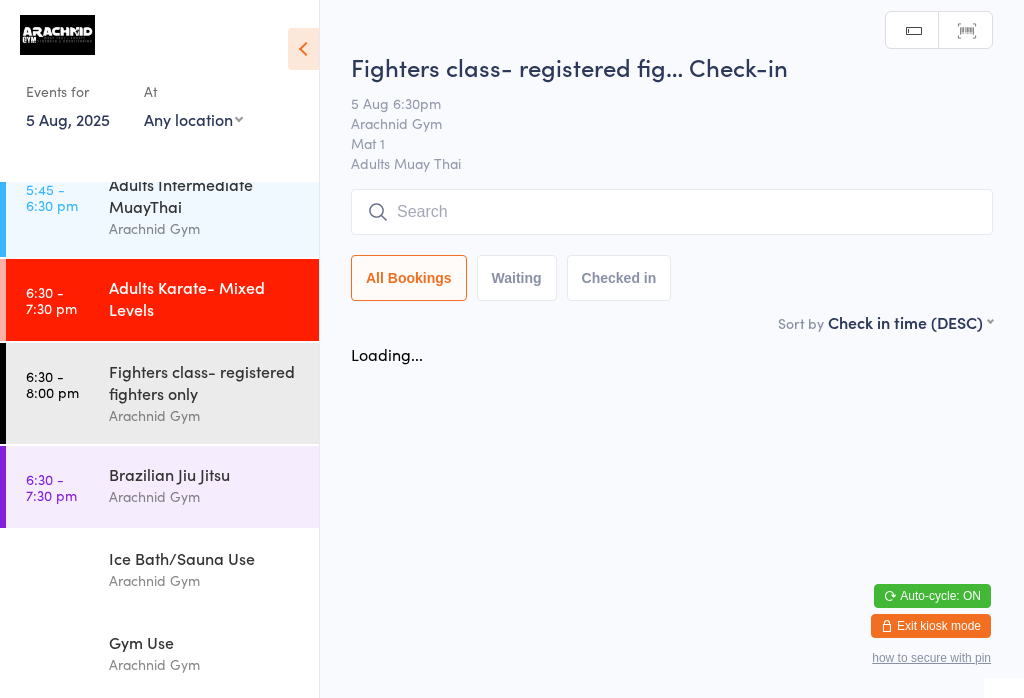 scroll, scrollTop: 0, scrollLeft: 0, axis: both 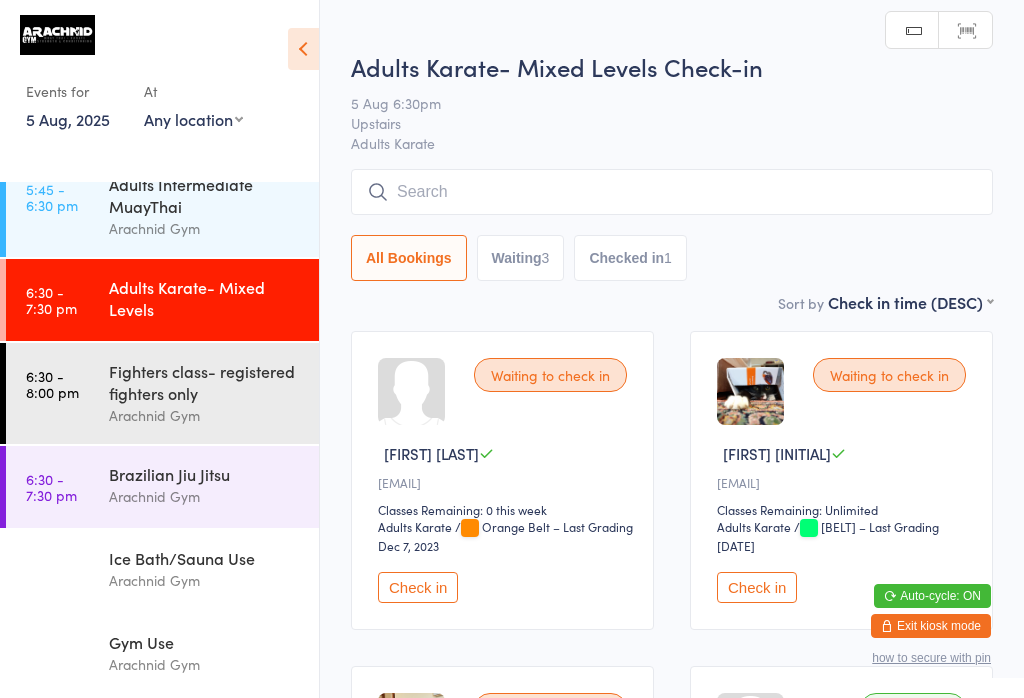 click on "Check in" at bounding box center (418, 587) 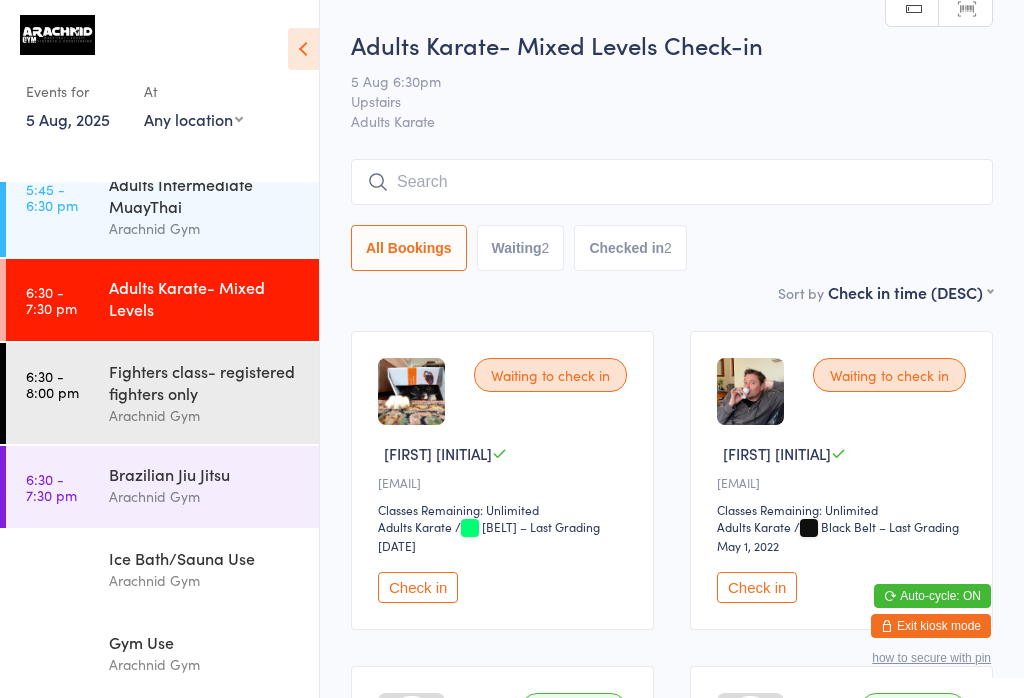 click on "Arachnid Gym" at bounding box center (205, 415) 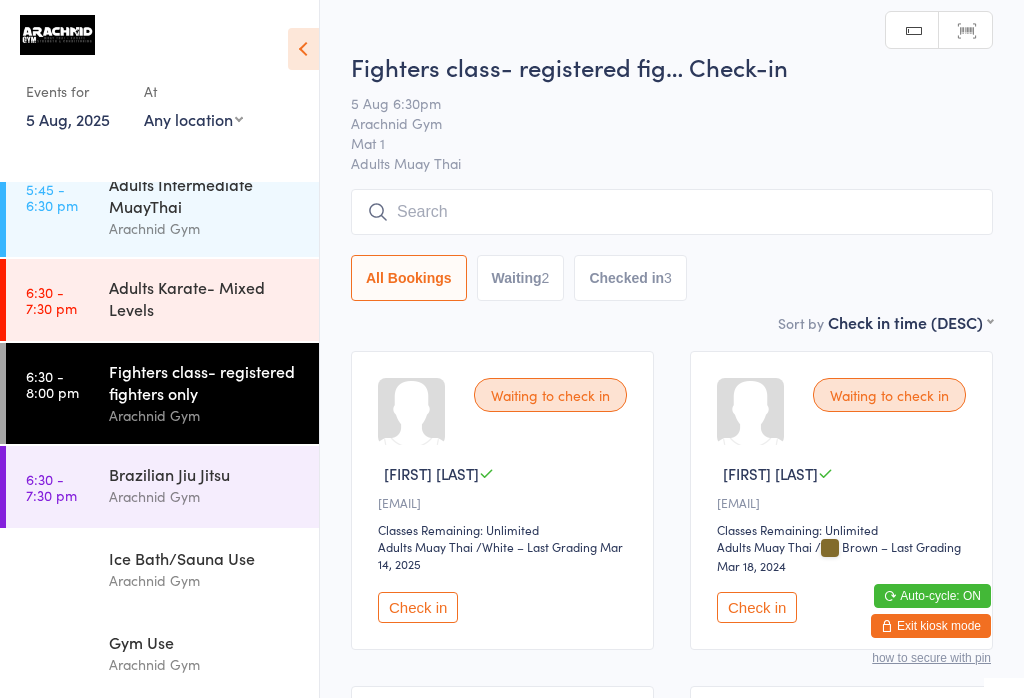 click at bounding box center (672, 212) 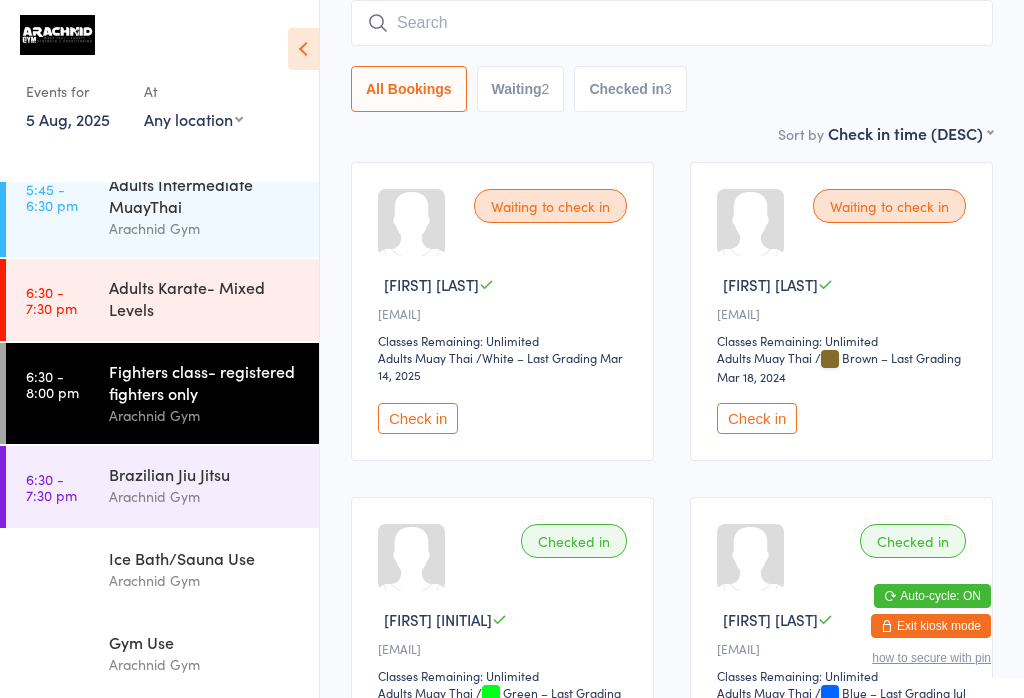 scroll, scrollTop: 191, scrollLeft: 0, axis: vertical 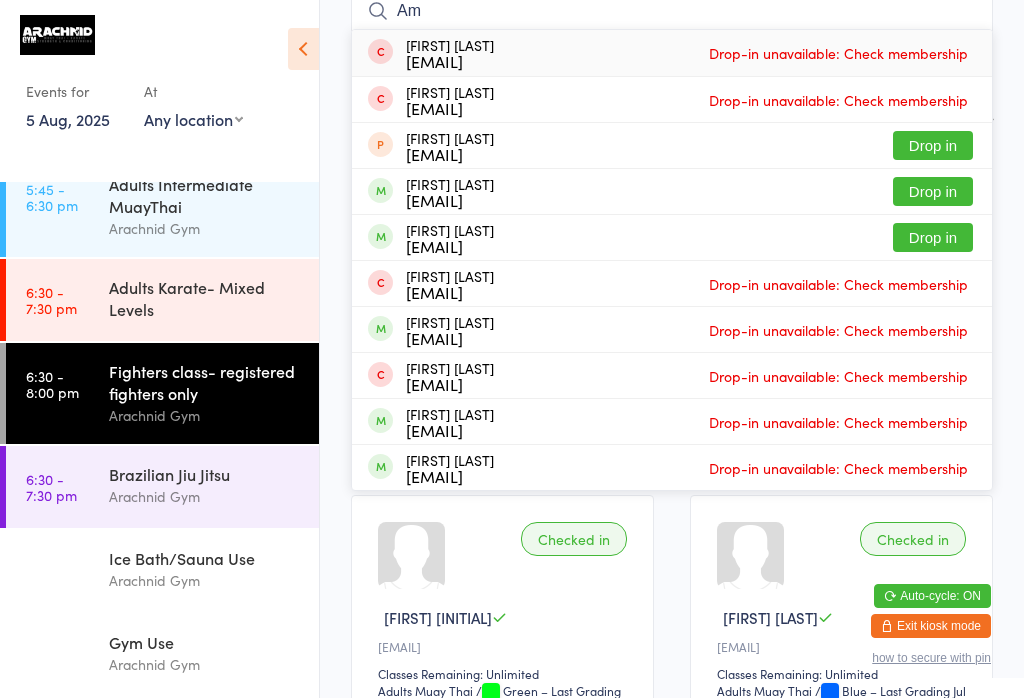 type on "A" 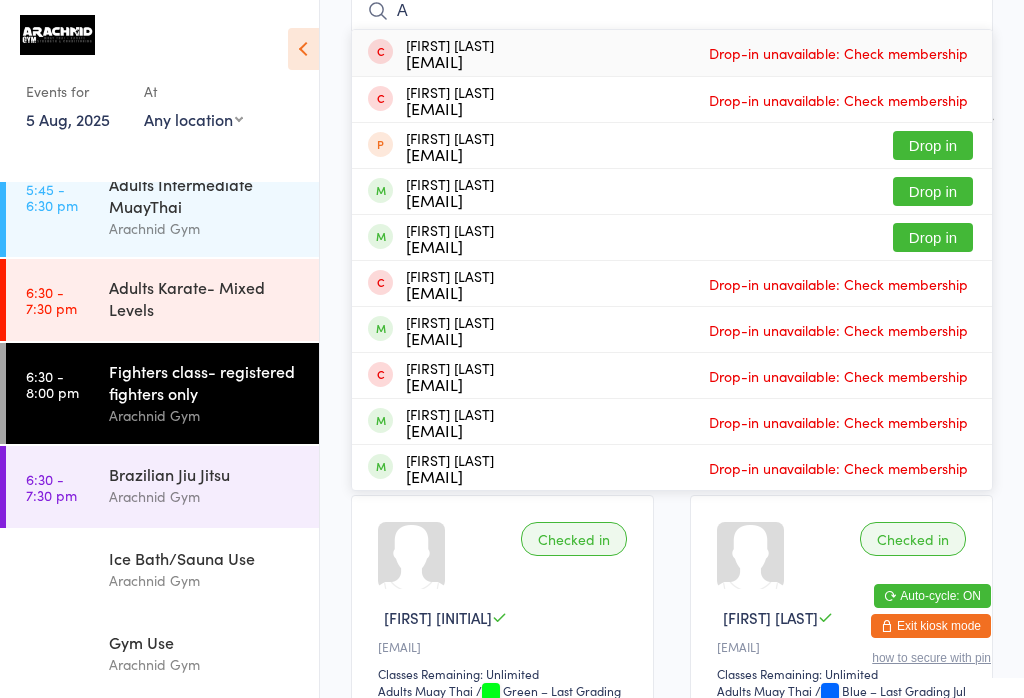 type 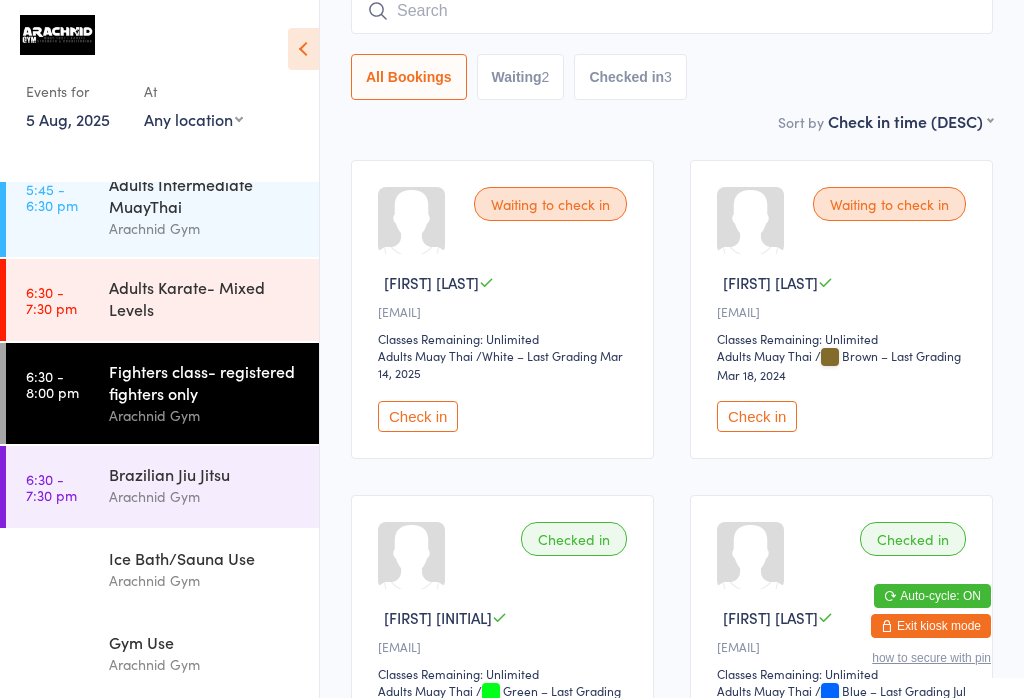 click on "Check in" at bounding box center (418, 416) 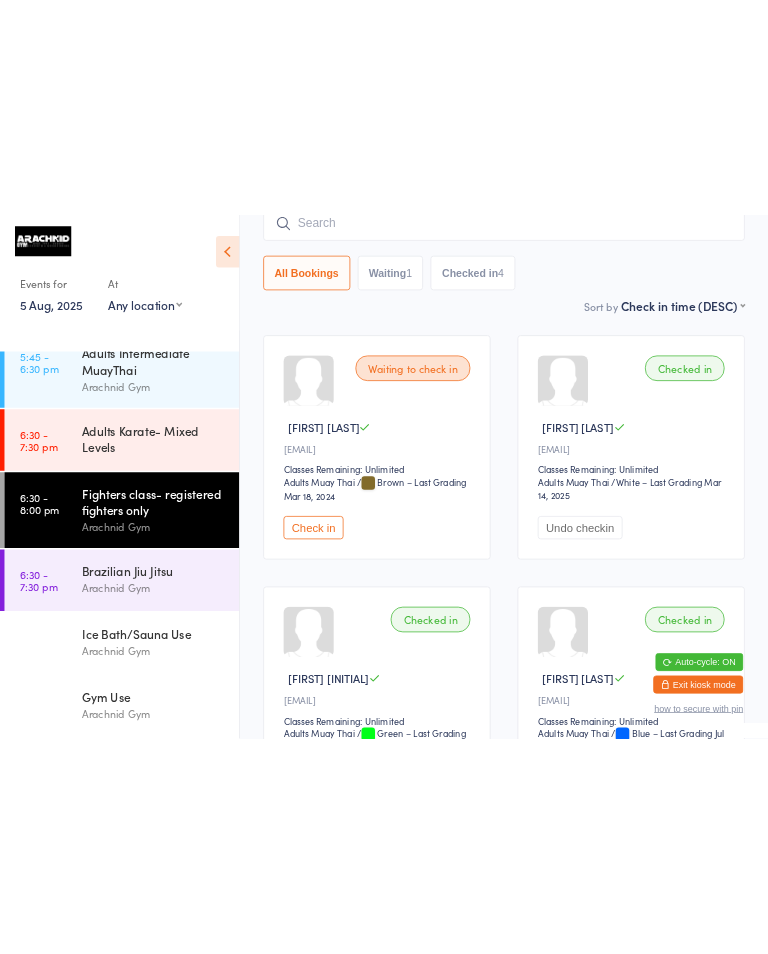 scroll, scrollTop: 0, scrollLeft: 0, axis: both 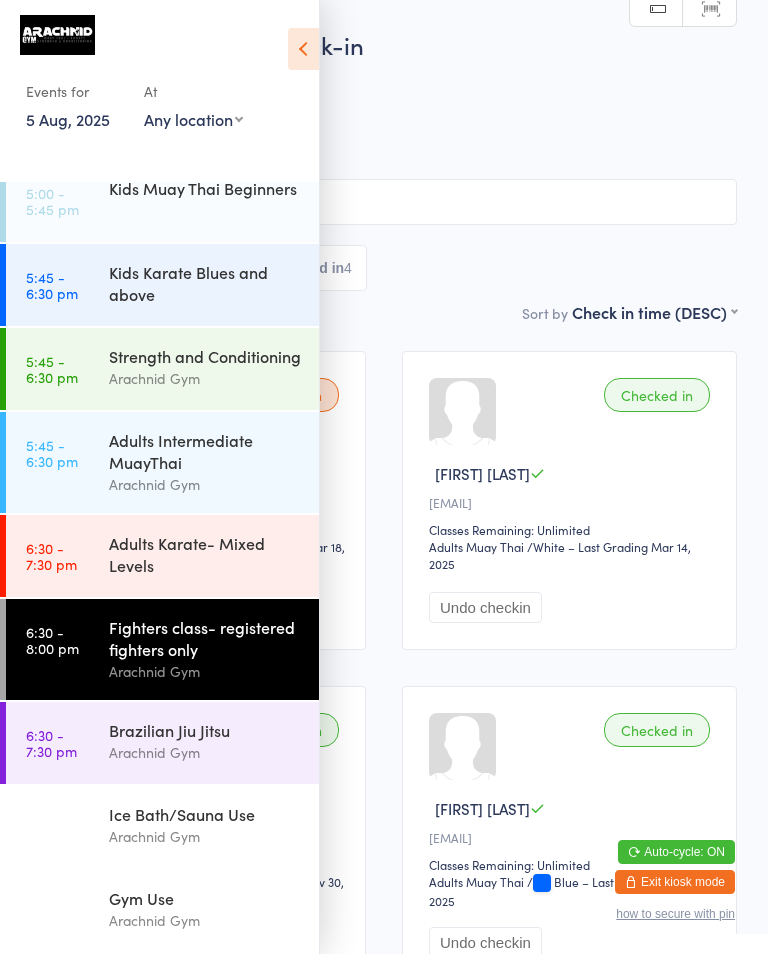 click on "Arachnid Gym" at bounding box center [205, 752] 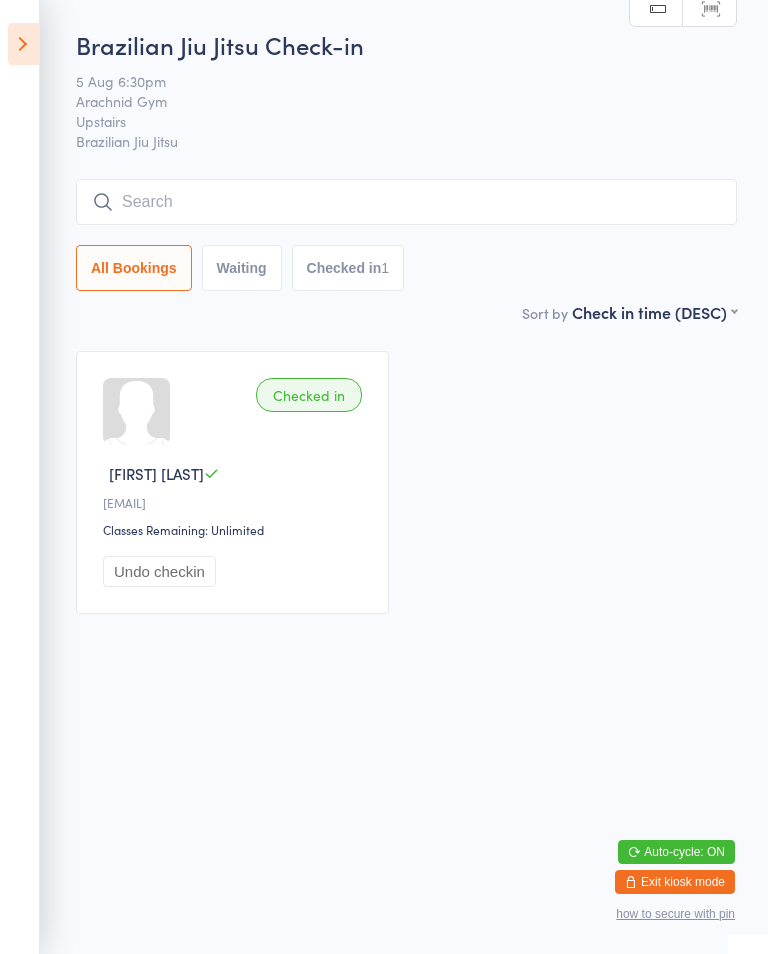 click at bounding box center [406, 202] 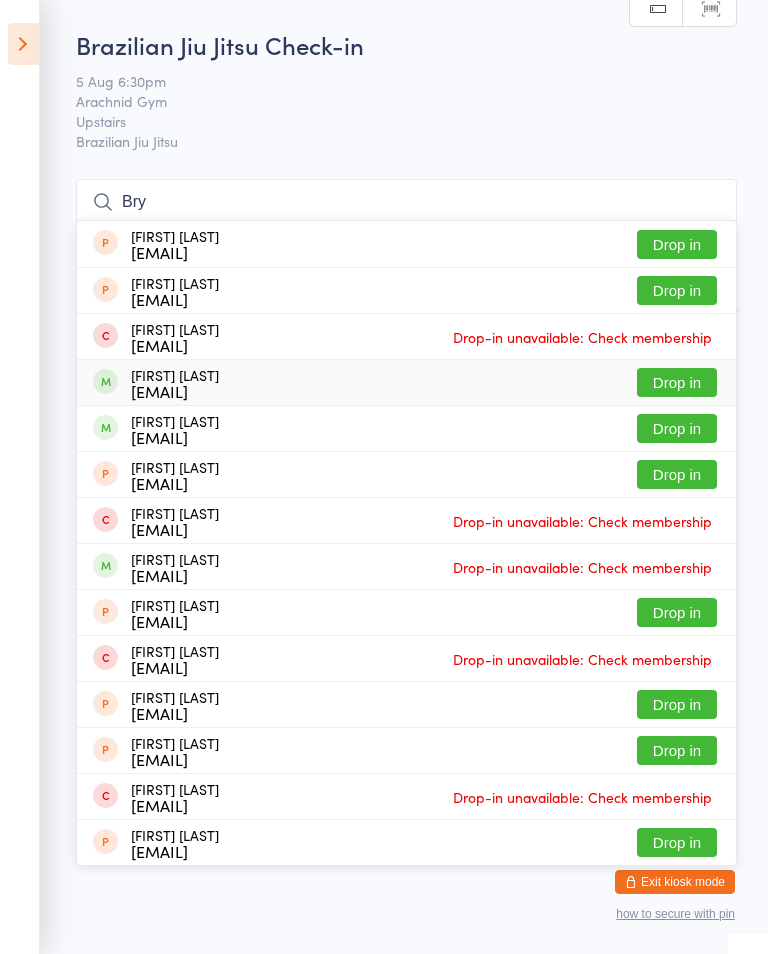 type on "Bry" 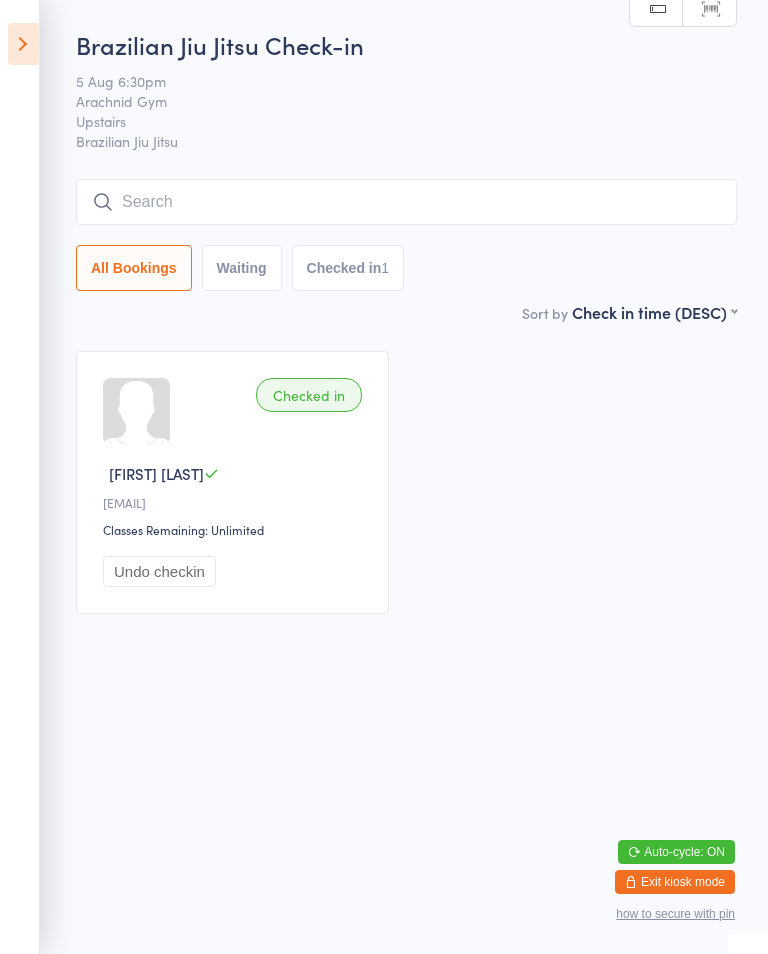 scroll, scrollTop: 0, scrollLeft: 0, axis: both 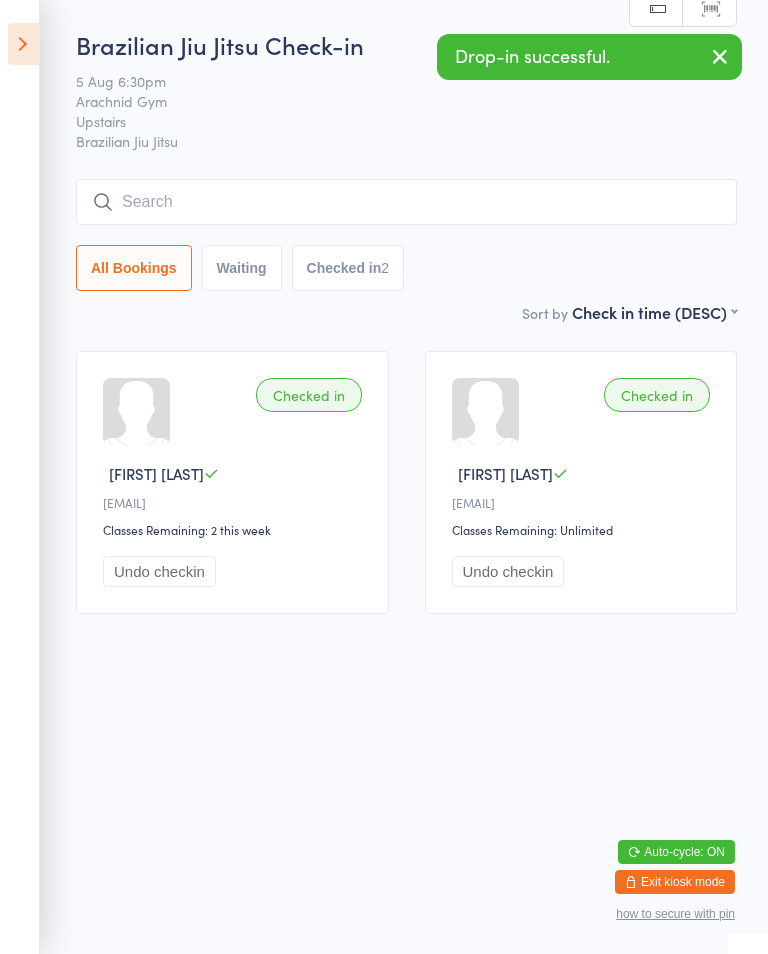 click at bounding box center (406, 202) 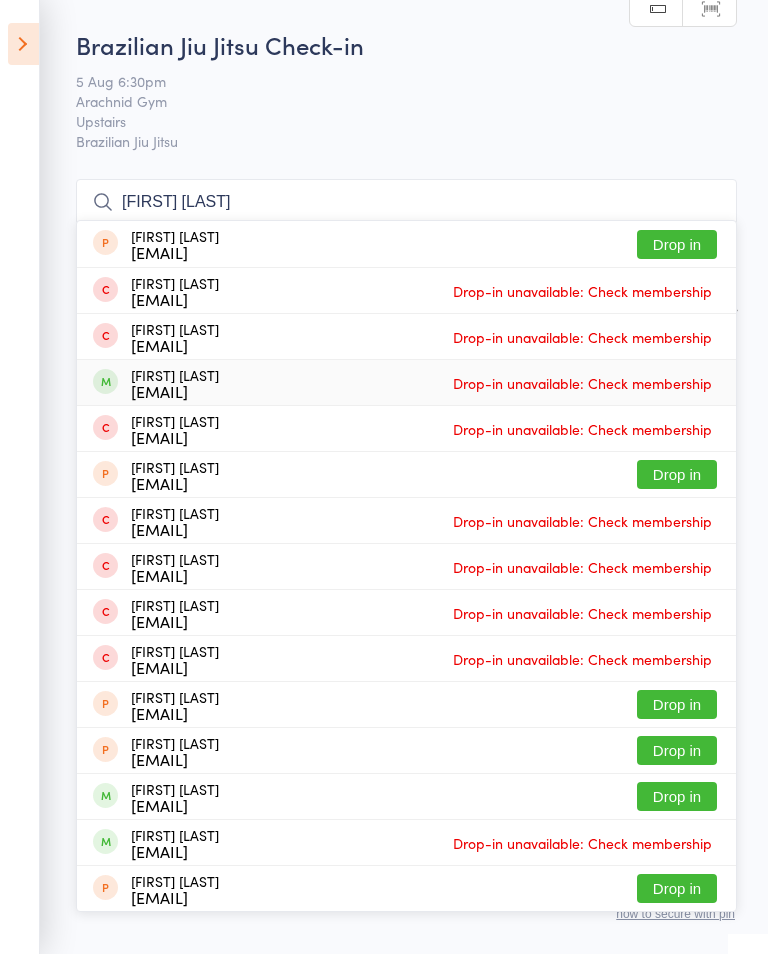 type on "Jess vr" 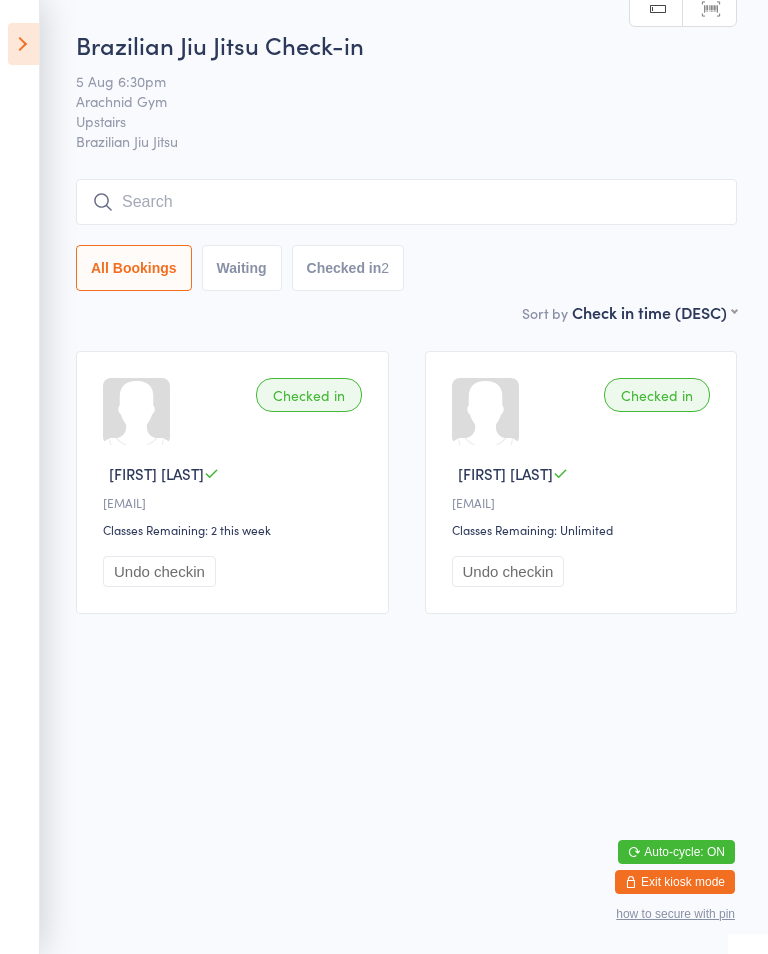 scroll, scrollTop: 0, scrollLeft: 0, axis: both 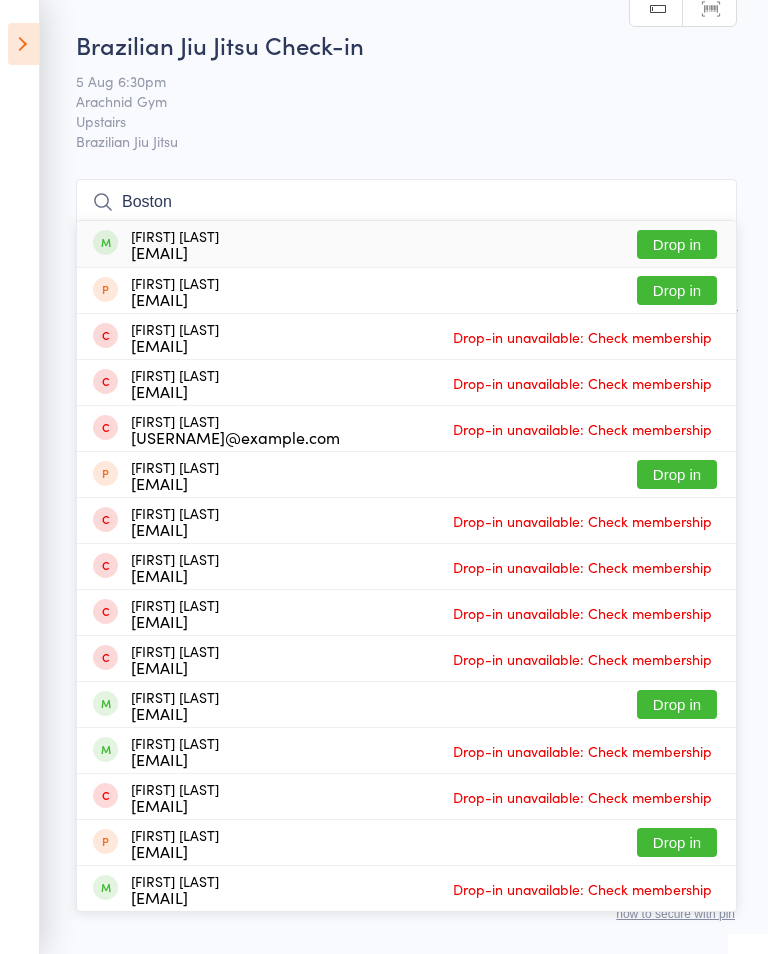 type on "Boston" 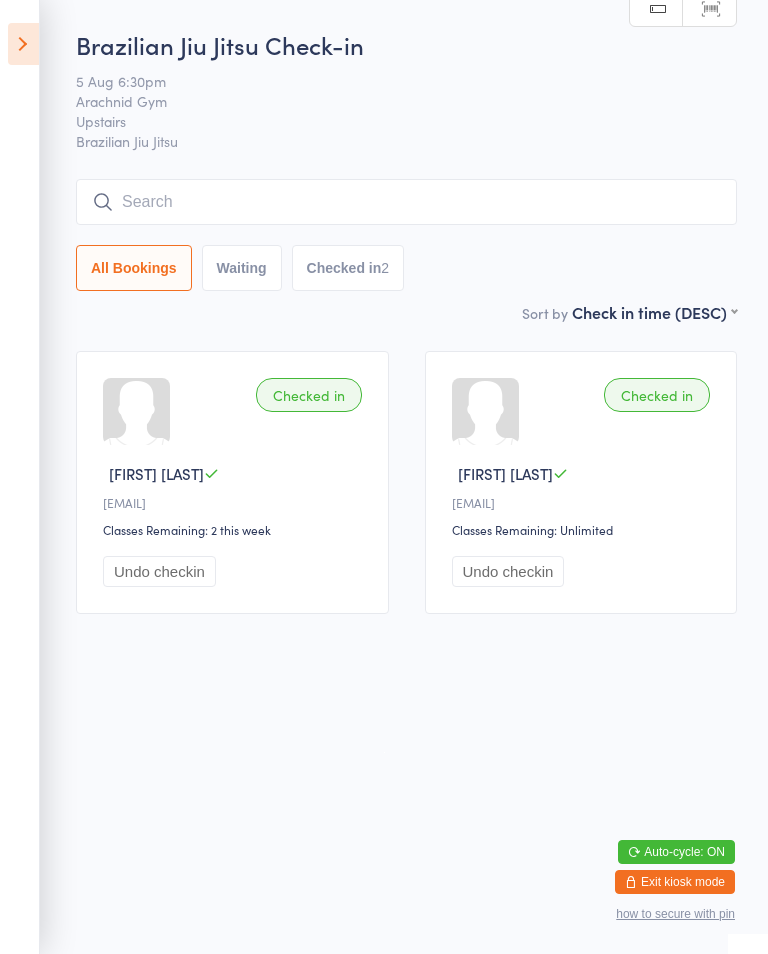 scroll, scrollTop: 0, scrollLeft: 0, axis: both 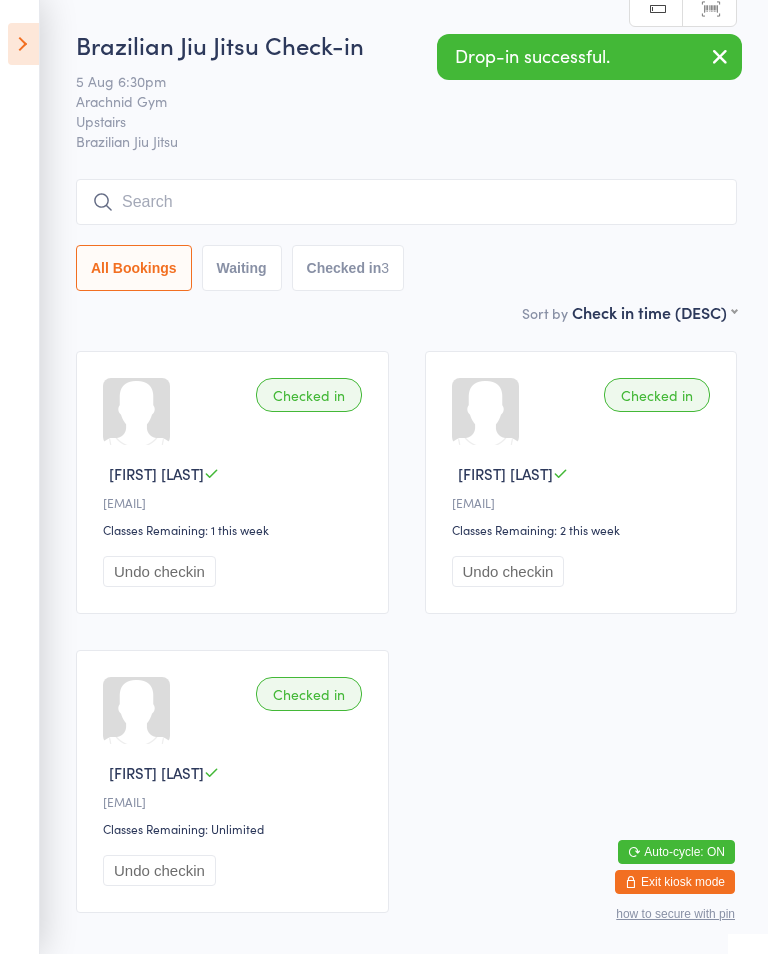 click at bounding box center (406, 202) 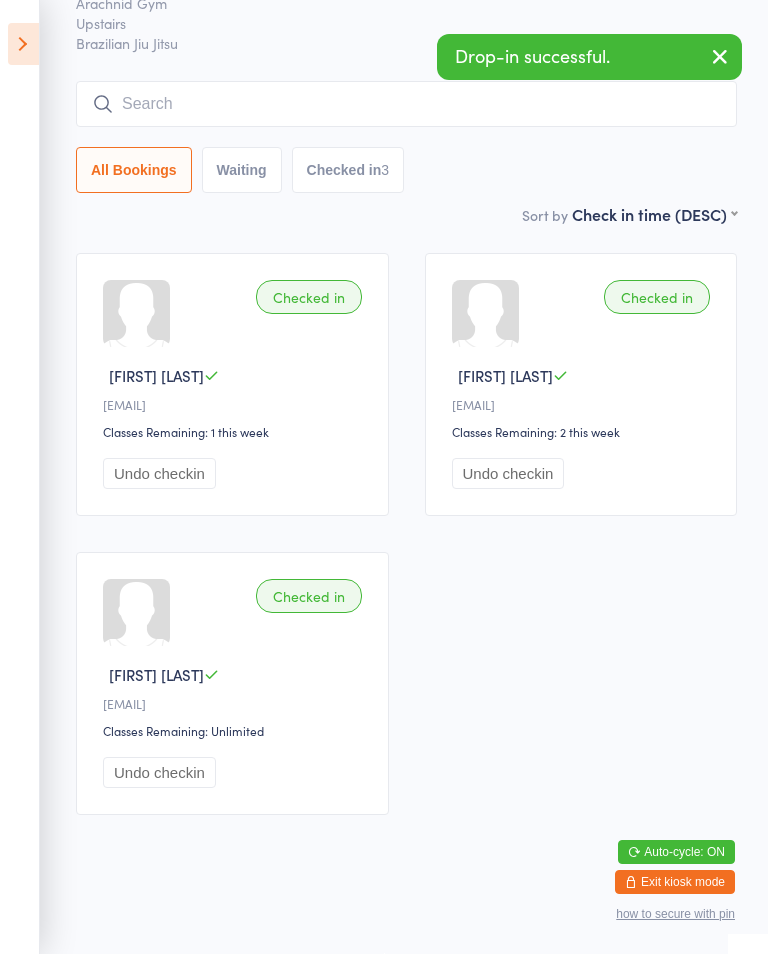 scroll, scrollTop: 181, scrollLeft: 0, axis: vertical 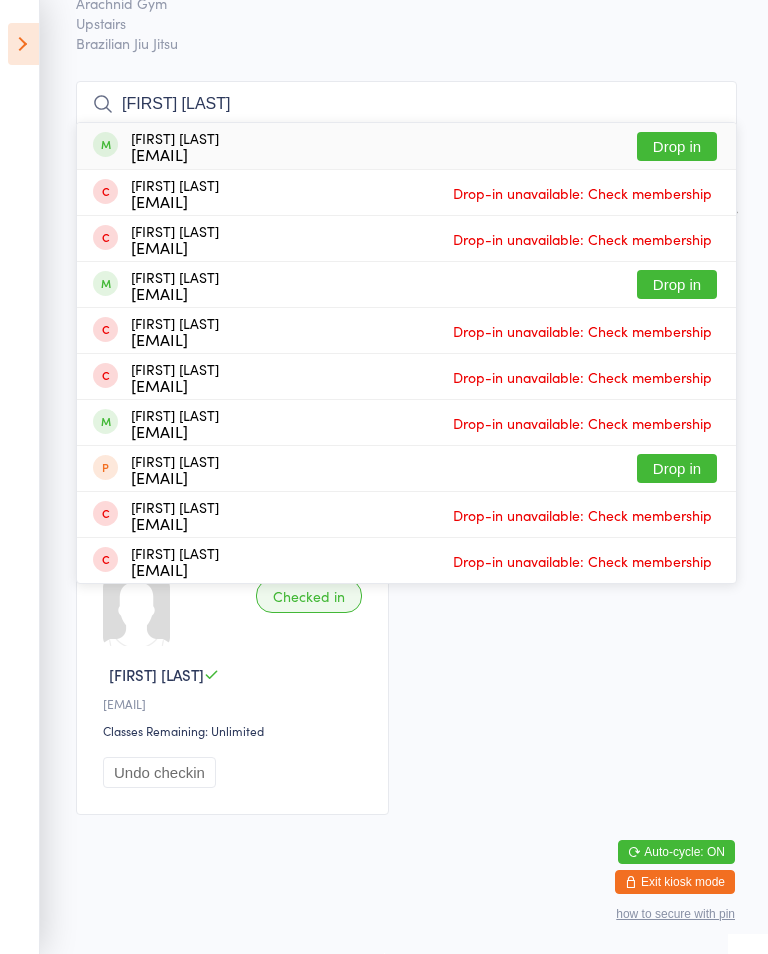 type on "Adam kn" 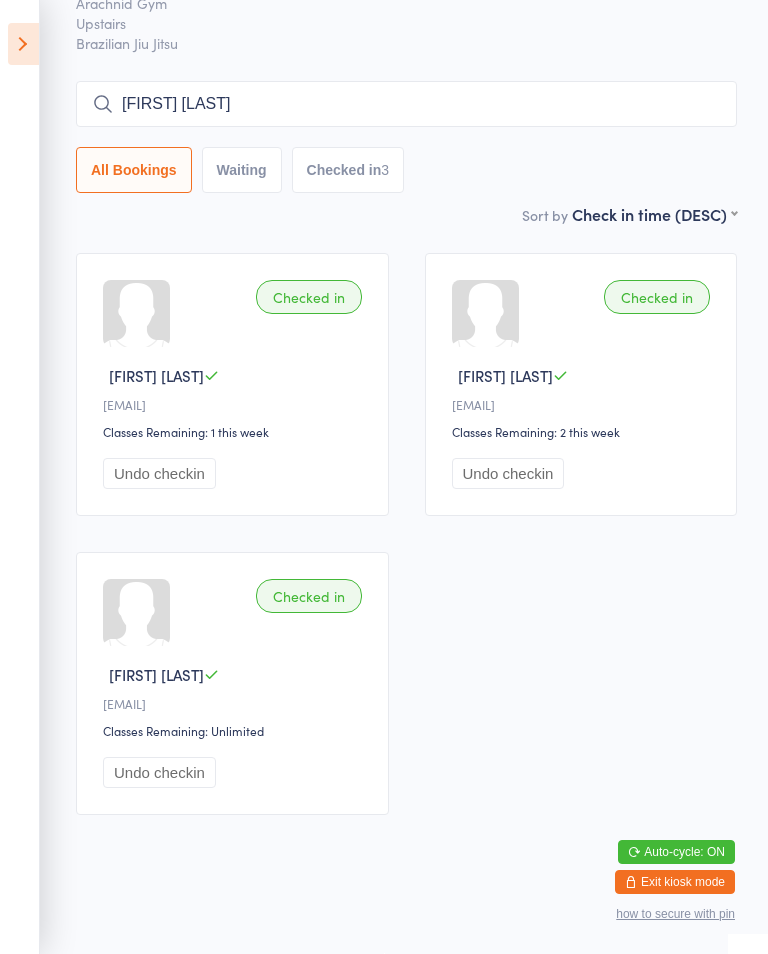 type 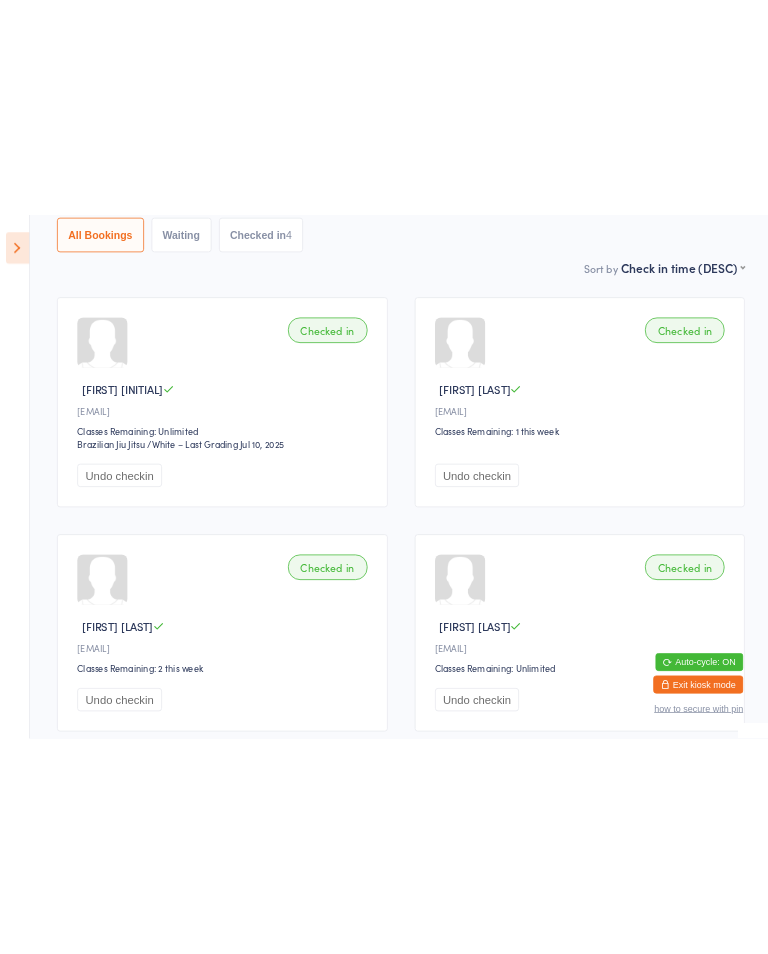 scroll, scrollTop: 128, scrollLeft: 0, axis: vertical 